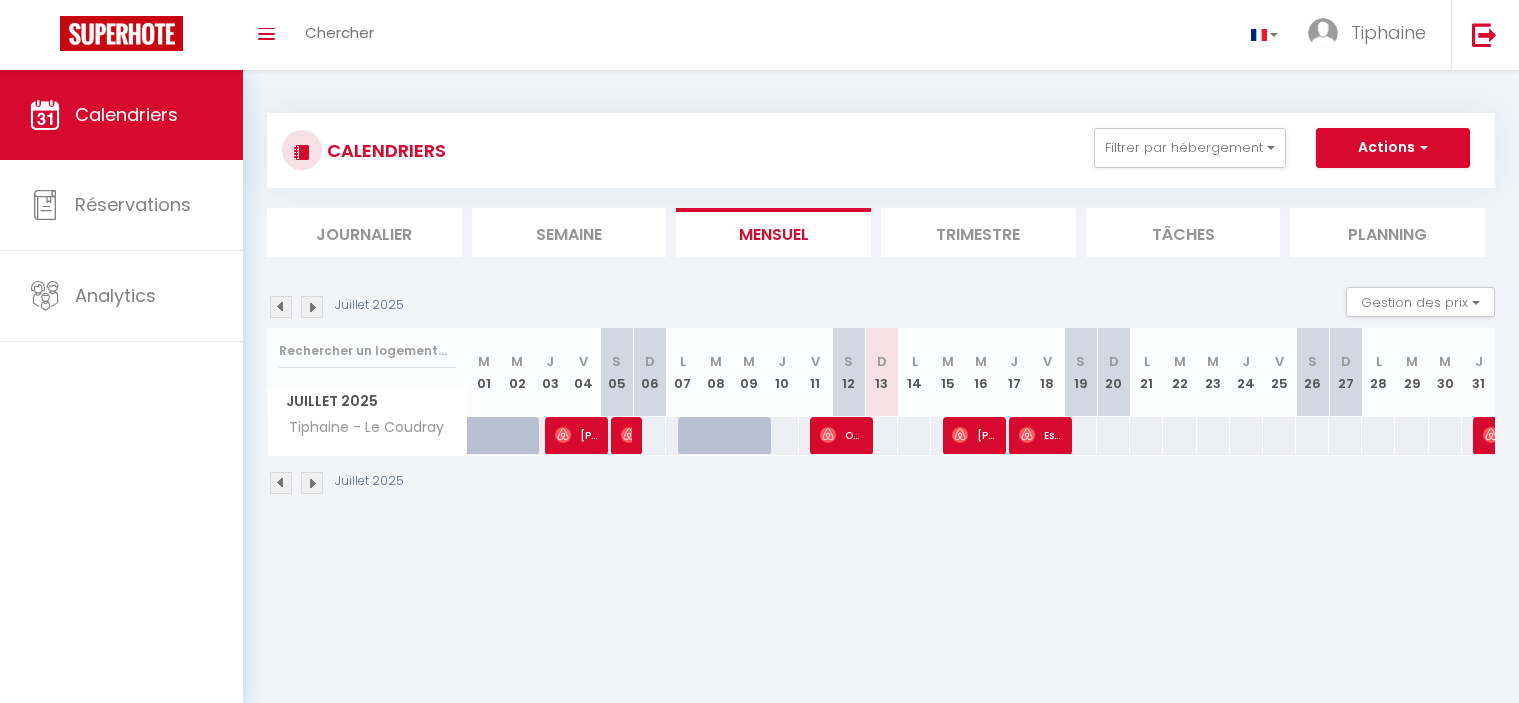 scroll, scrollTop: 0, scrollLeft: 0, axis: both 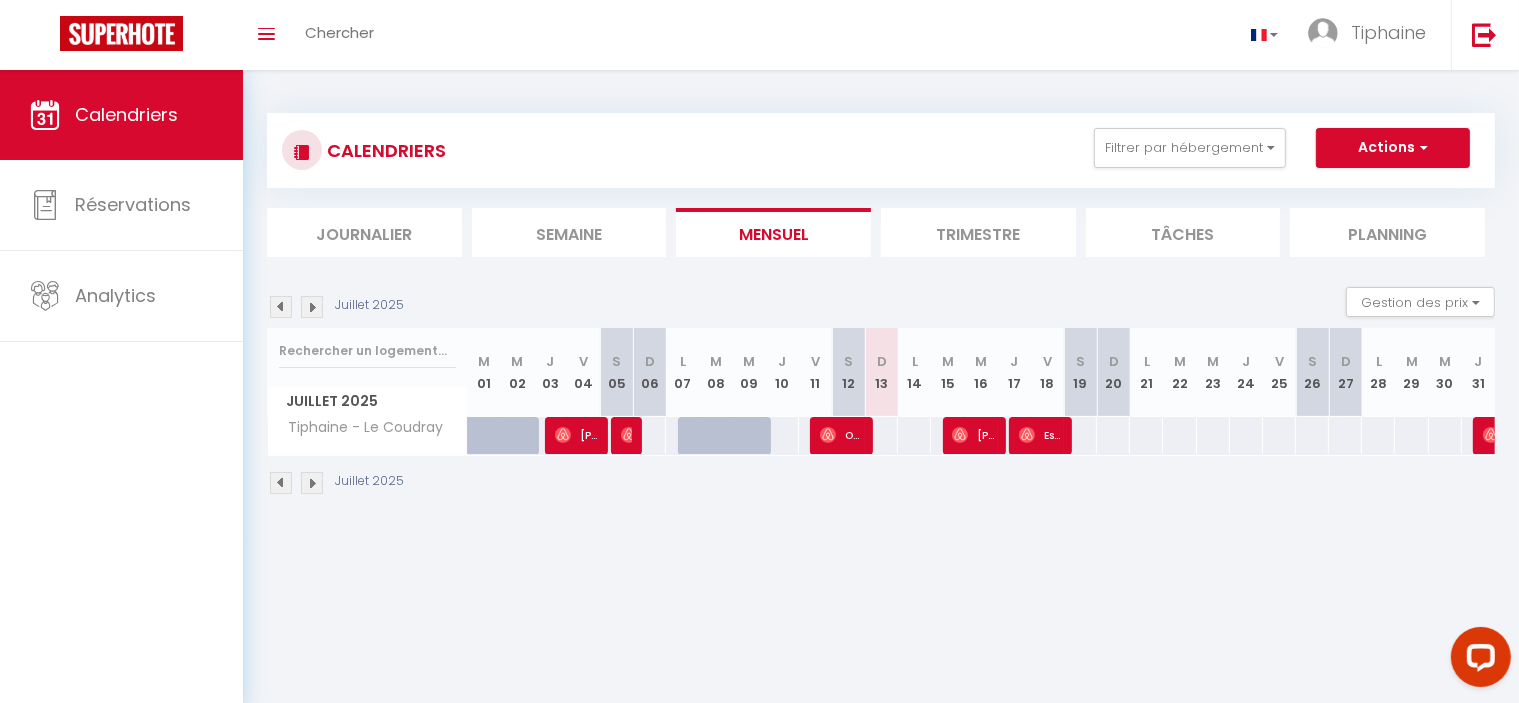 click at bounding box center (281, 483) 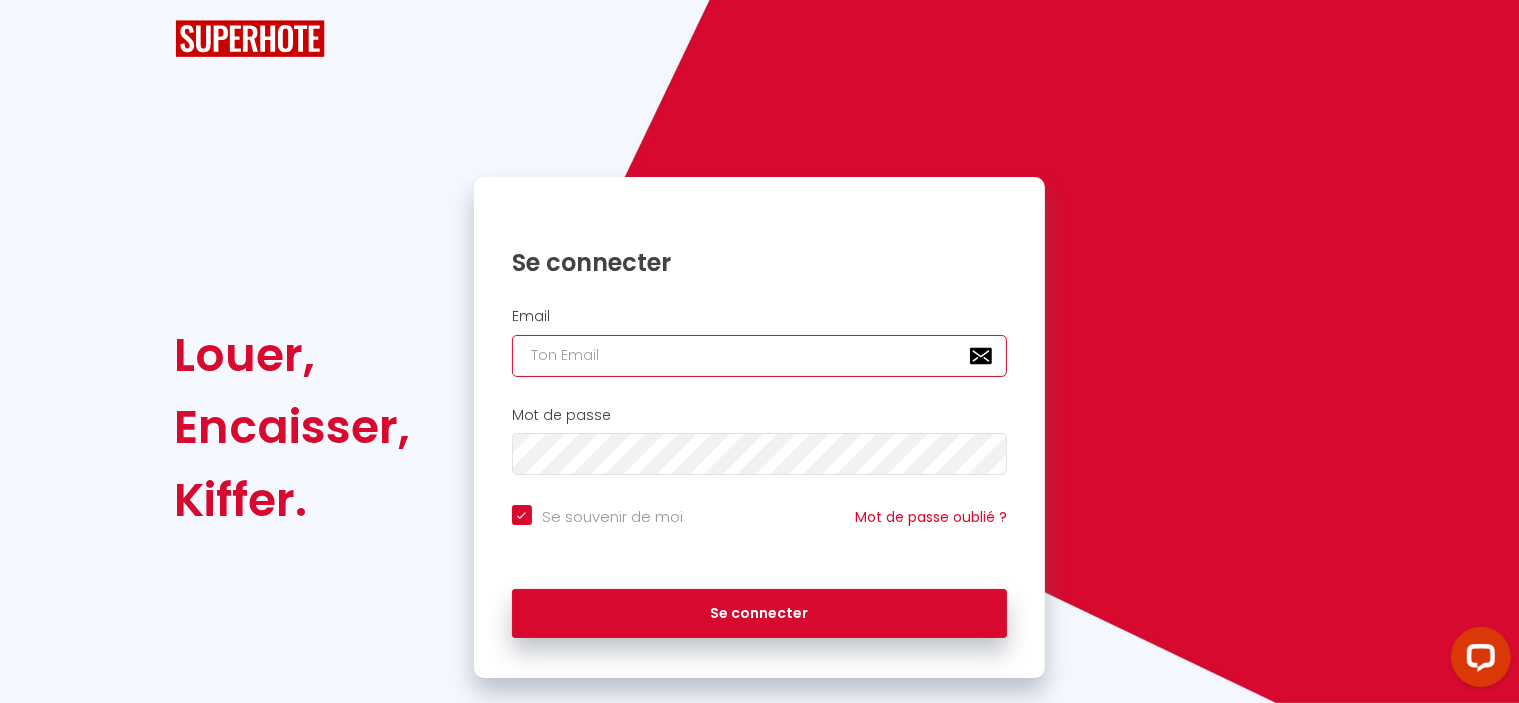 click at bounding box center (760, 356) 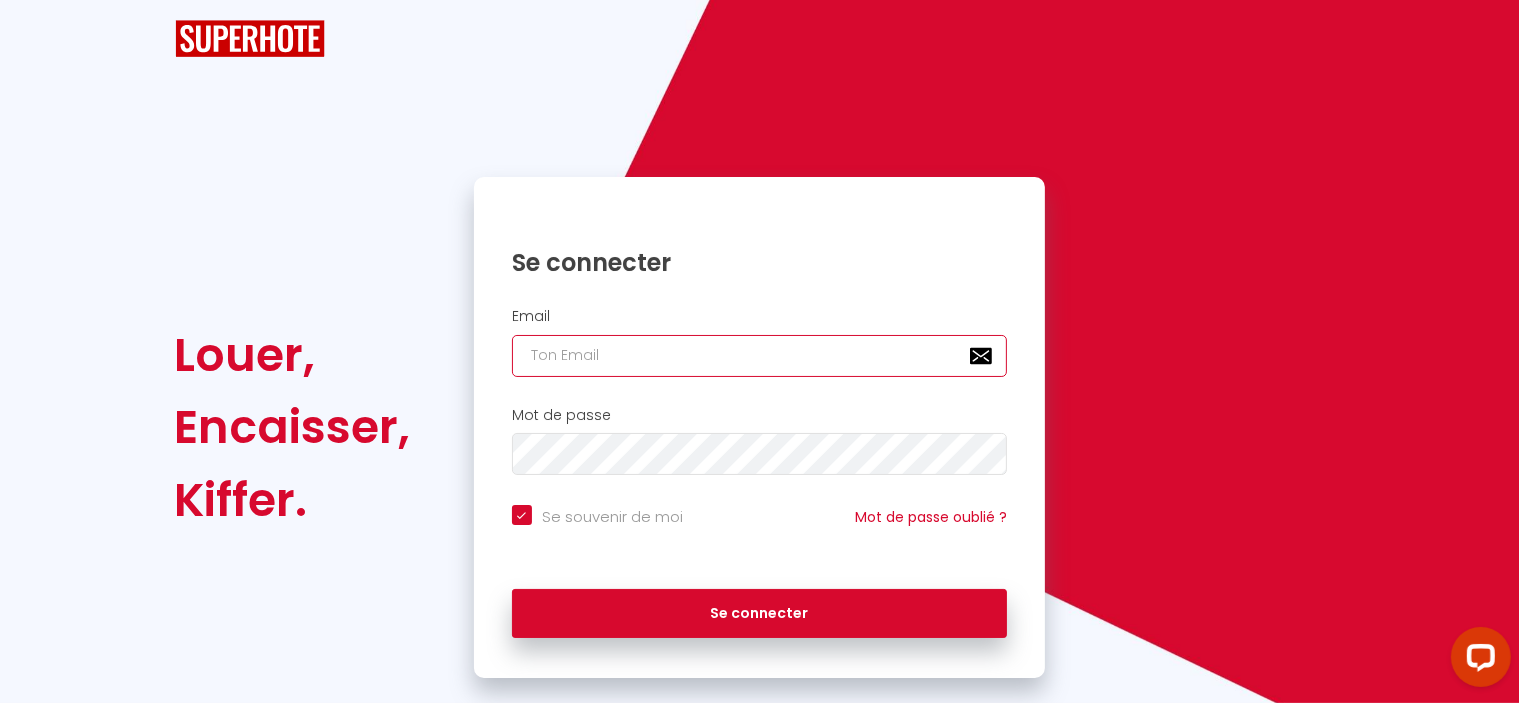 type on "x" 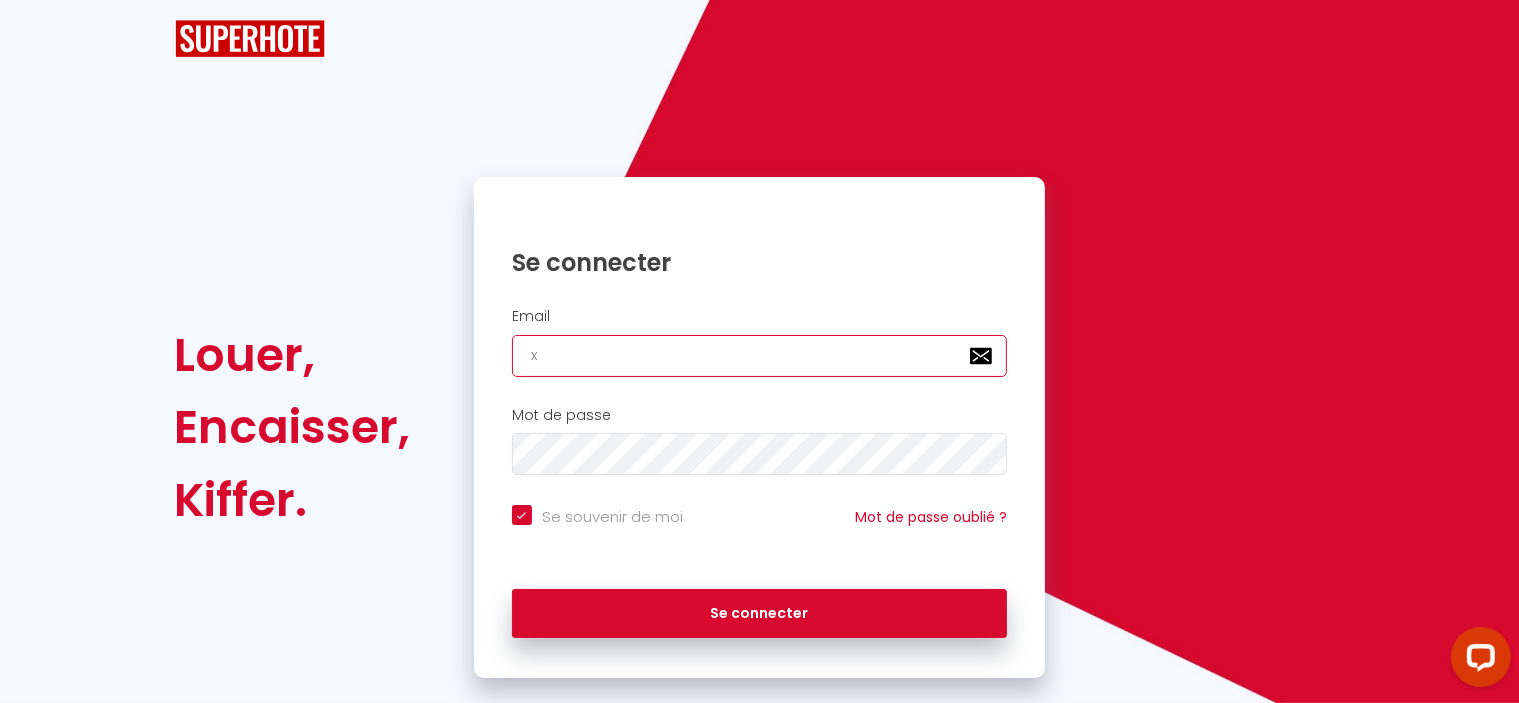 checkbox on "true" 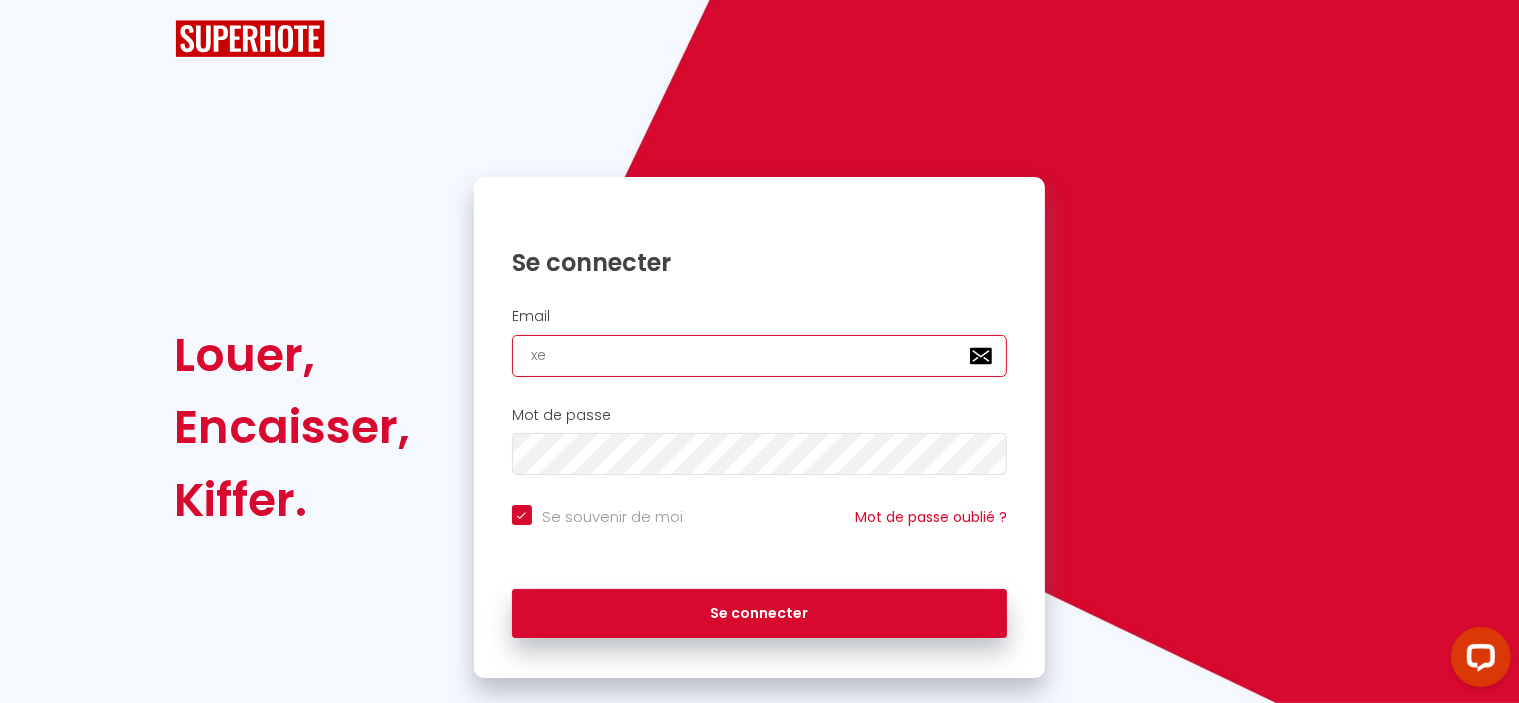 checkbox on "true" 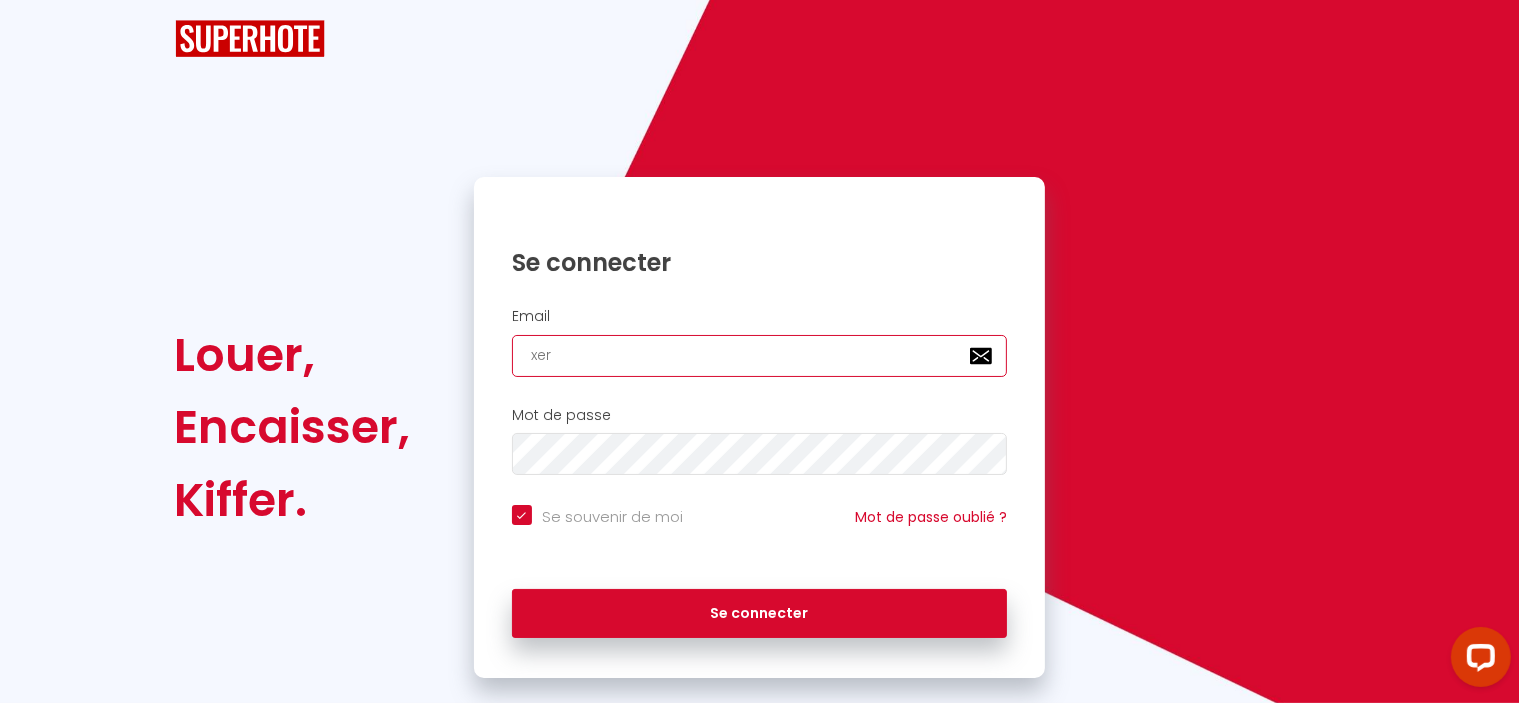checkbox on "true" 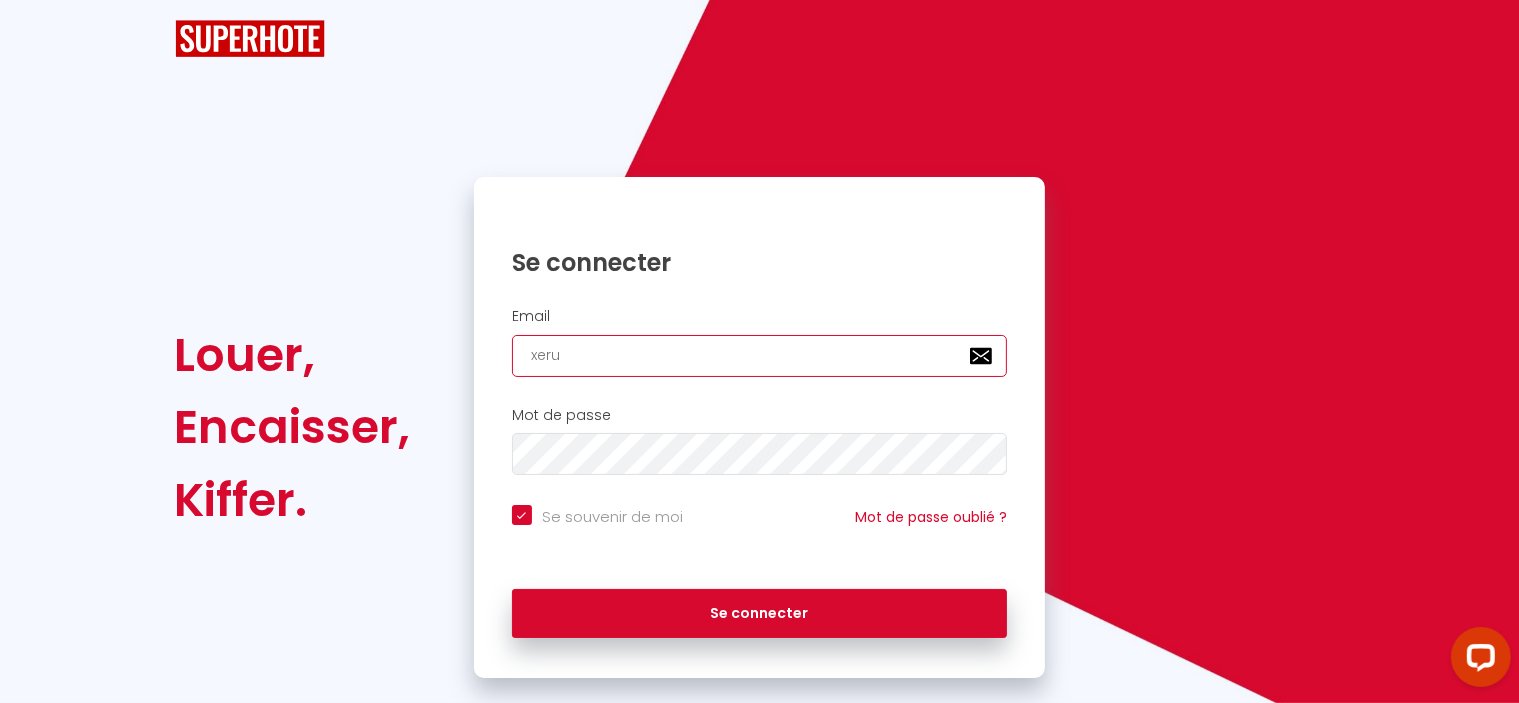 checkbox on "true" 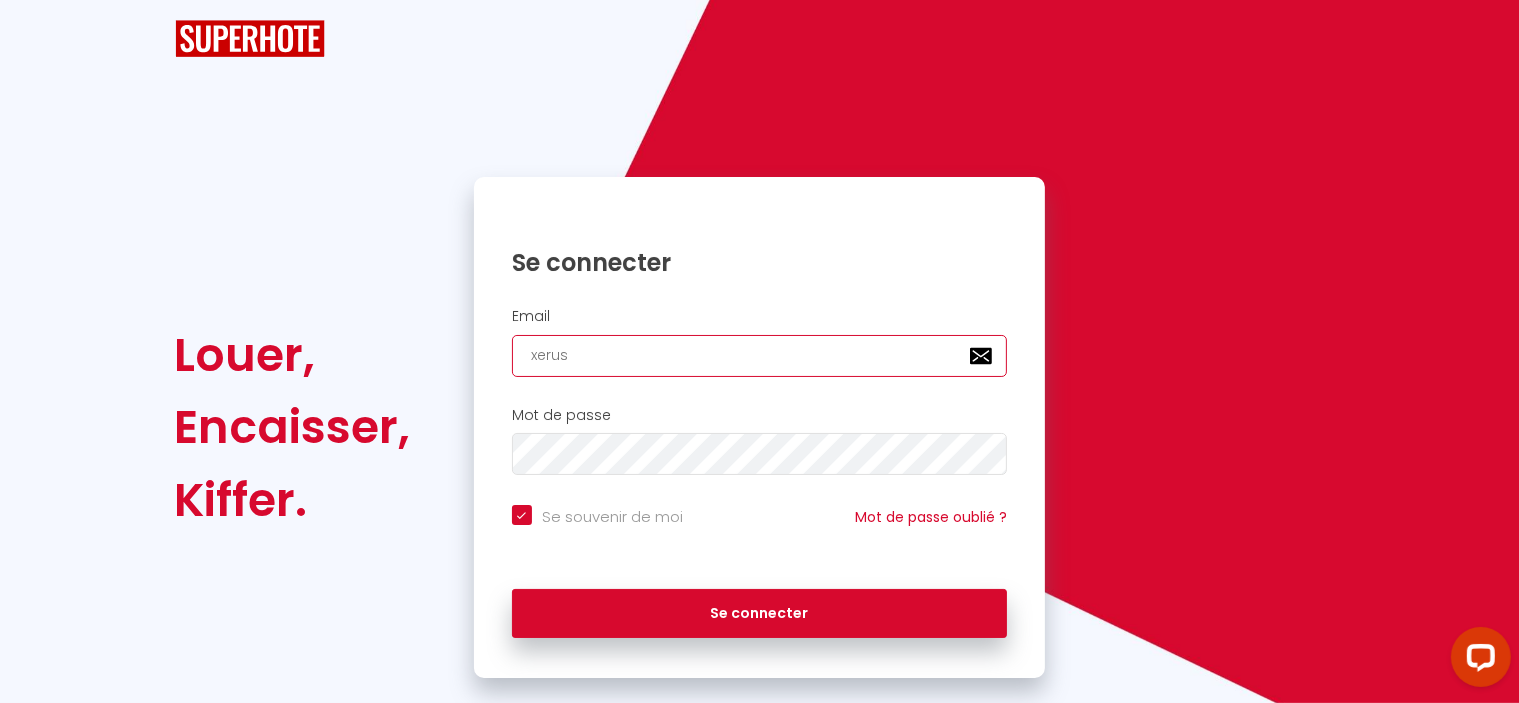 checkbox on "true" 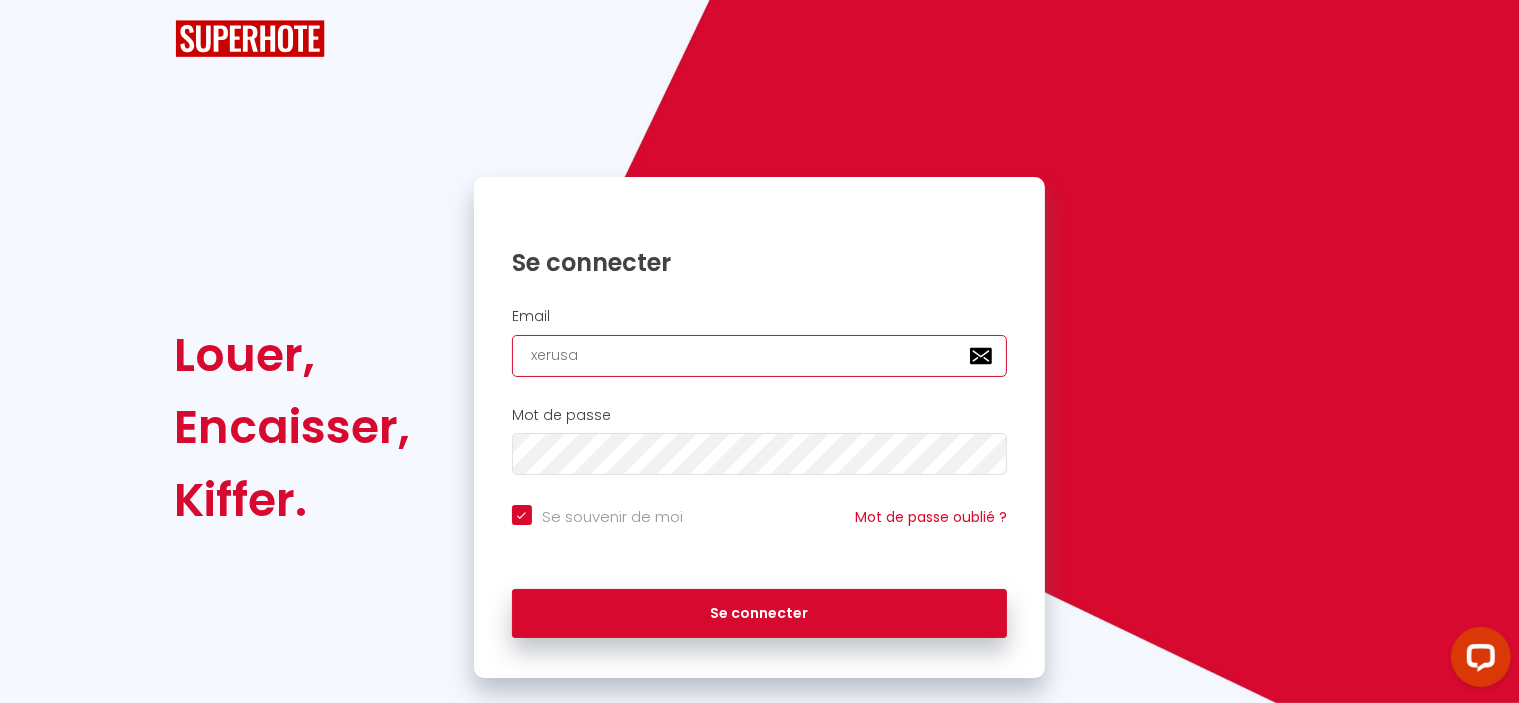 checkbox on "true" 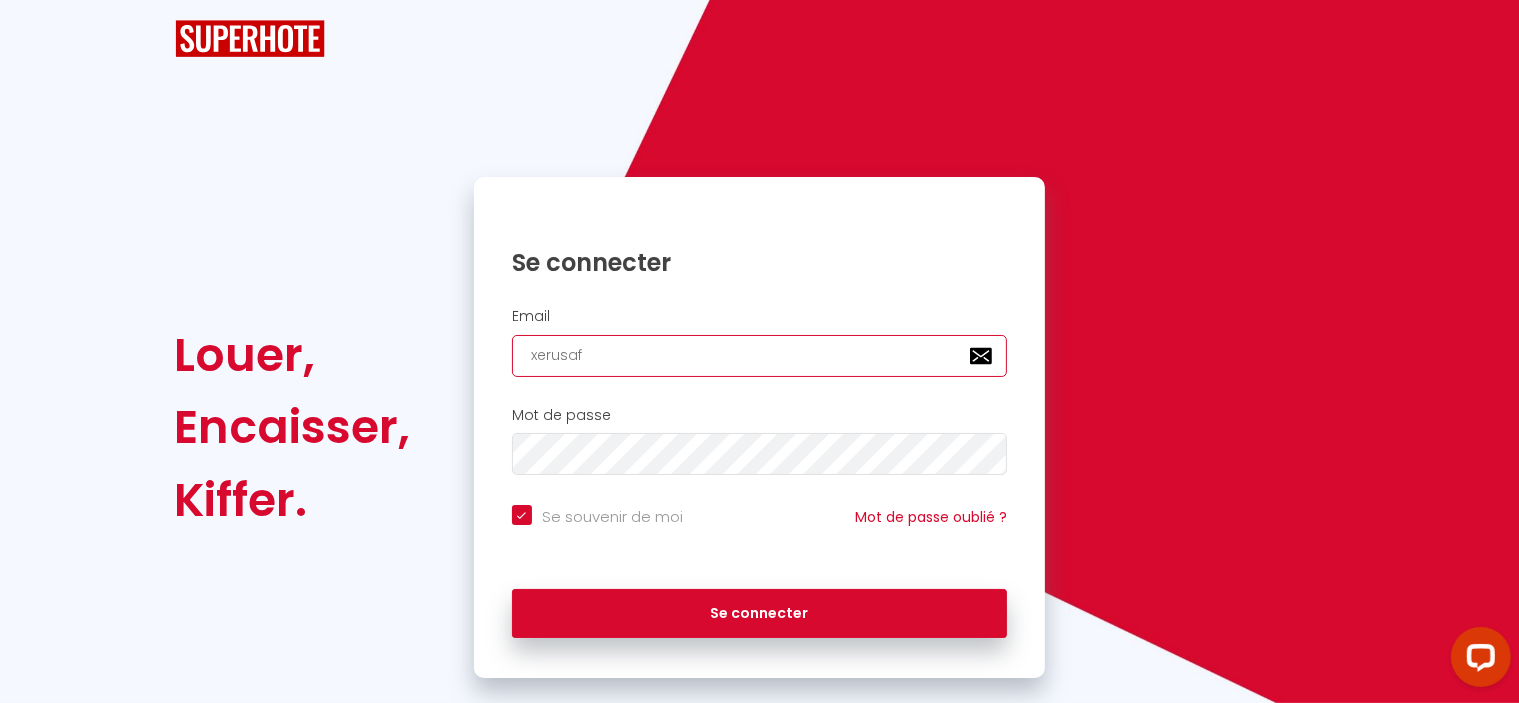 checkbox on "true" 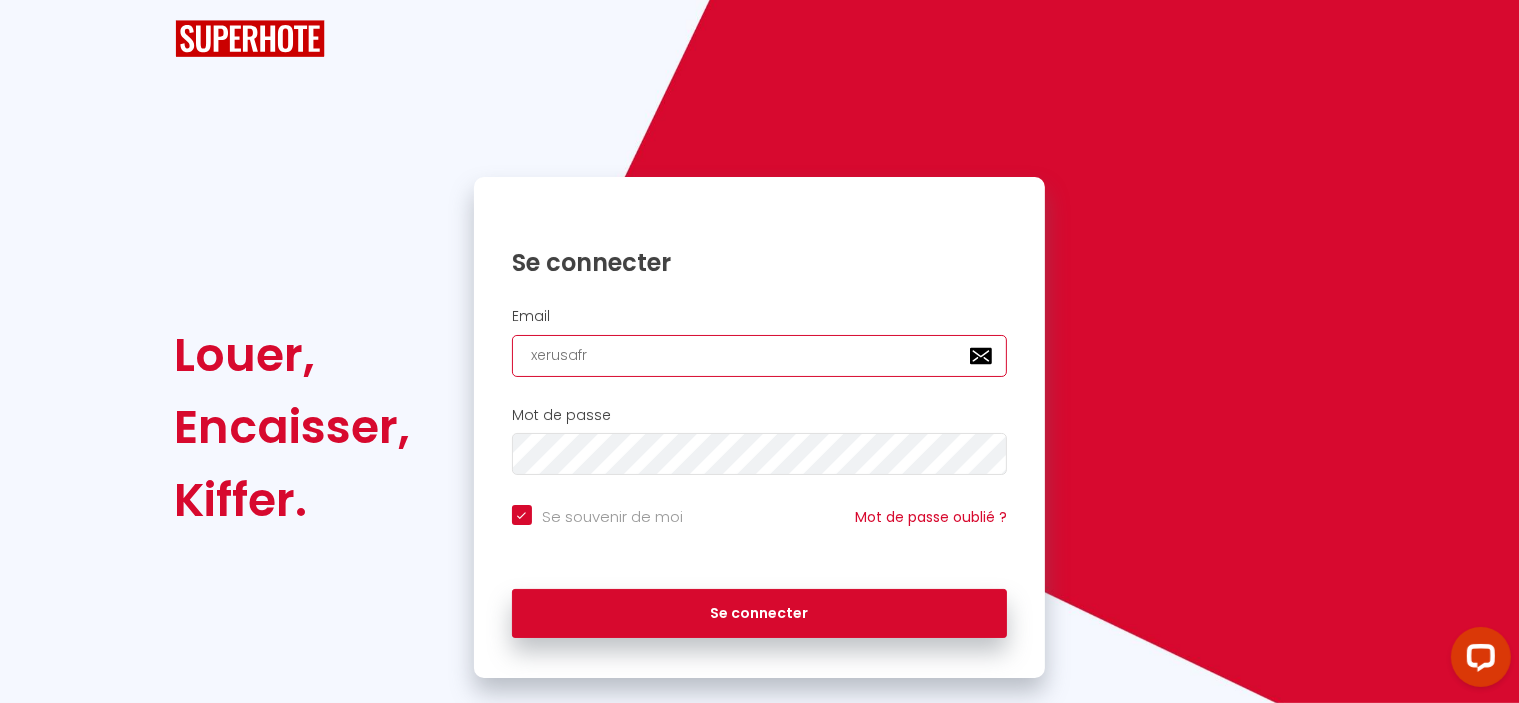 checkbox on "true" 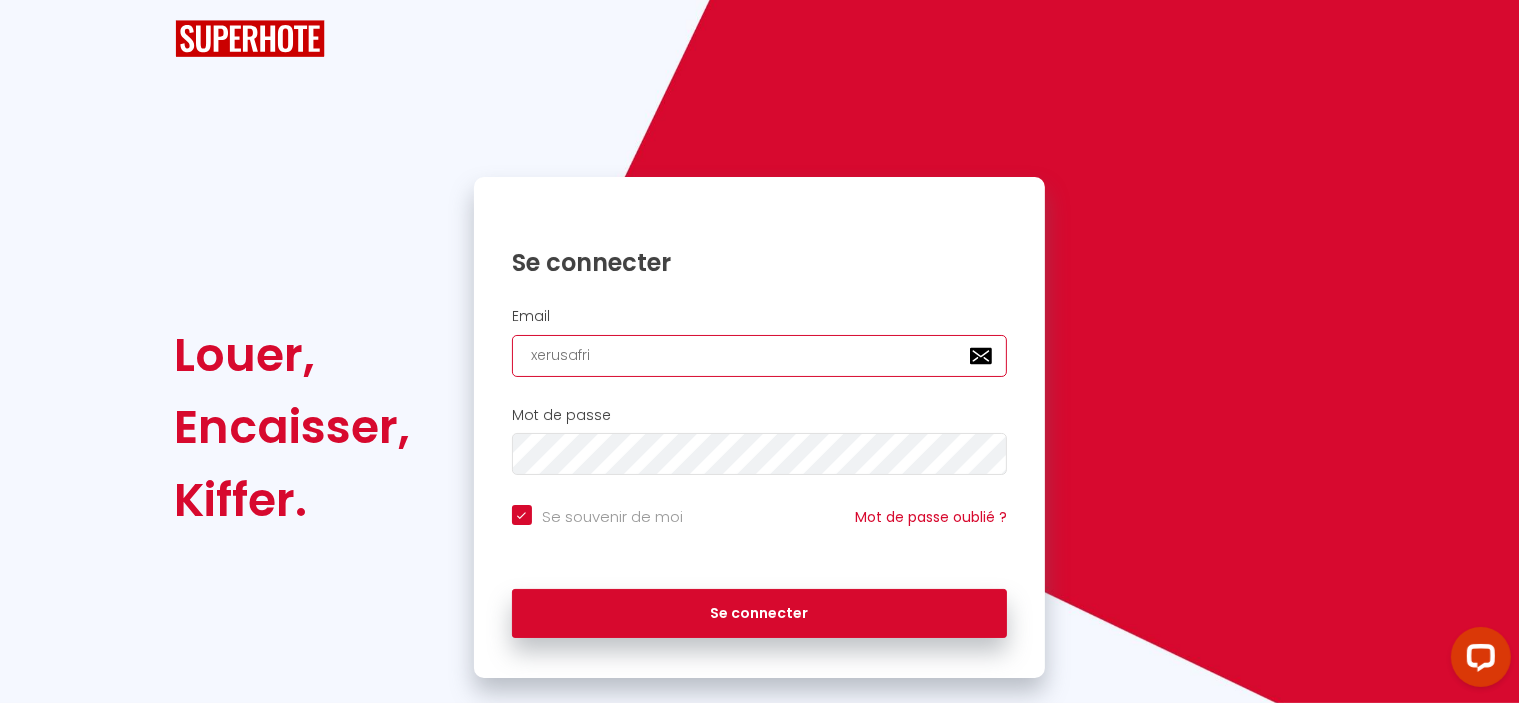 checkbox on "true" 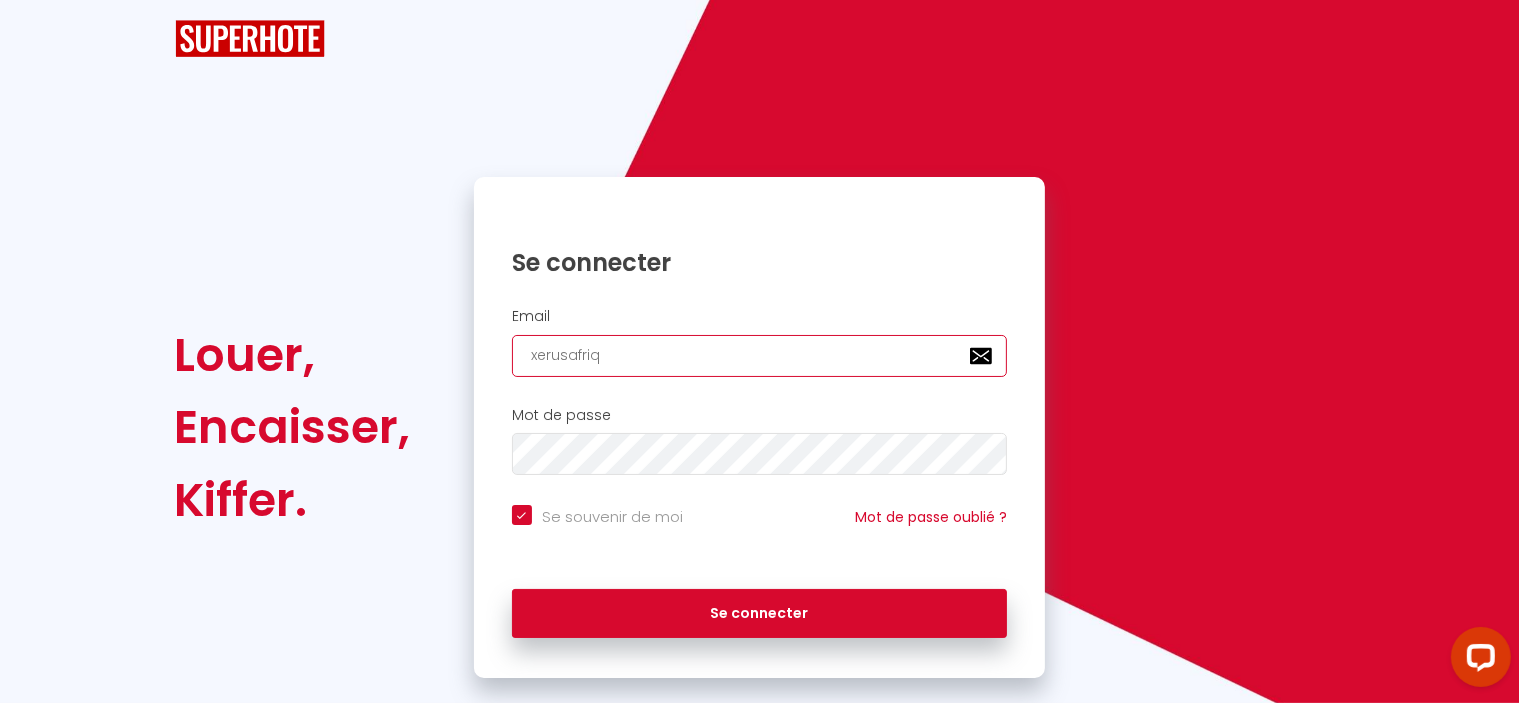 checkbox on "true" 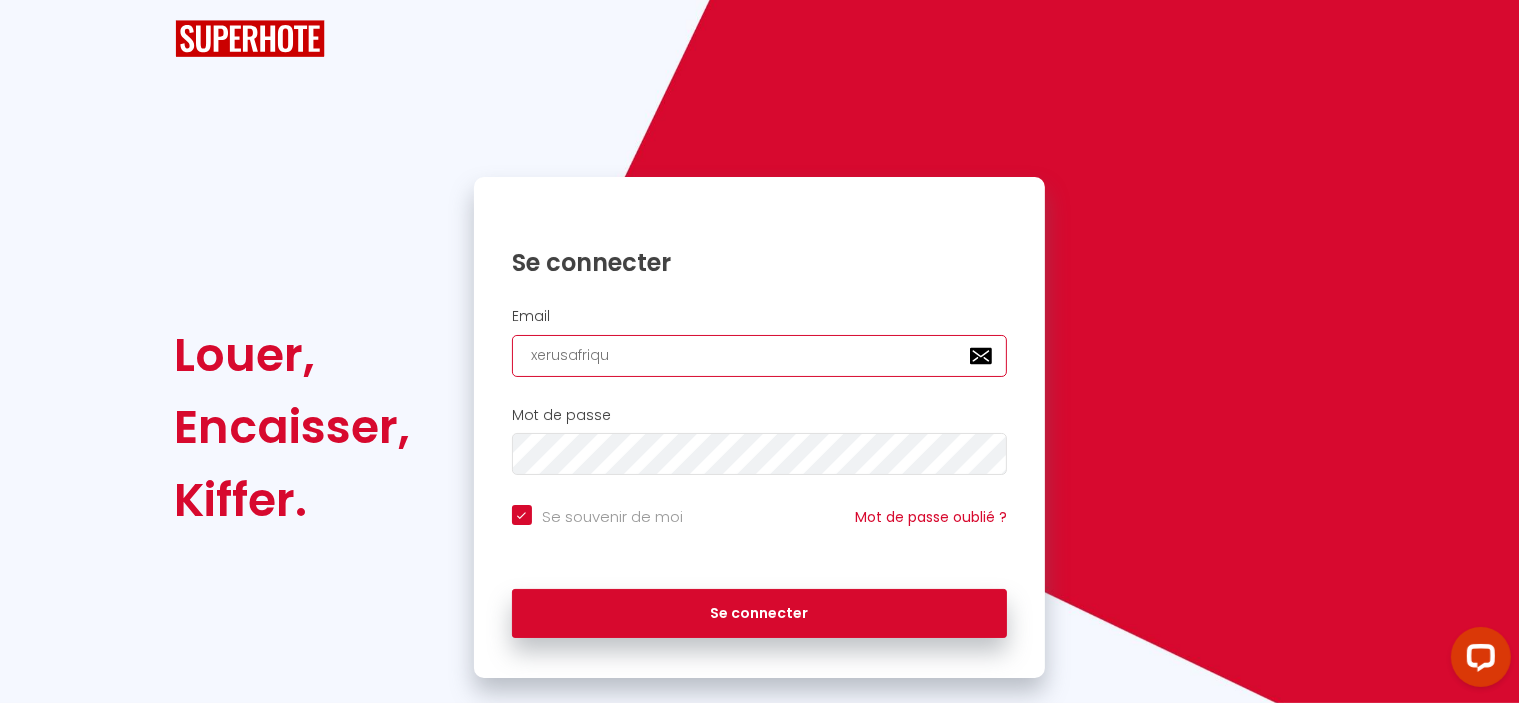 checkbox on "true" 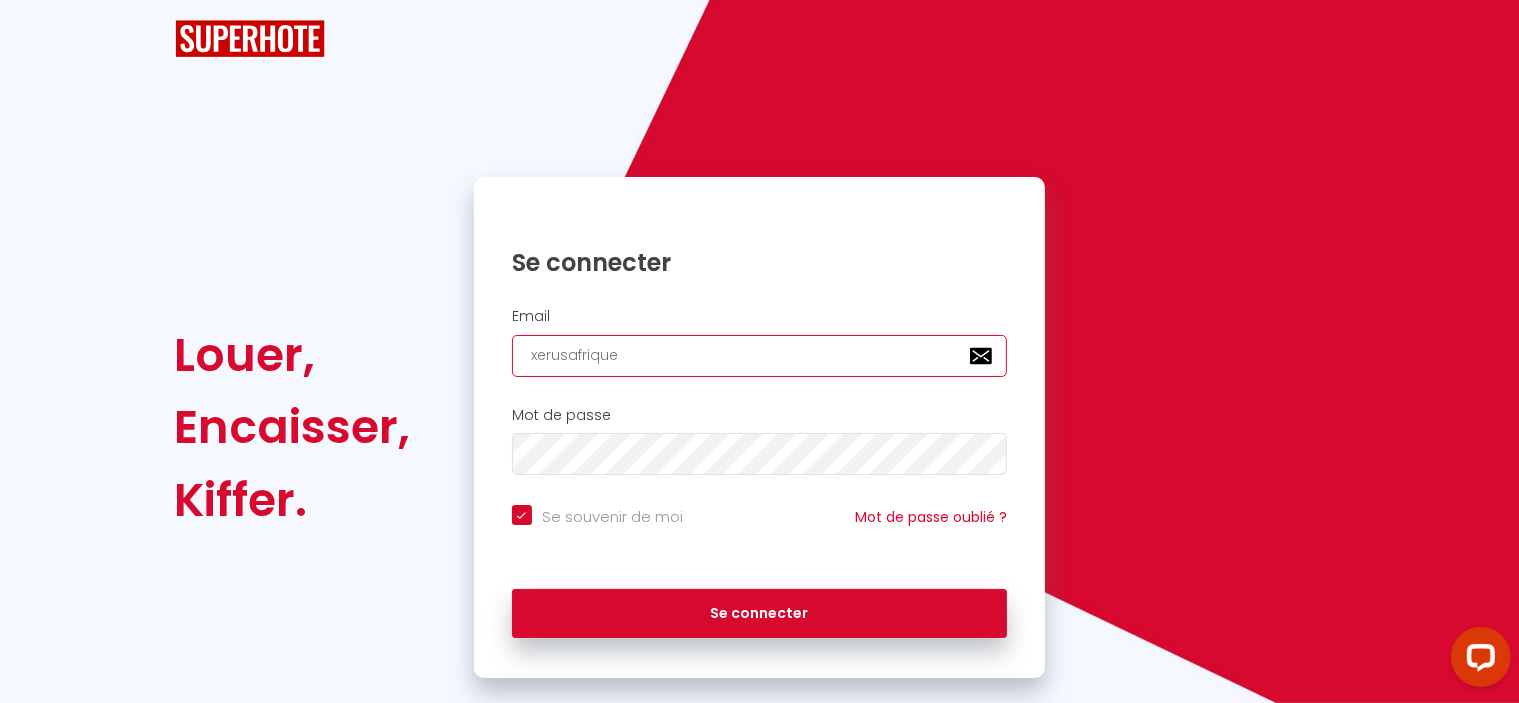 type on "xerusafrique@" 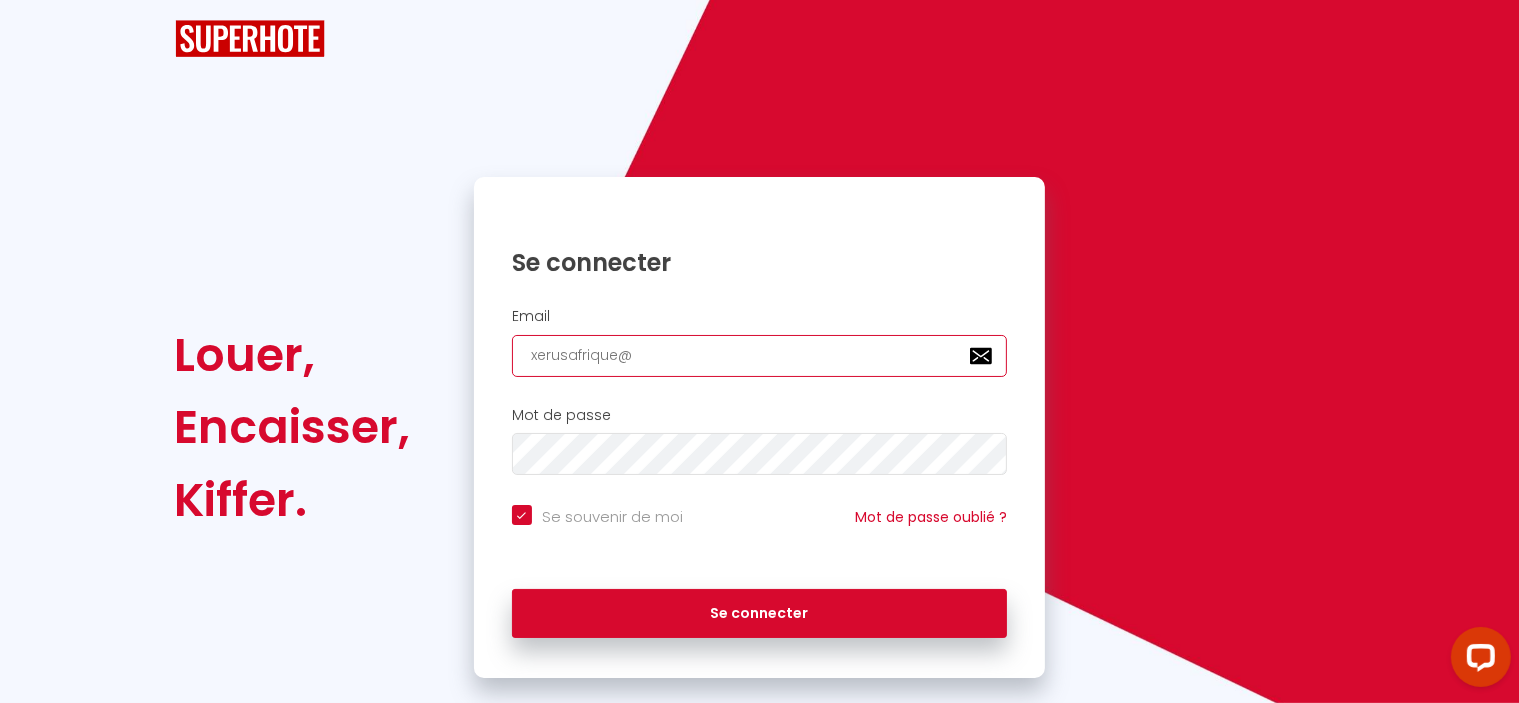 checkbox on "true" 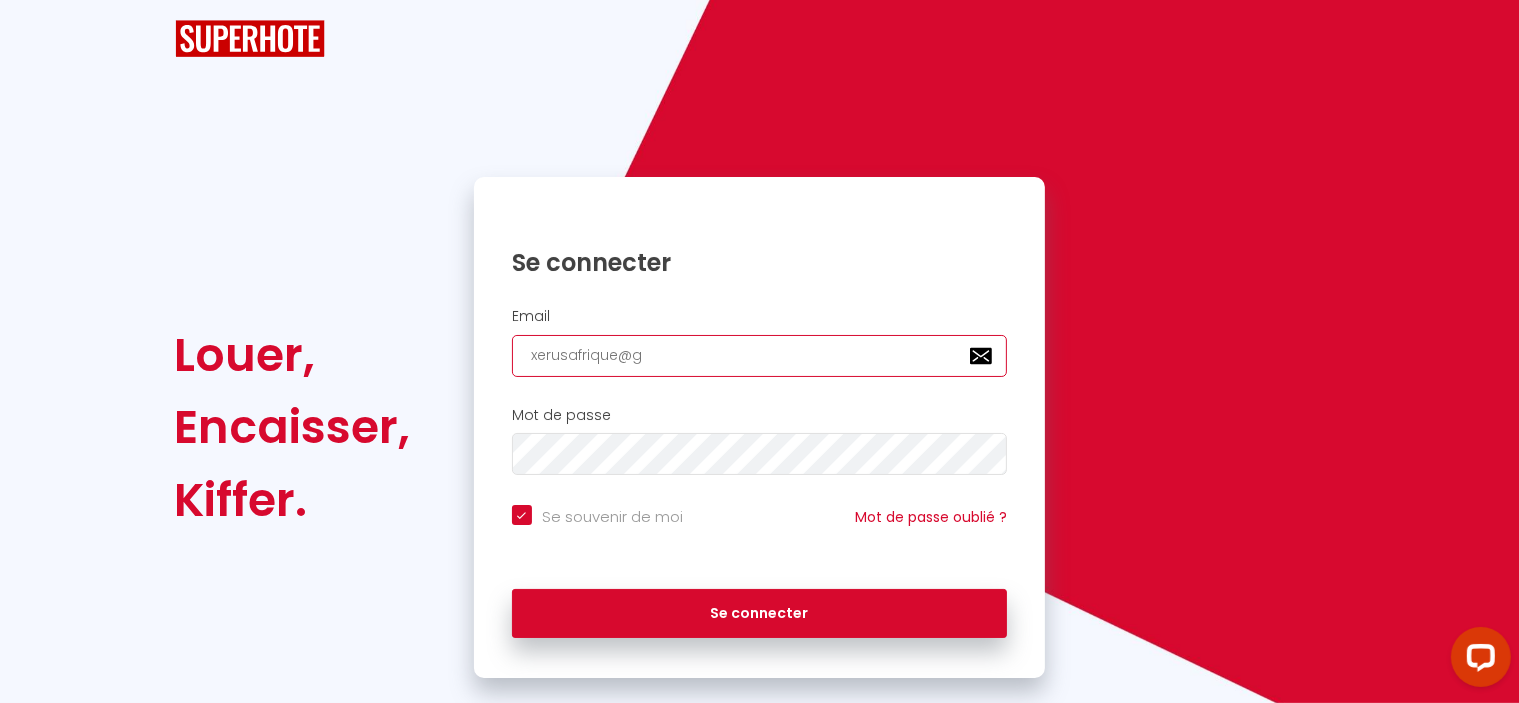 type on "xerusafrique@gm" 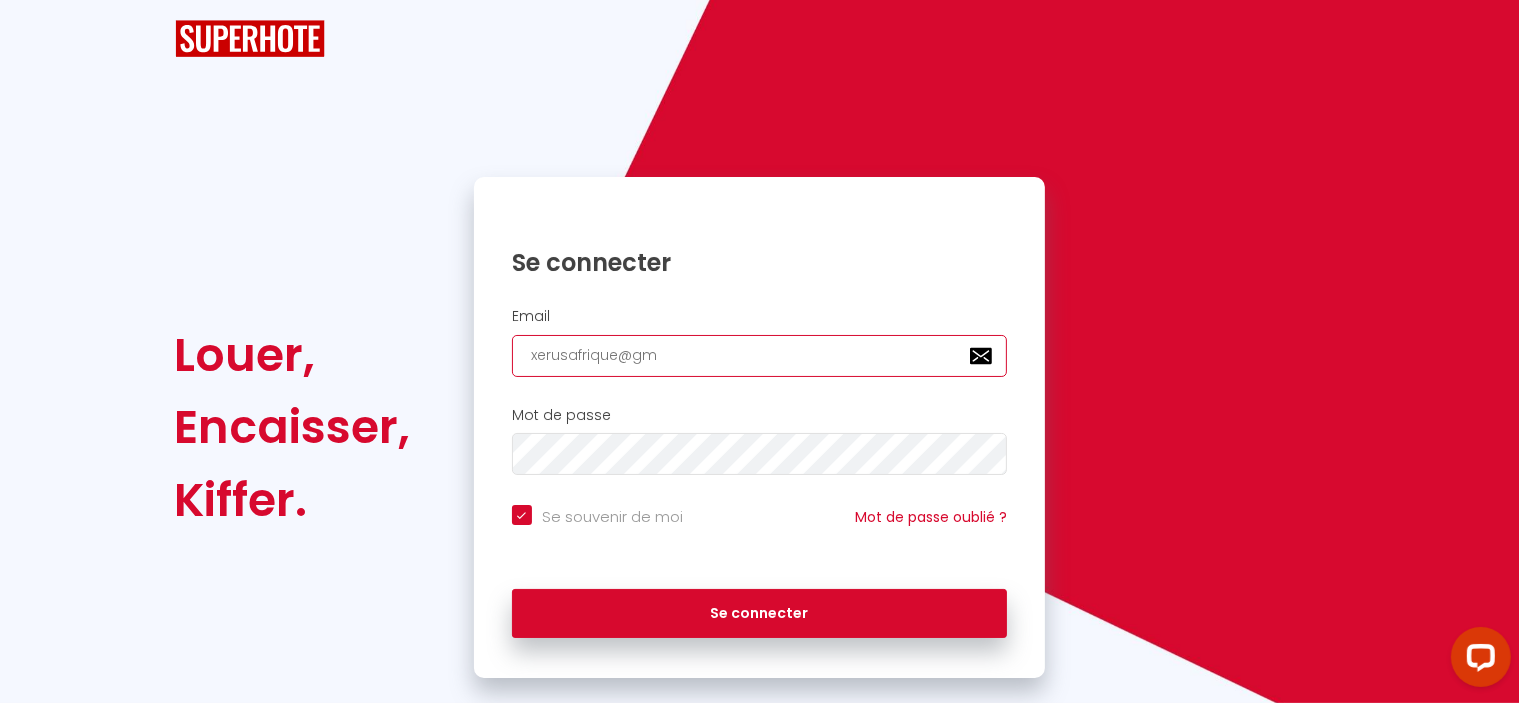 checkbox on "true" 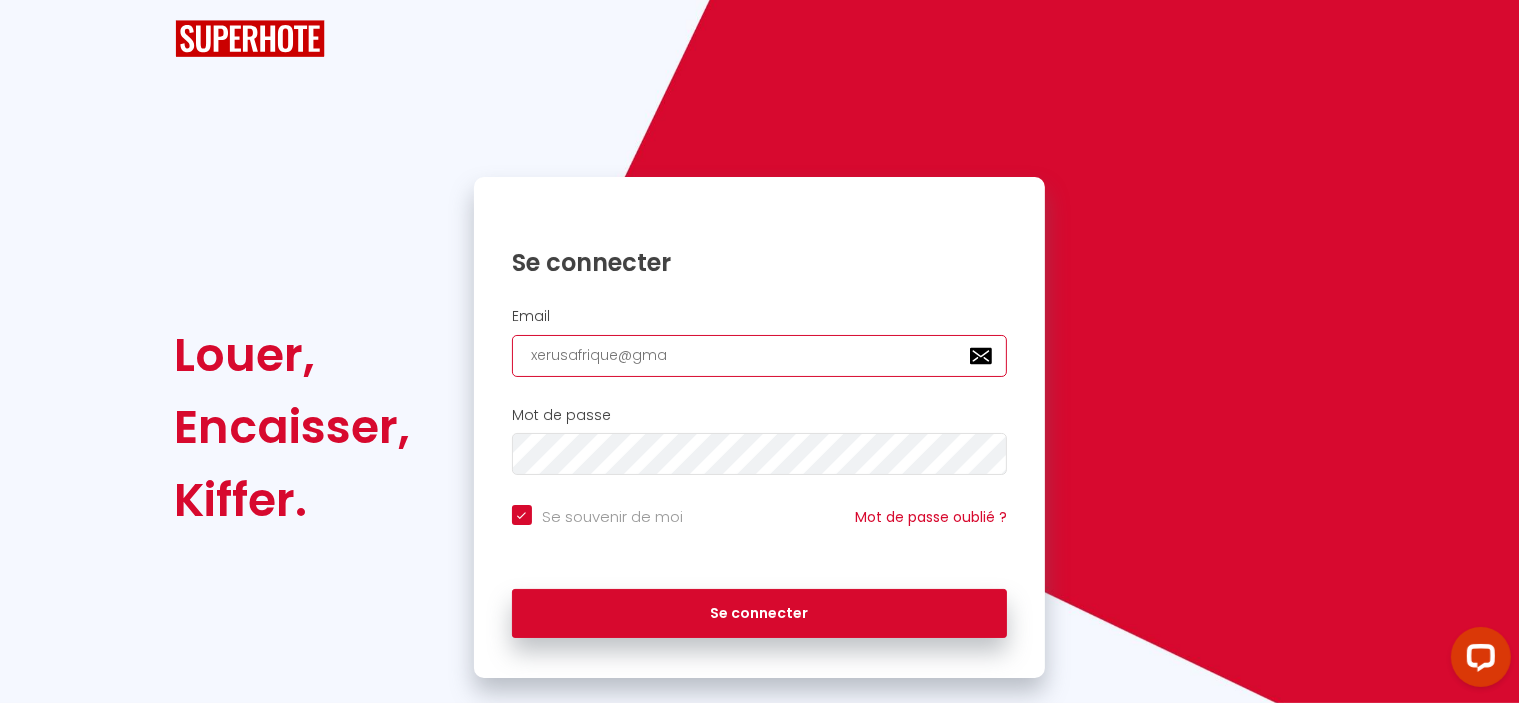 type on "xerusafrique@gmai" 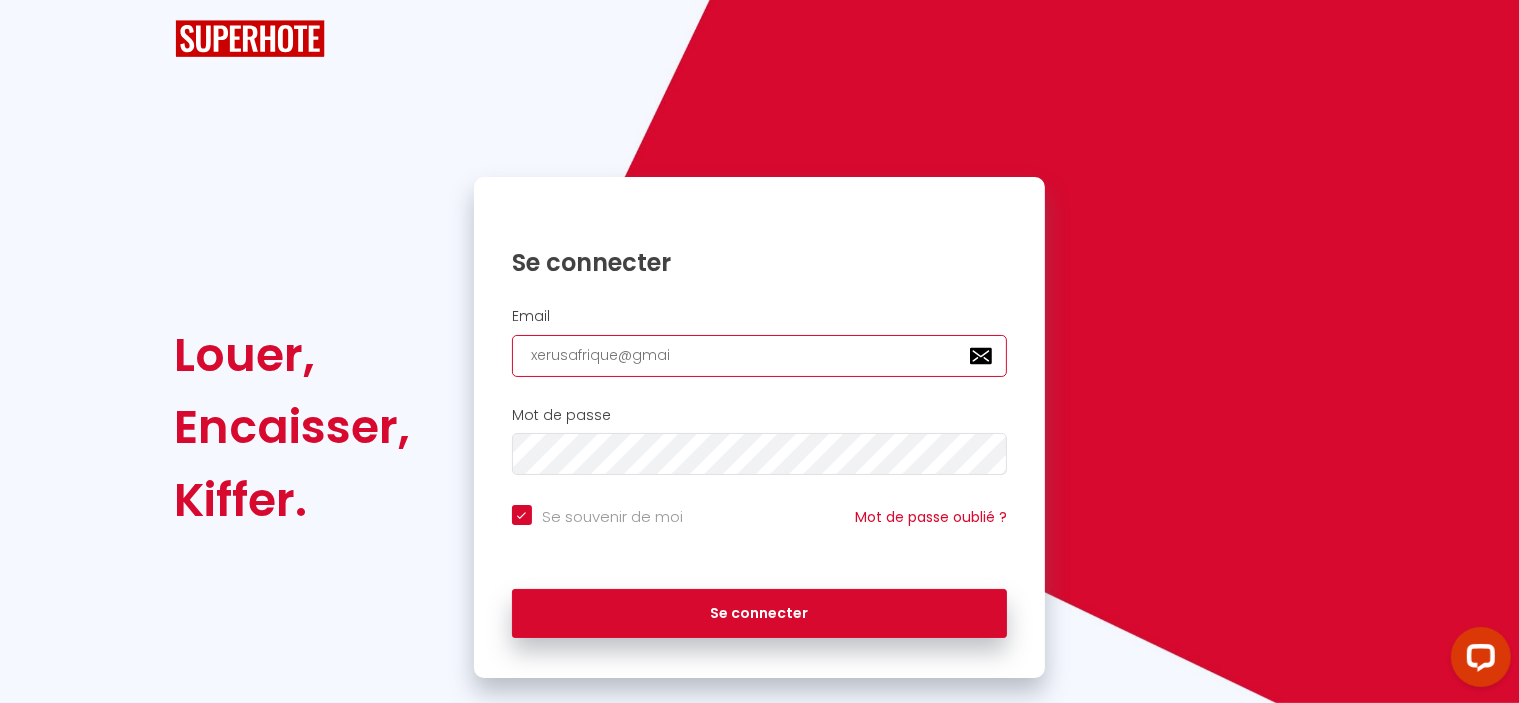 checkbox on "true" 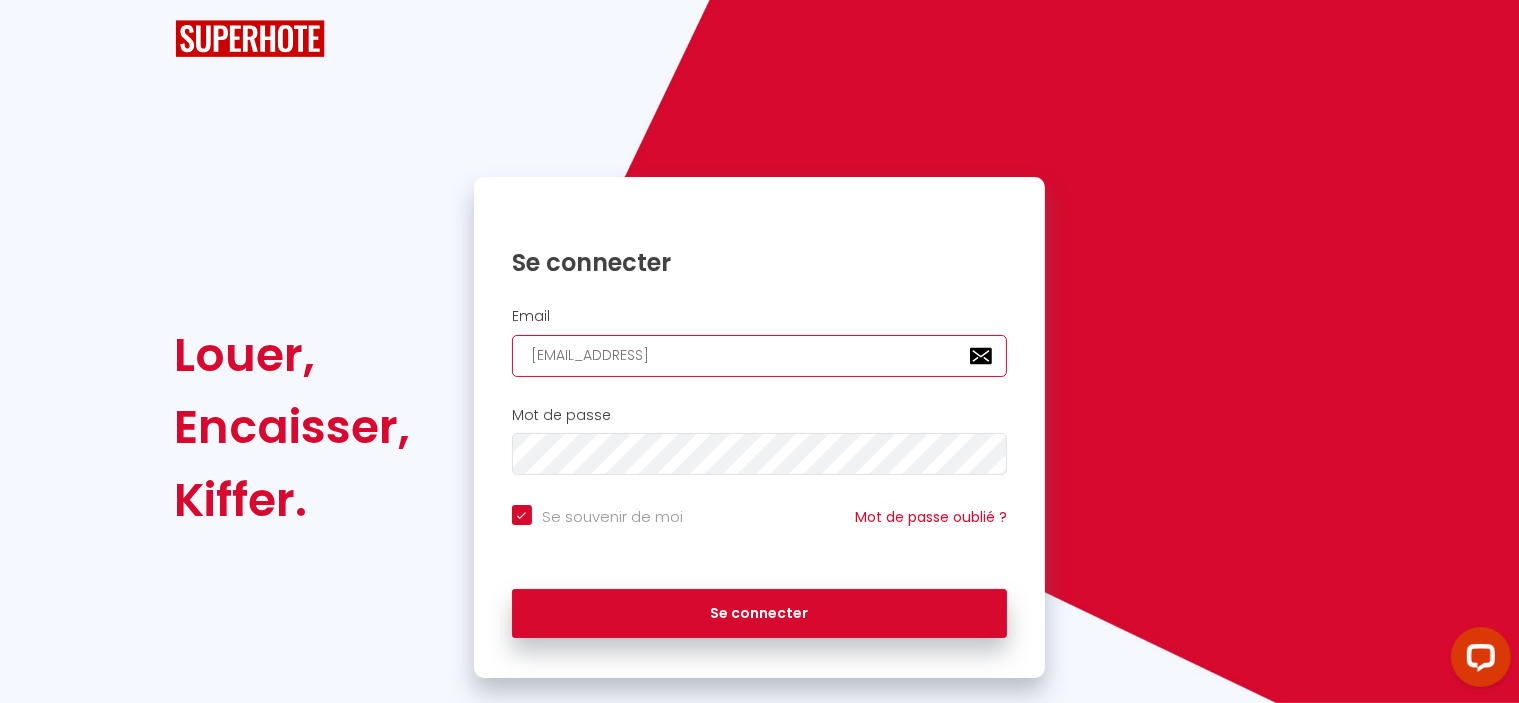 type on "[EMAIL_ADDRESS]." 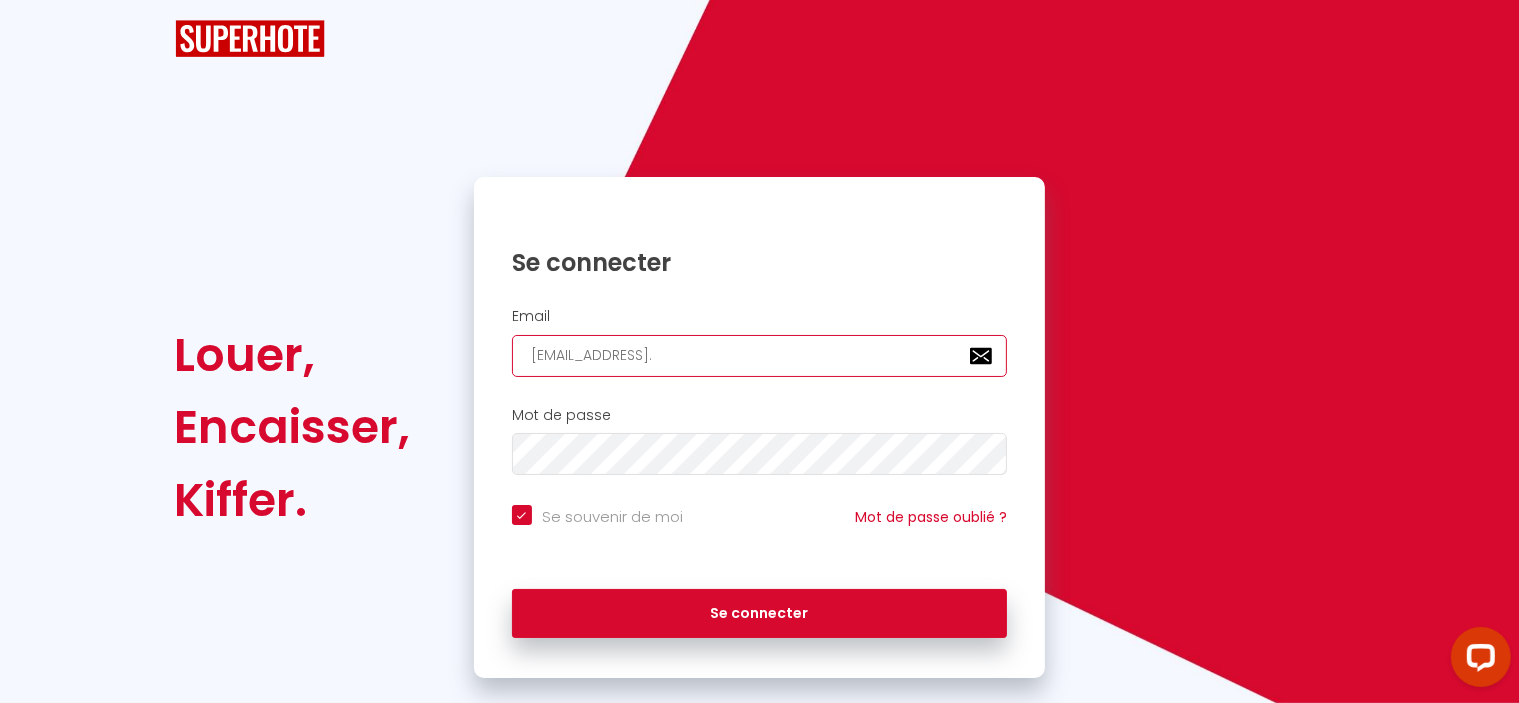 checkbox on "true" 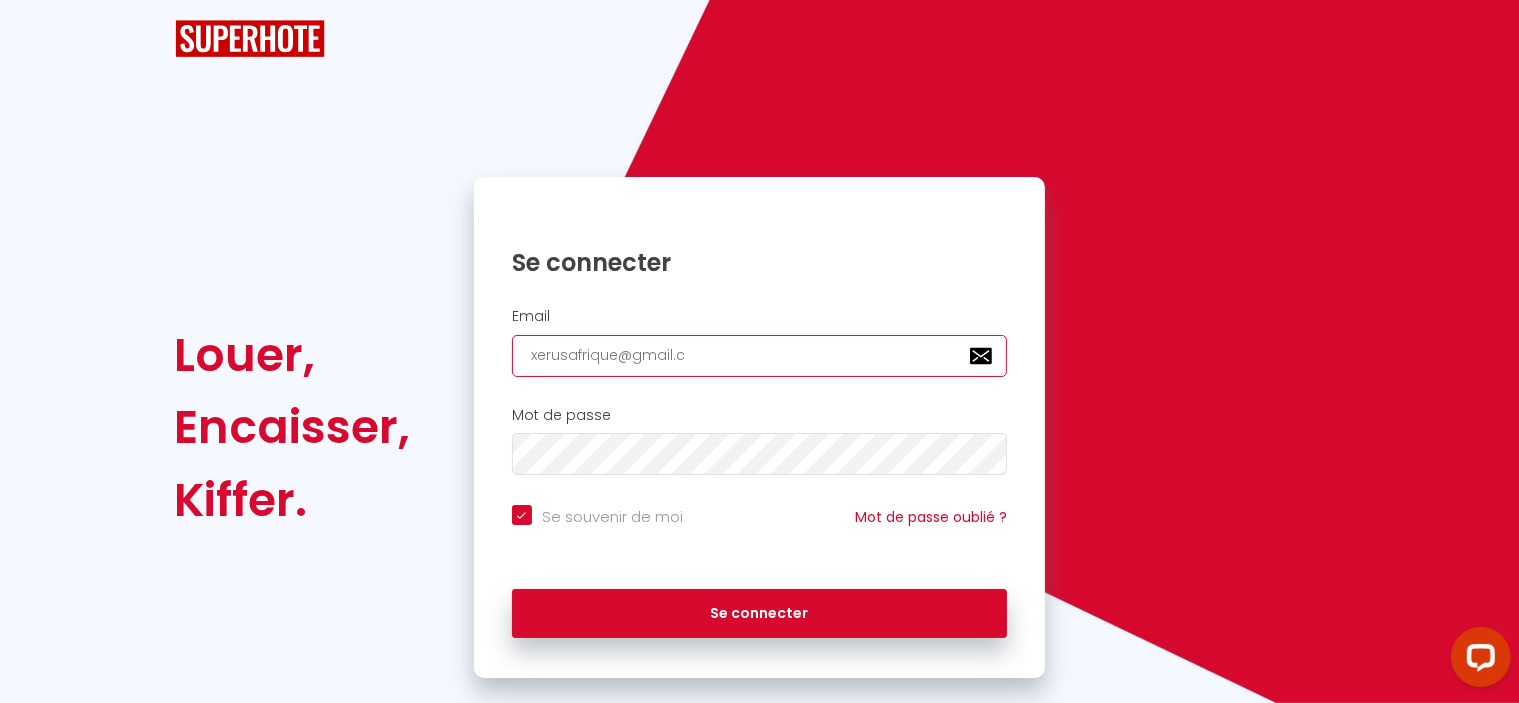 type on "[EMAIL_ADDRESS][DOMAIN_NAME]" 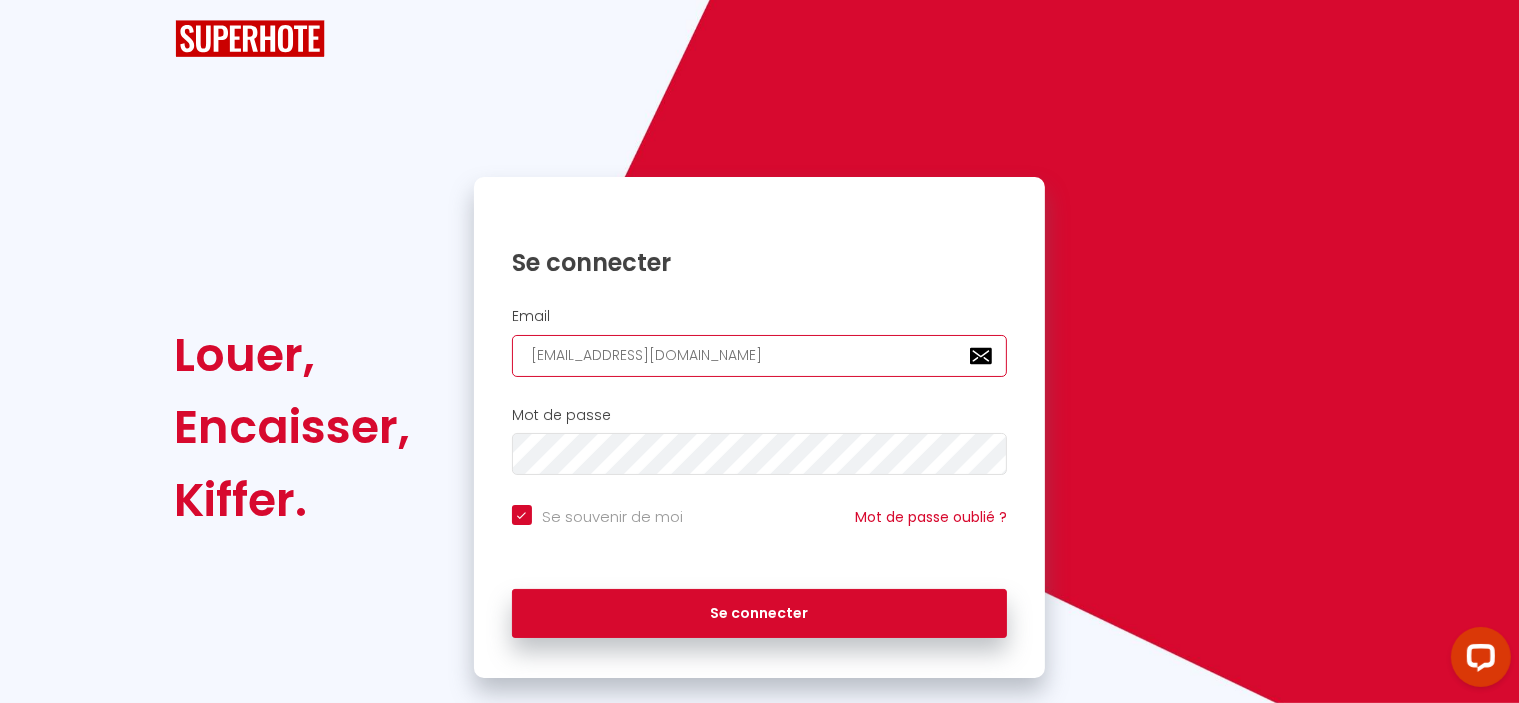 checkbox on "true" 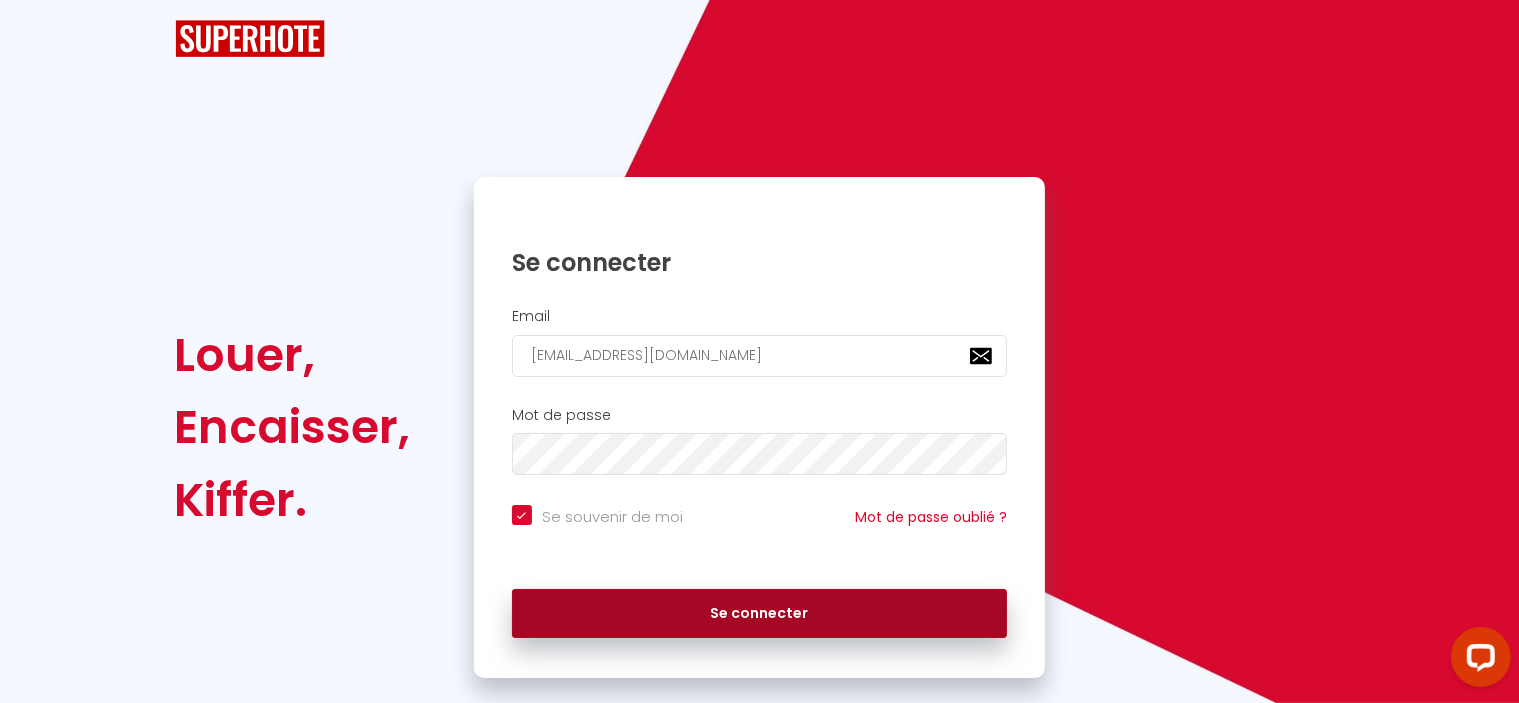 click on "Se connecter" at bounding box center [760, 614] 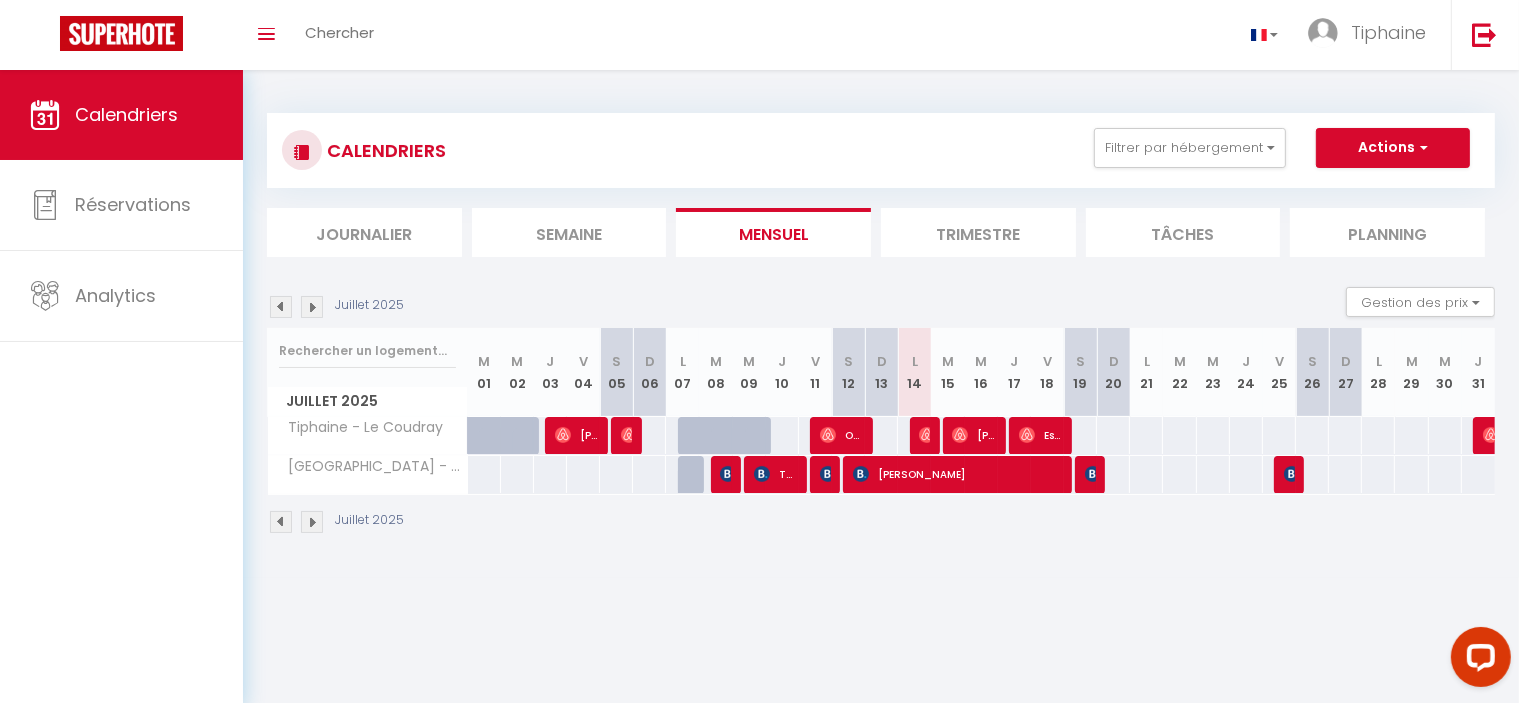 click at bounding box center [281, 522] 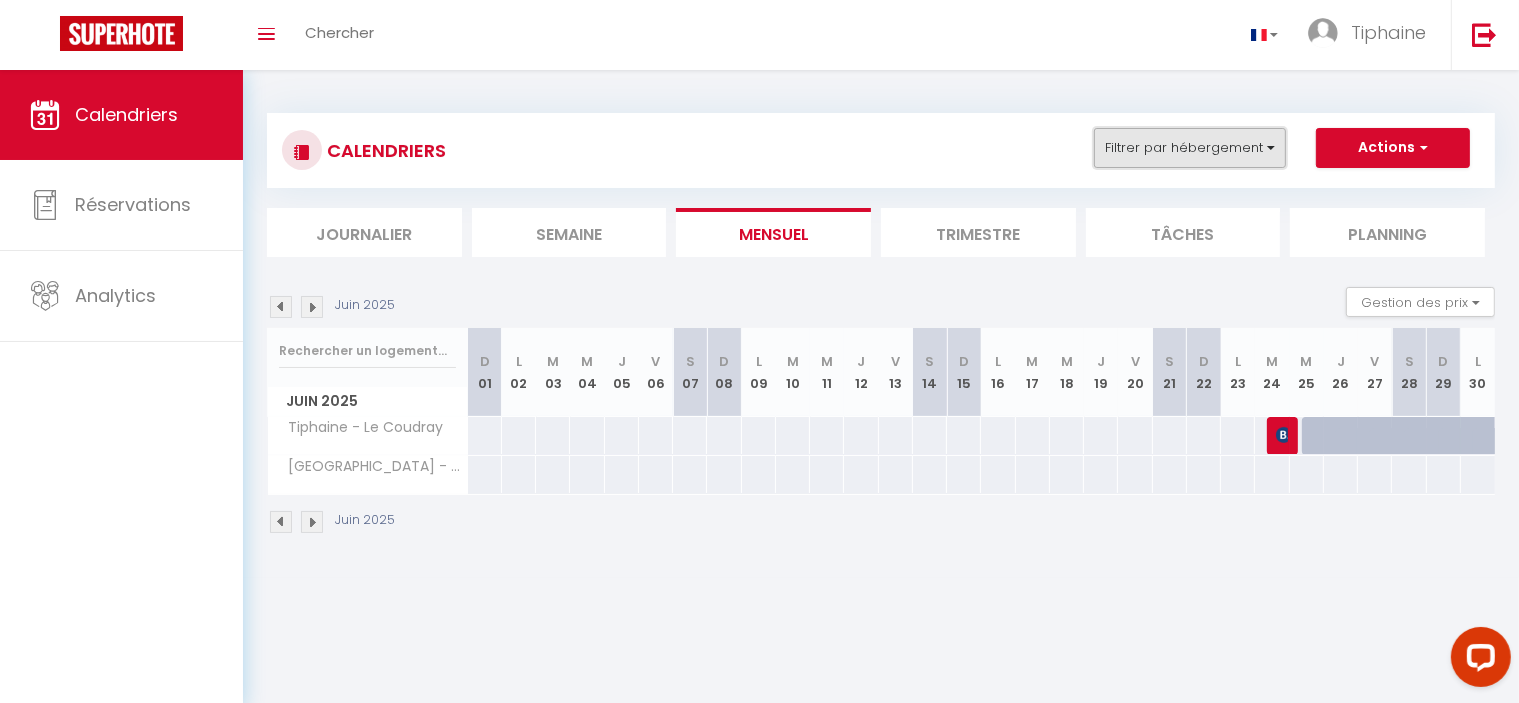 click on "Filtrer par hébergement" at bounding box center [1190, 148] 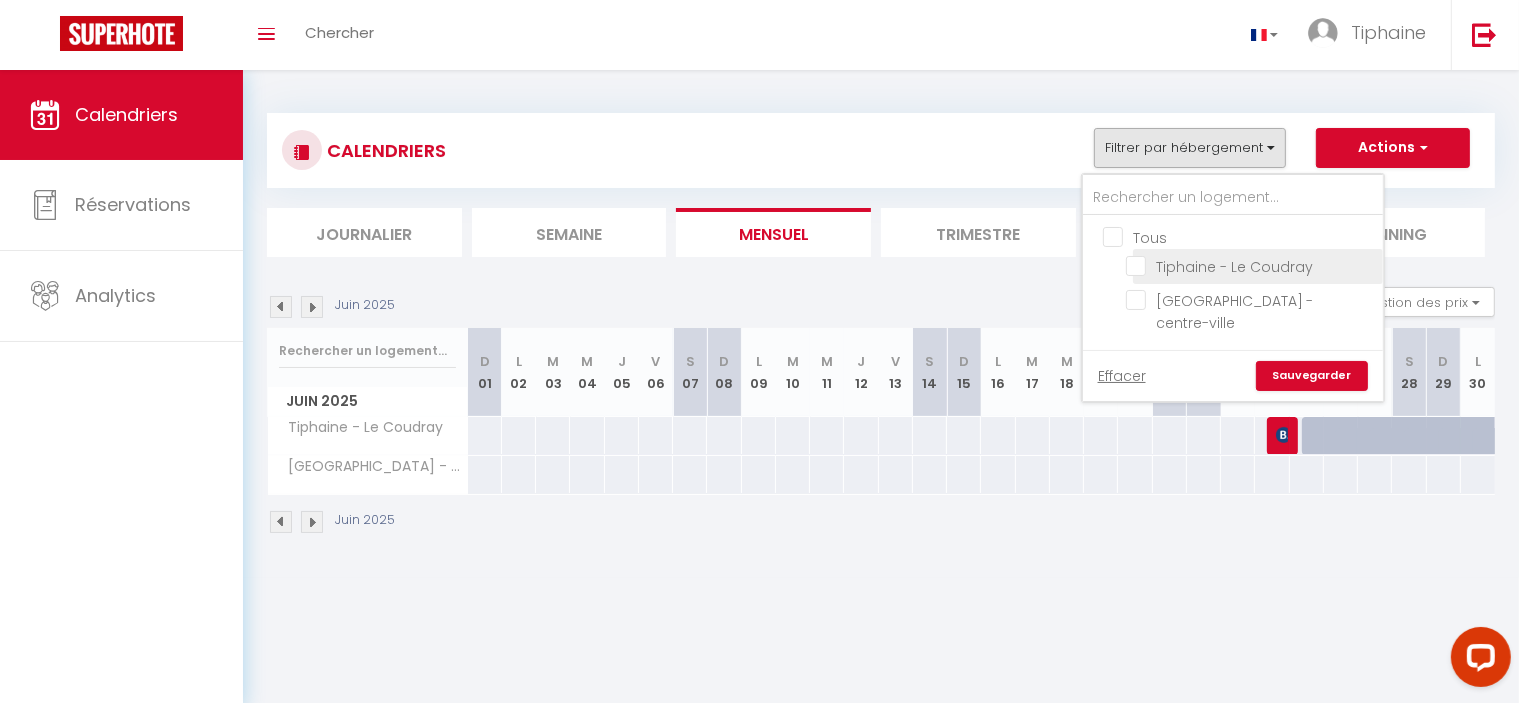 click on "Tiphaine - Le Coudray" at bounding box center (1251, 265) 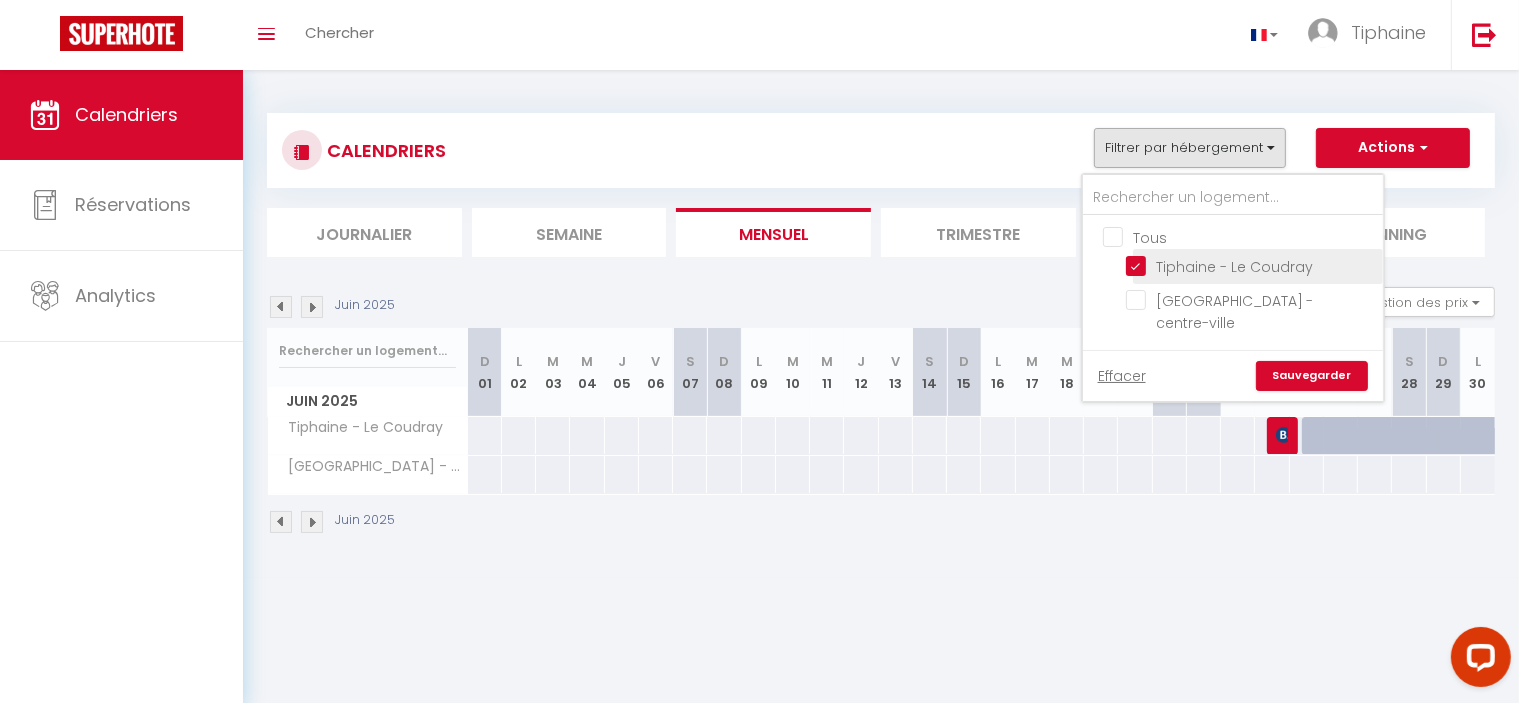 checkbox on "false" 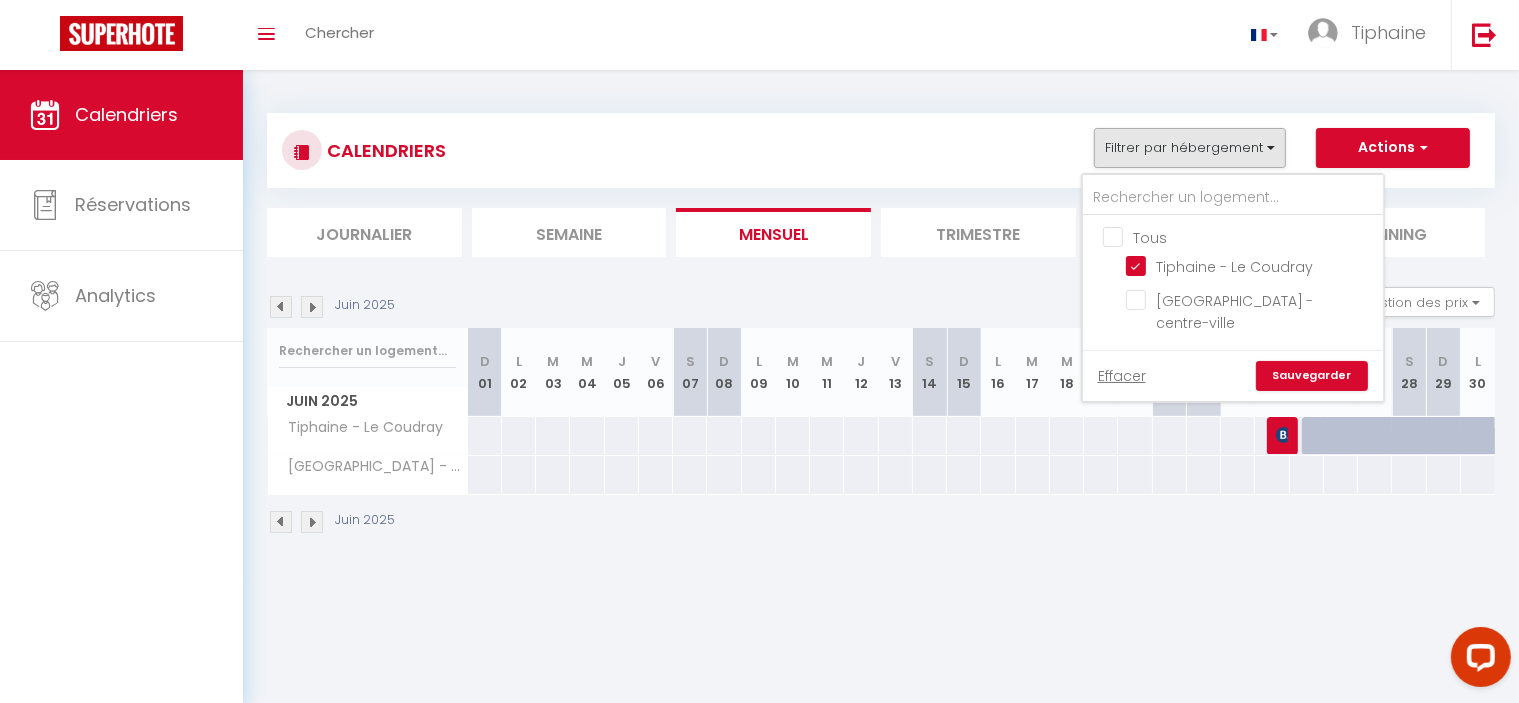 click on "Sauvegarder" at bounding box center [1312, 376] 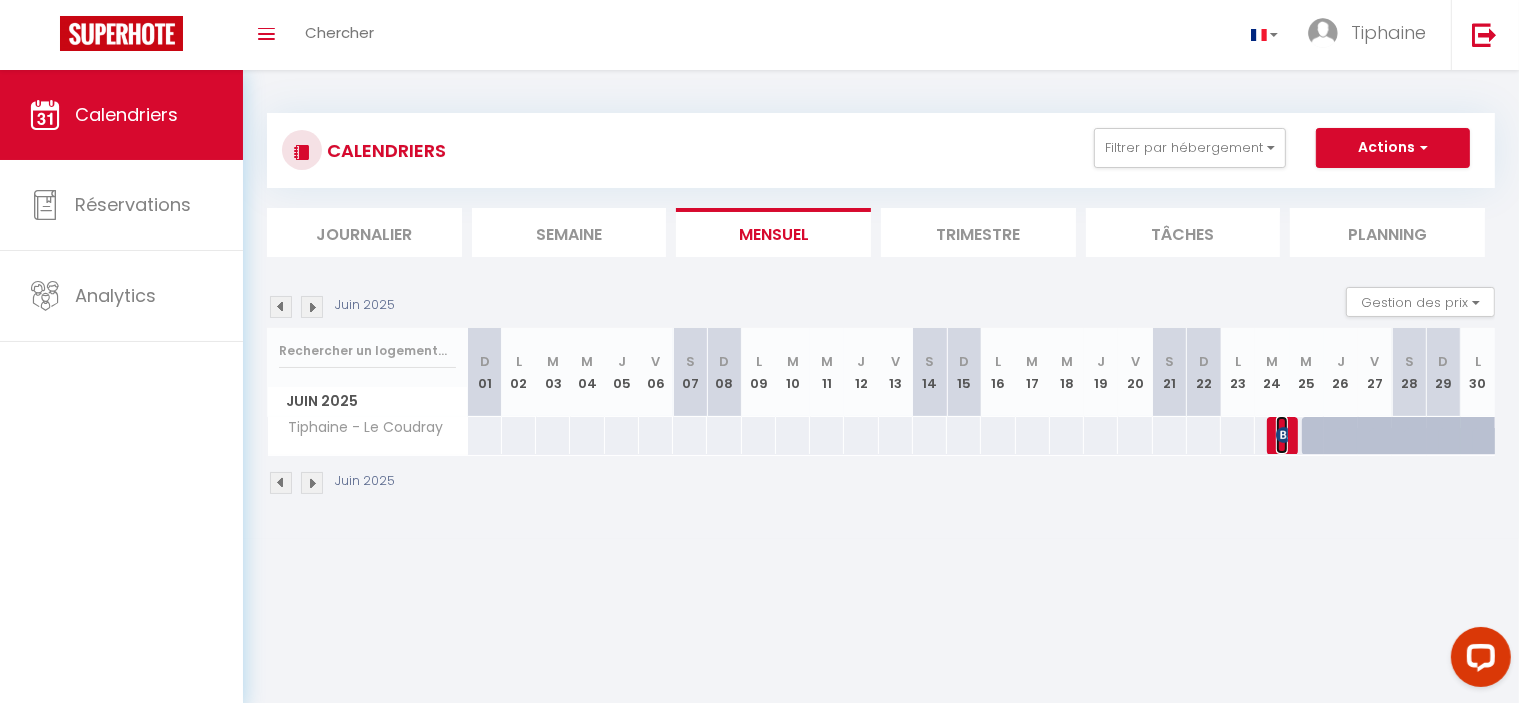 click at bounding box center (1284, 435) 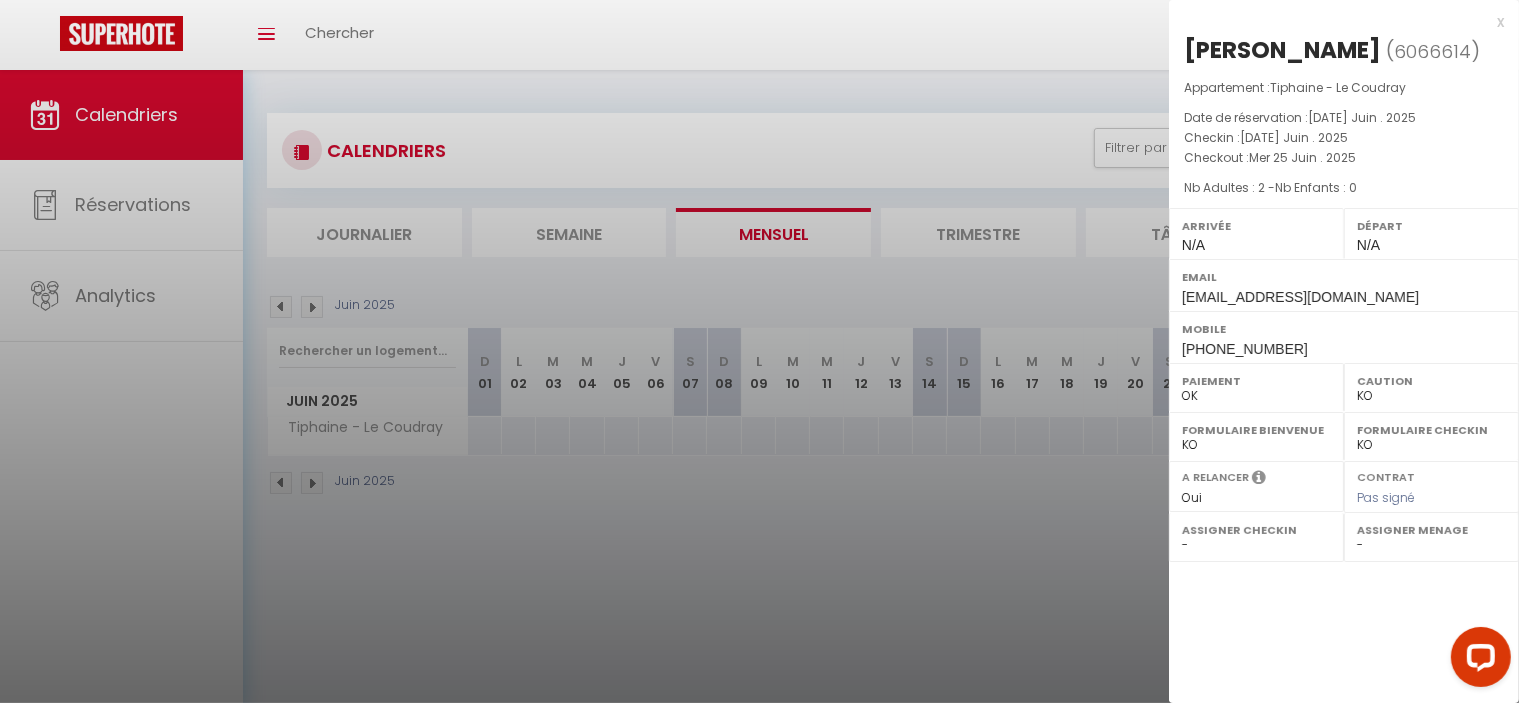 click at bounding box center [759, 351] 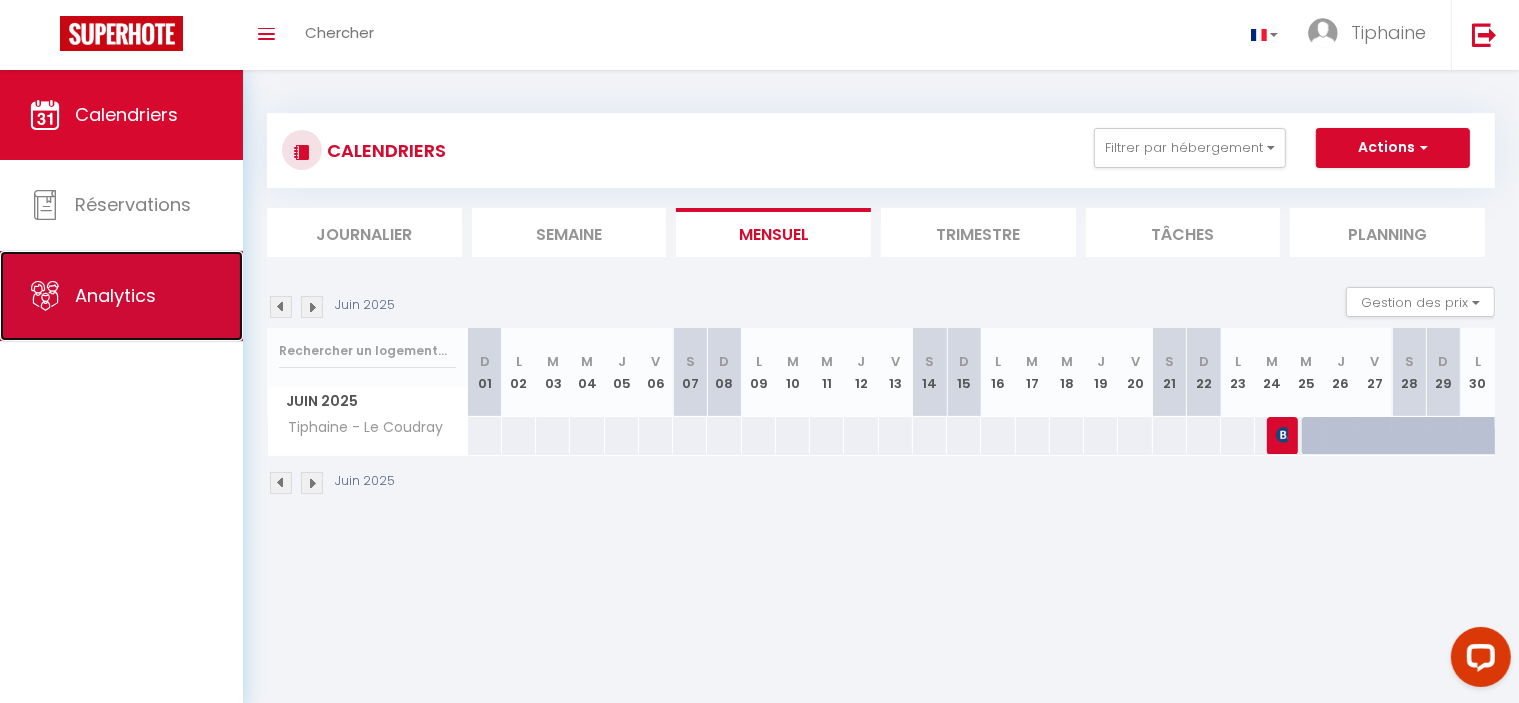 click on "Analytics" at bounding box center [115, 295] 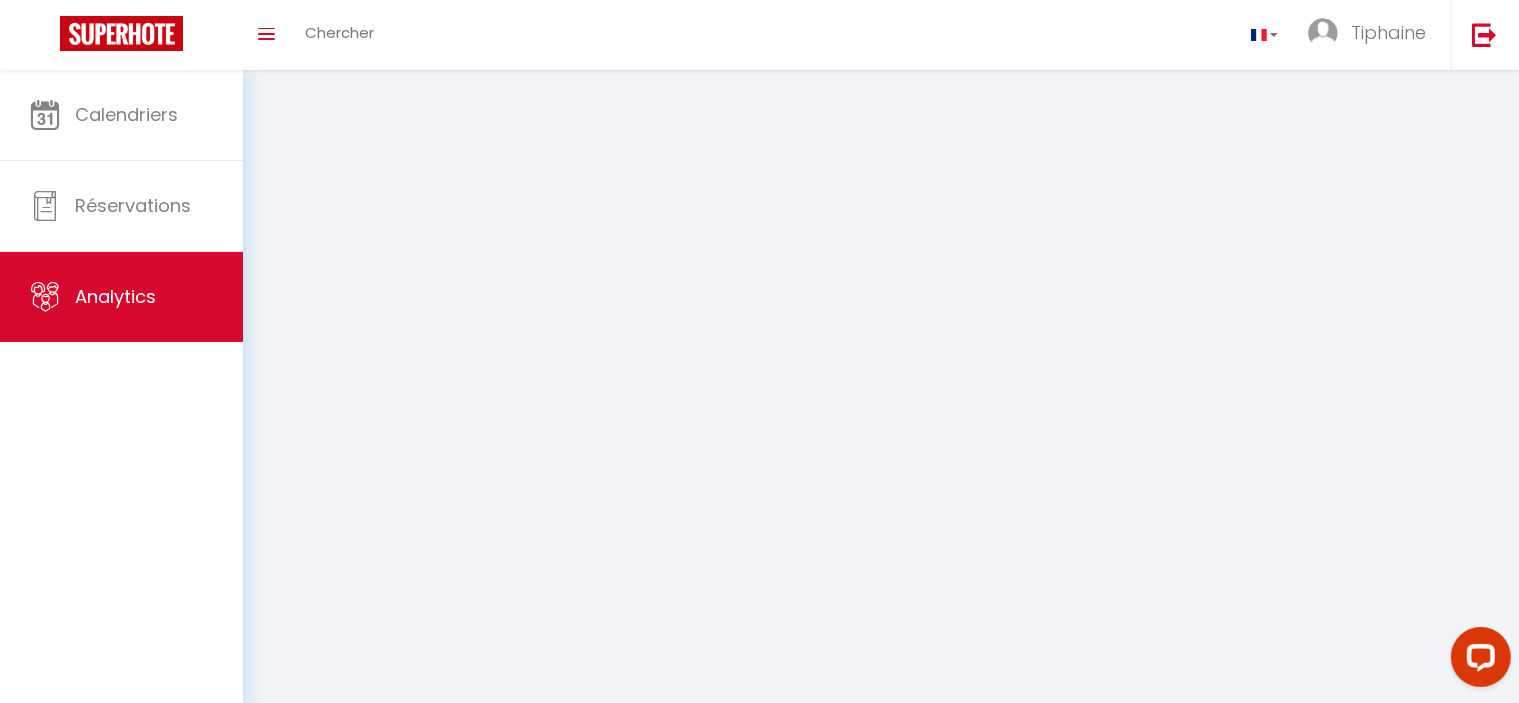 select on "2025" 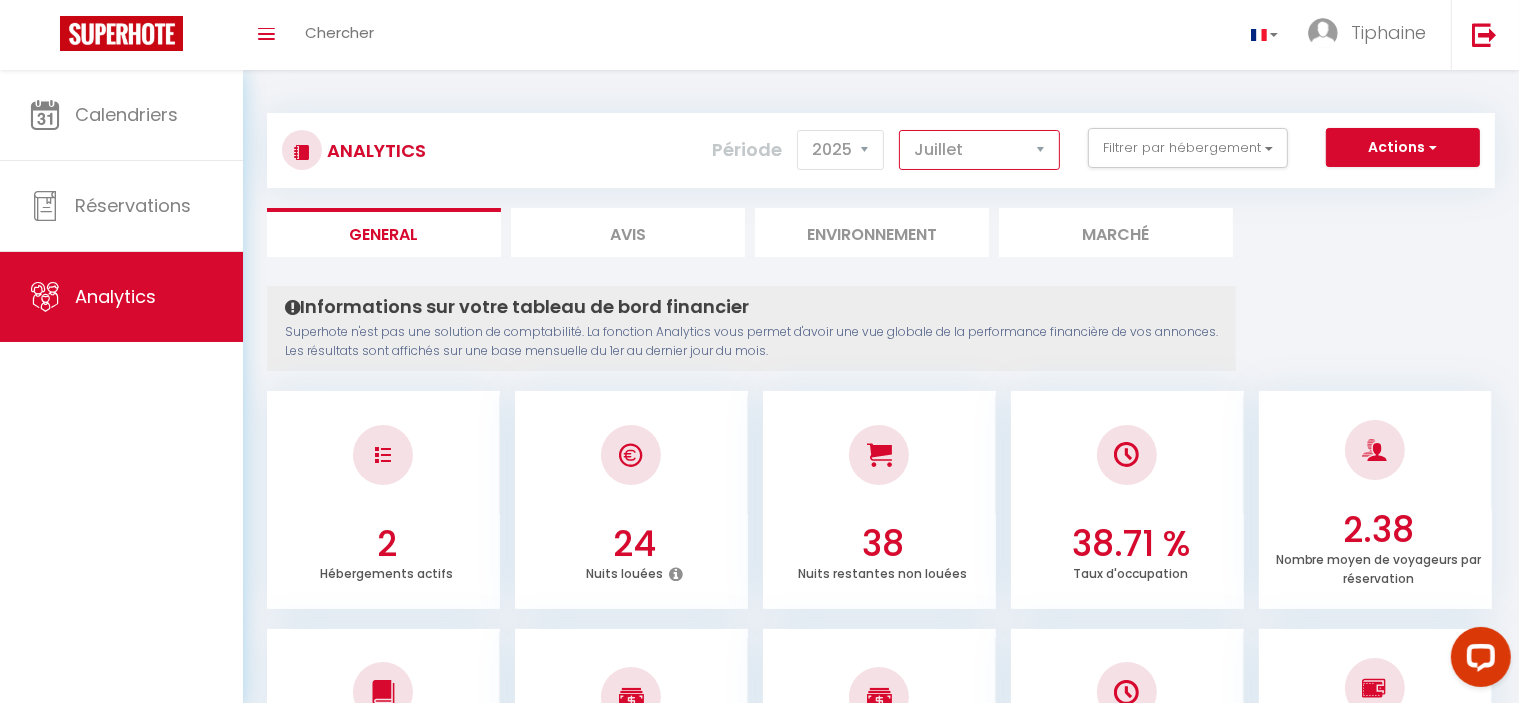 click on "[PERSON_NAME]   Mars   [PERSON_NAME]   Juin   Juillet   Août   Septembre   Octobre   Novembre   Décembre" at bounding box center [979, 150] 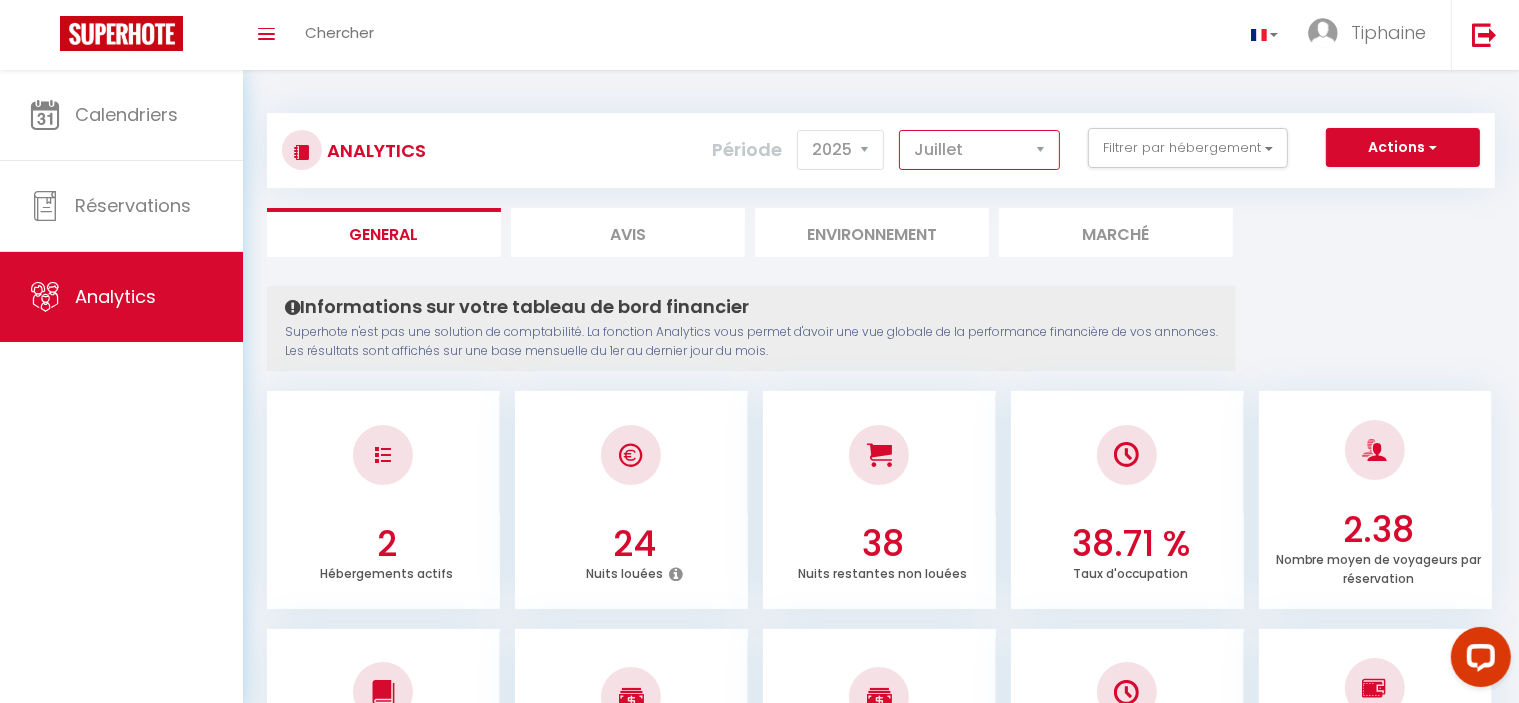 select on "6" 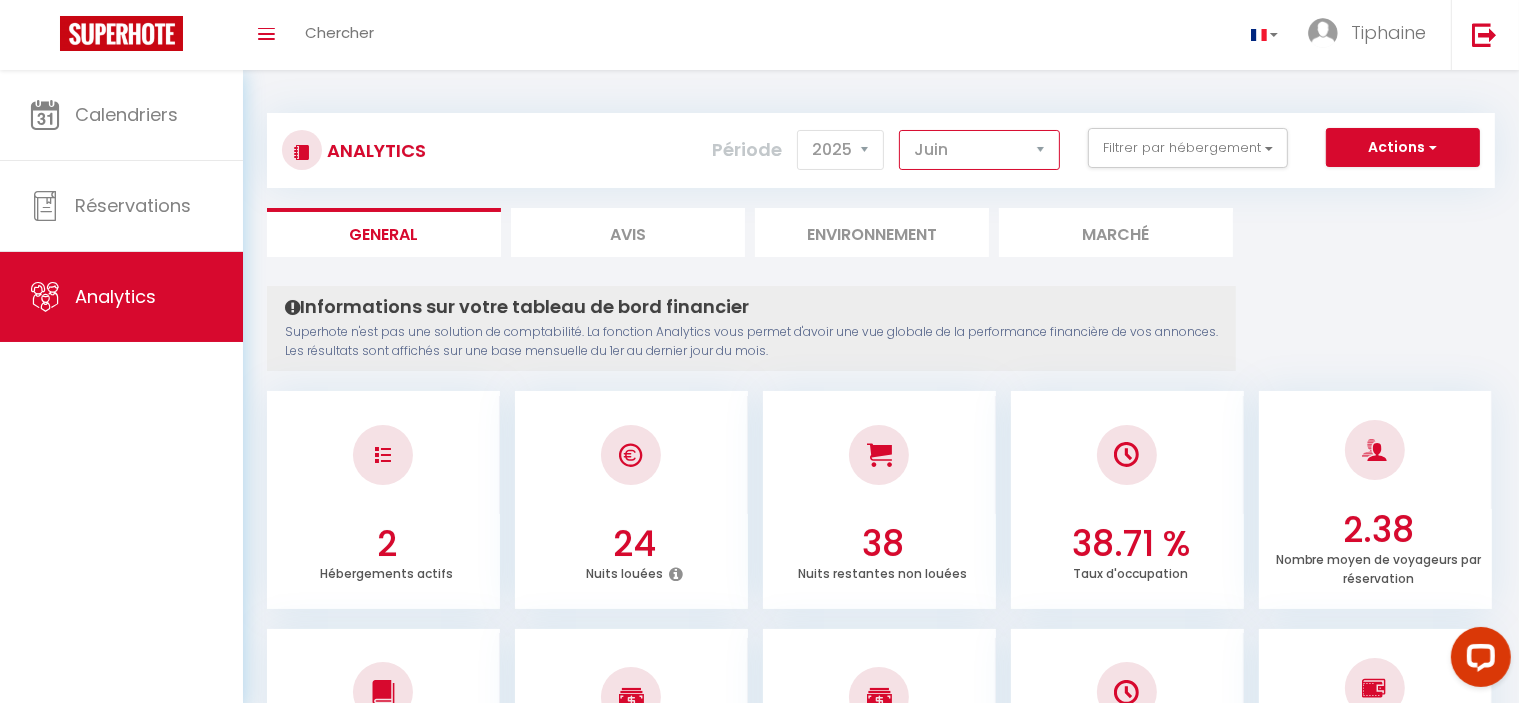 click on "[PERSON_NAME]   Mars   [PERSON_NAME]   Juin   Juillet   Août   Septembre   Octobre   Novembre   Décembre" at bounding box center (979, 150) 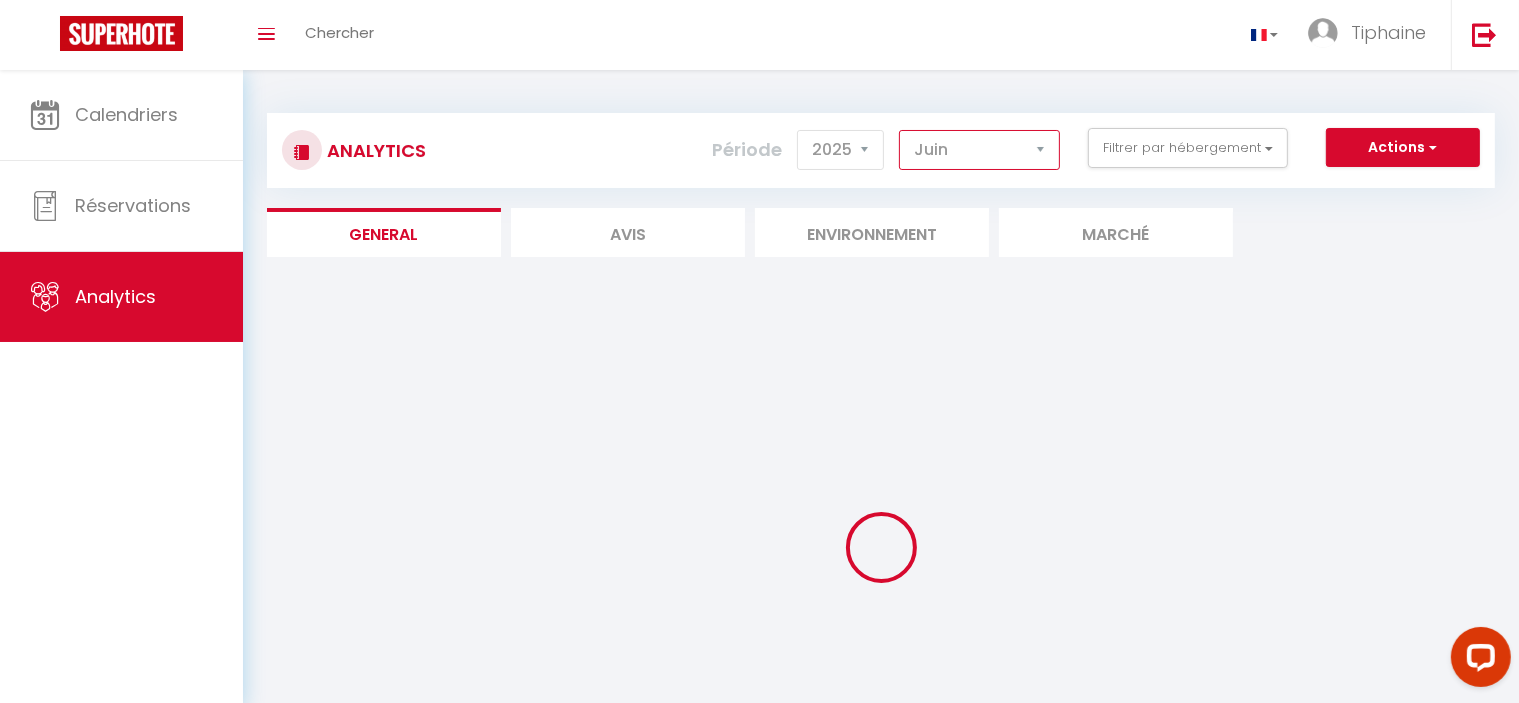 checkbox on "false" 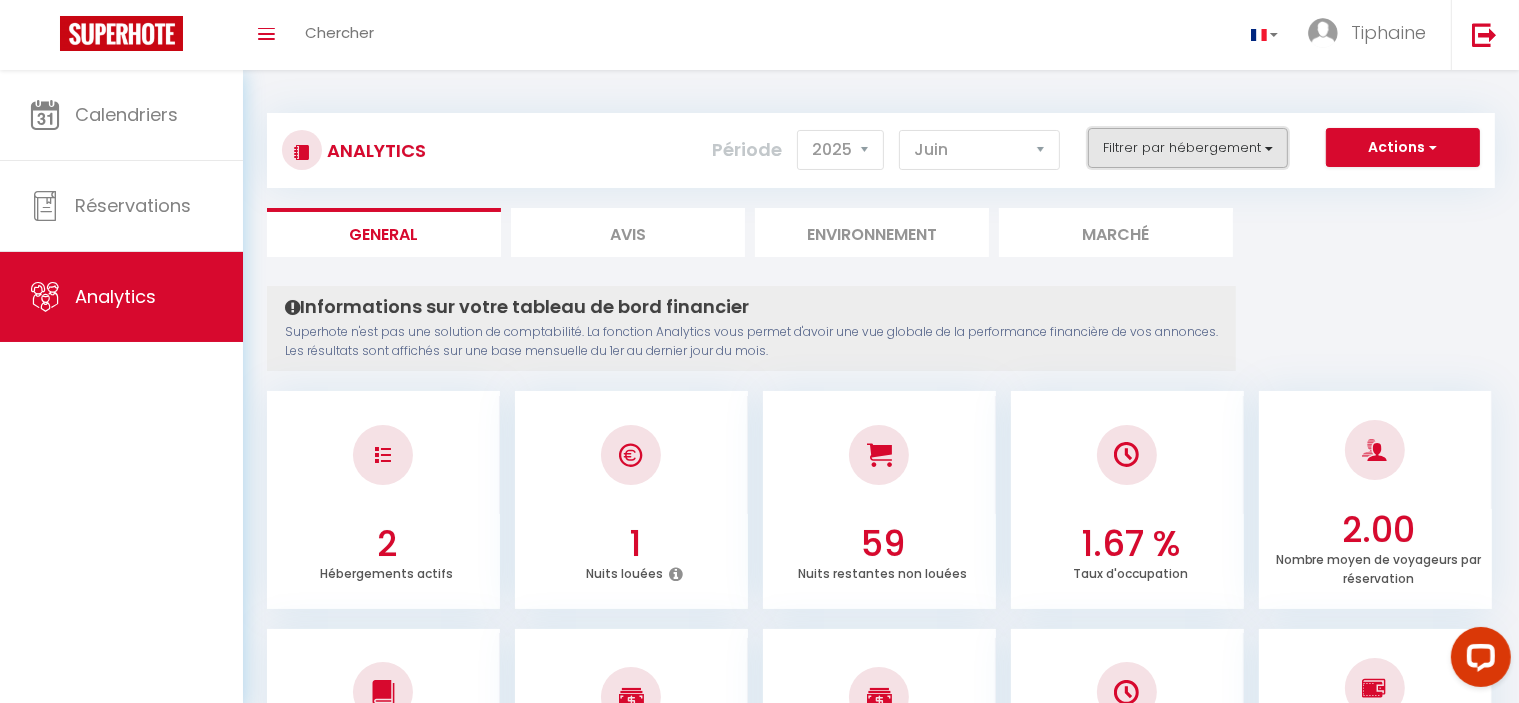 click on "Filtrer par hébergement" at bounding box center (1188, 148) 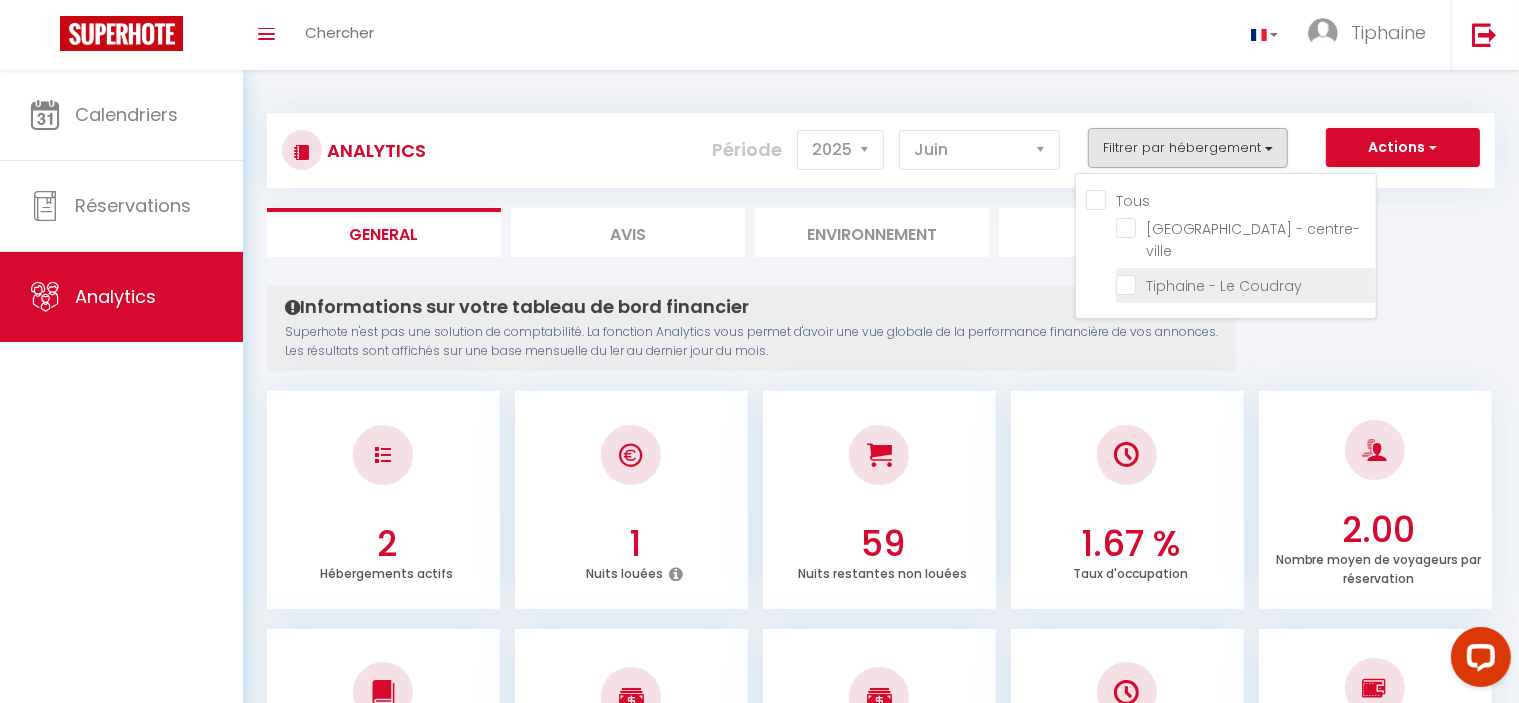 click at bounding box center [1246, 284] 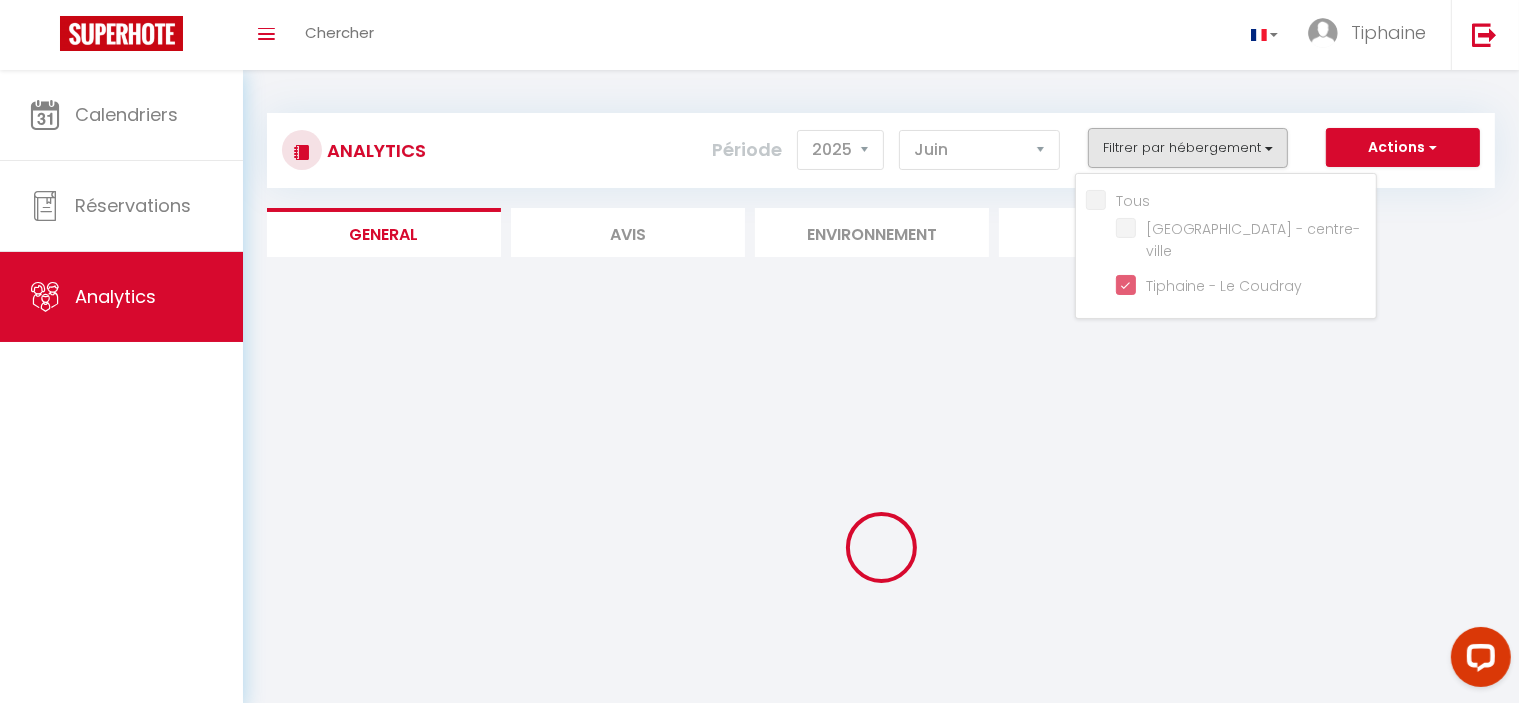 checkbox on "false" 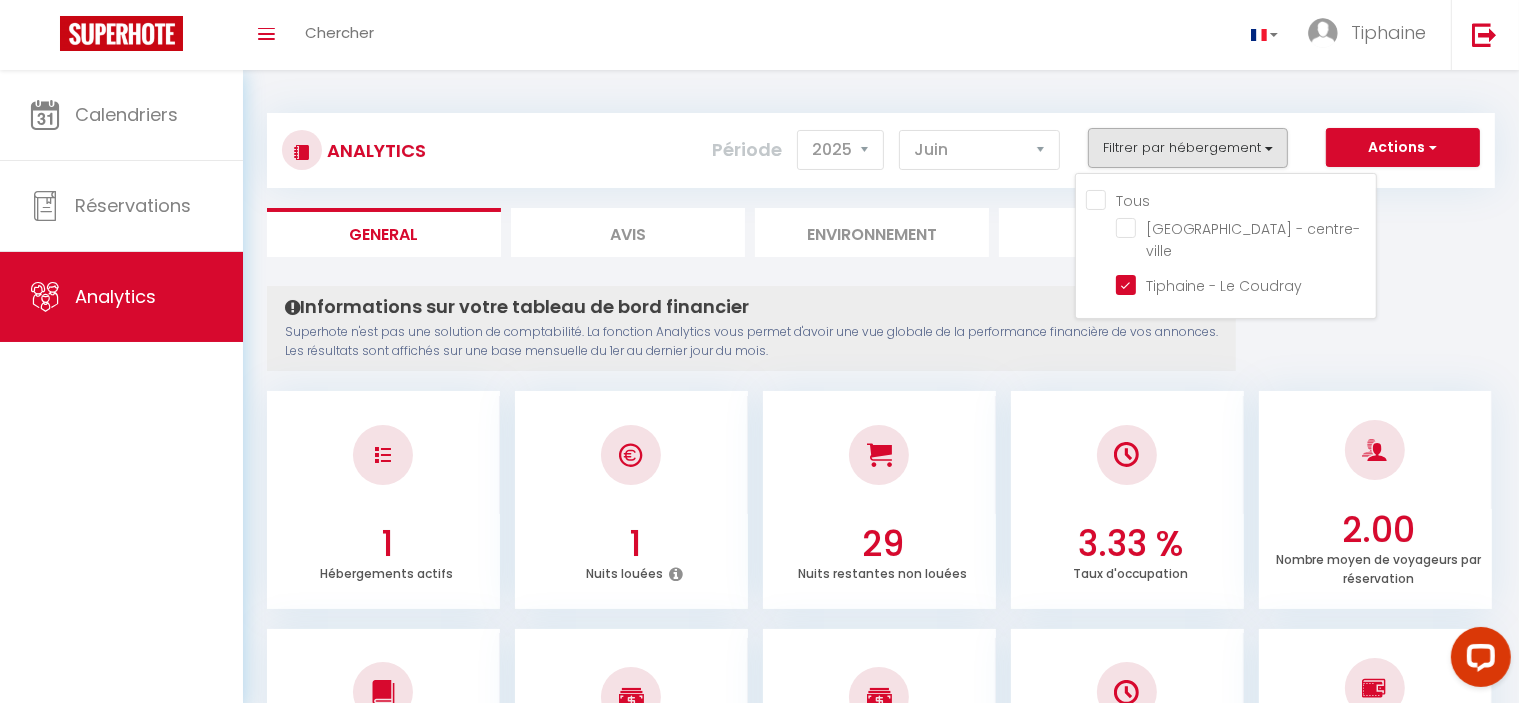click on "Informations sur votre tableau de bord financier   Superhote n'est pas une solution de comptabilité. La fonction Analytics vous permet d'avoir une vue globale de la performance financière de vos annonces.
Les résultats sont affichés sur une base mensuelle du 1er au dernier jour du mois.
Aucun logement configuré pour le moment   Configurer   [PERSON_NAME] ou Importer des hébergements   ×
Pas d'hébergements pour le moment
IMPORTANT 1- L'import va récupérer les PRIX, les DISPONIBILITES et les RESERVATIONS Airbnb. 2- Après l'import, Superhote gérera les disponibilités et prix du calendrier Airbnb. 3- Veillez à reportez vos autres règles dans le calendrier Superhote.   Annuler
Importer les logements Airbnb
1   Hébergements actifs     1   Nuits louées       29   Nuits restantes non louées     3.33 %   Taux d'occupation     2.00   Nombre moyen de voyageurs par réservation      1.00        66.80 €" at bounding box center [881, 1602] 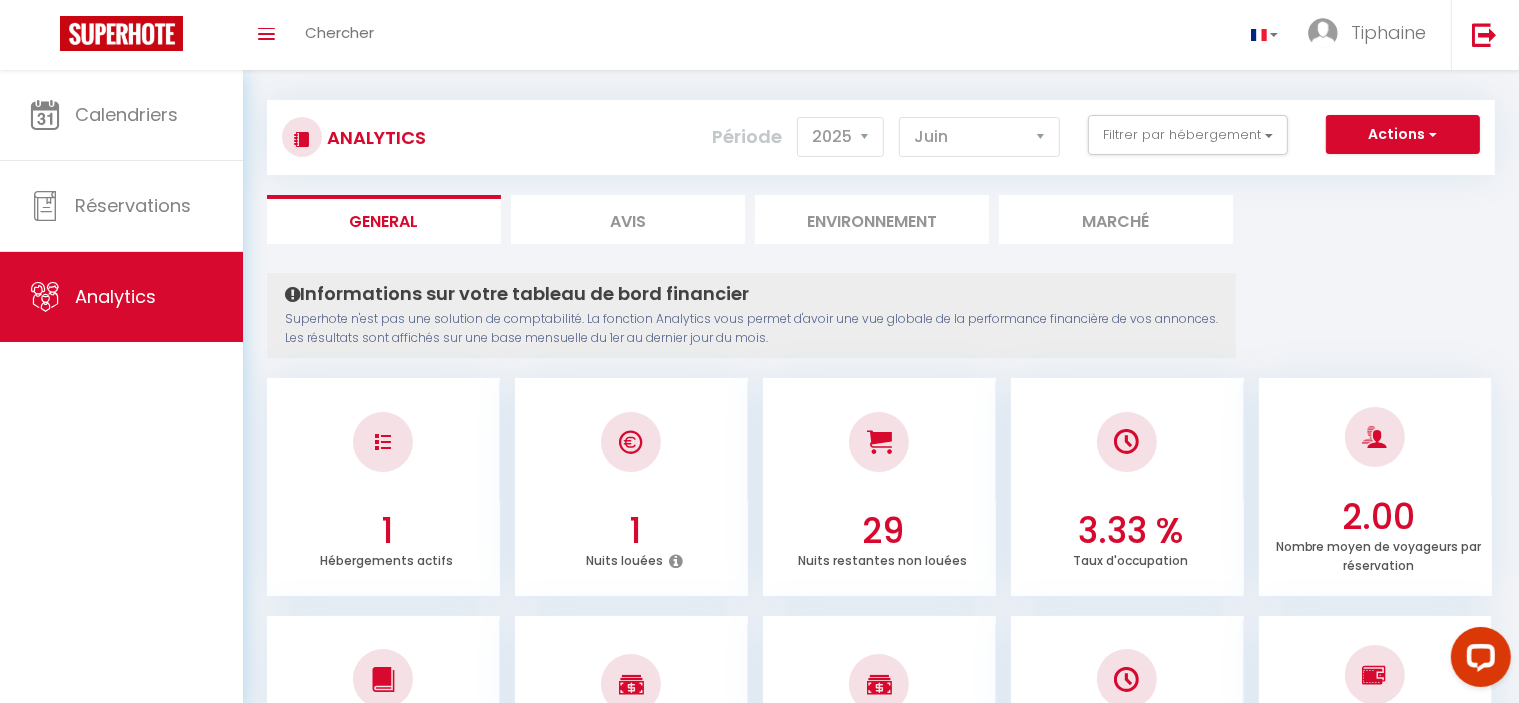scroll, scrollTop: 0, scrollLeft: 0, axis: both 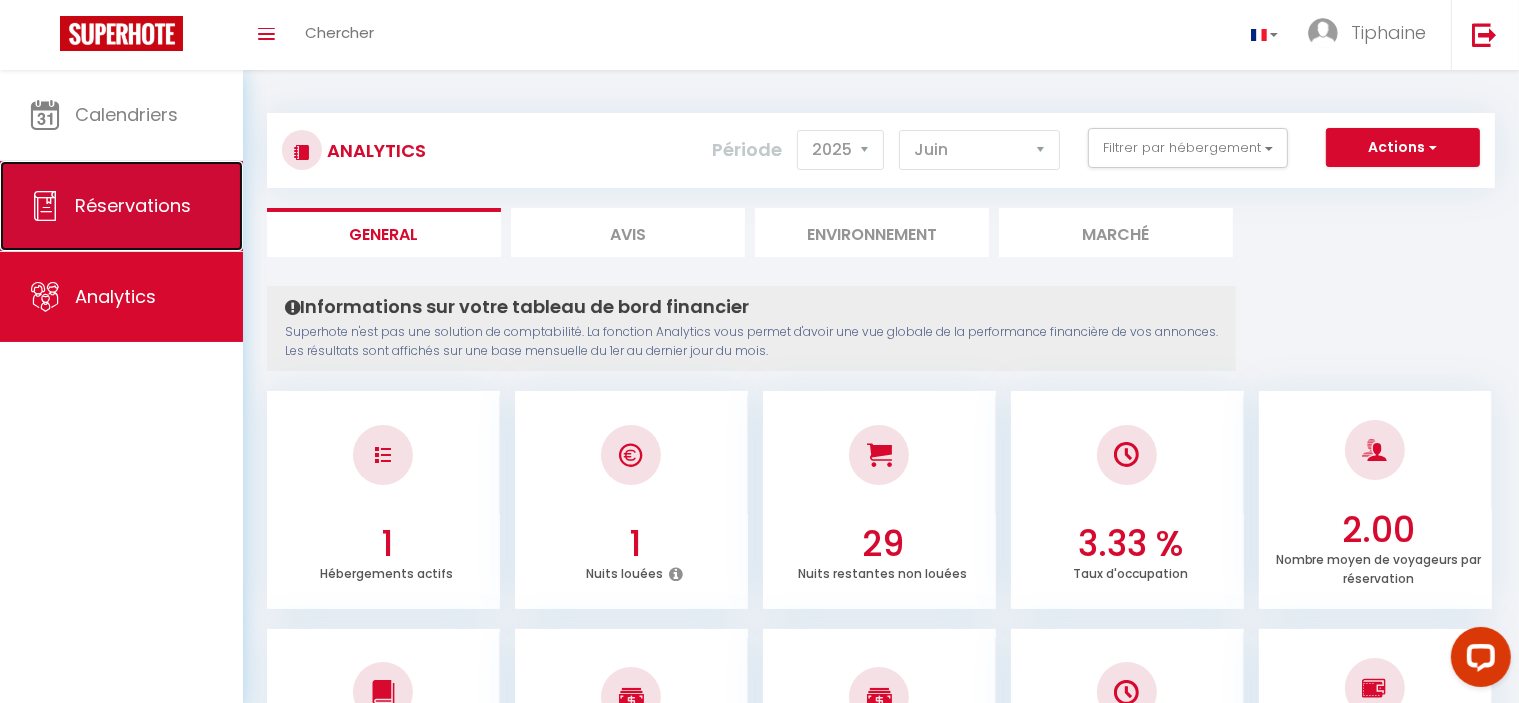 click on "Réservations" at bounding box center [133, 205] 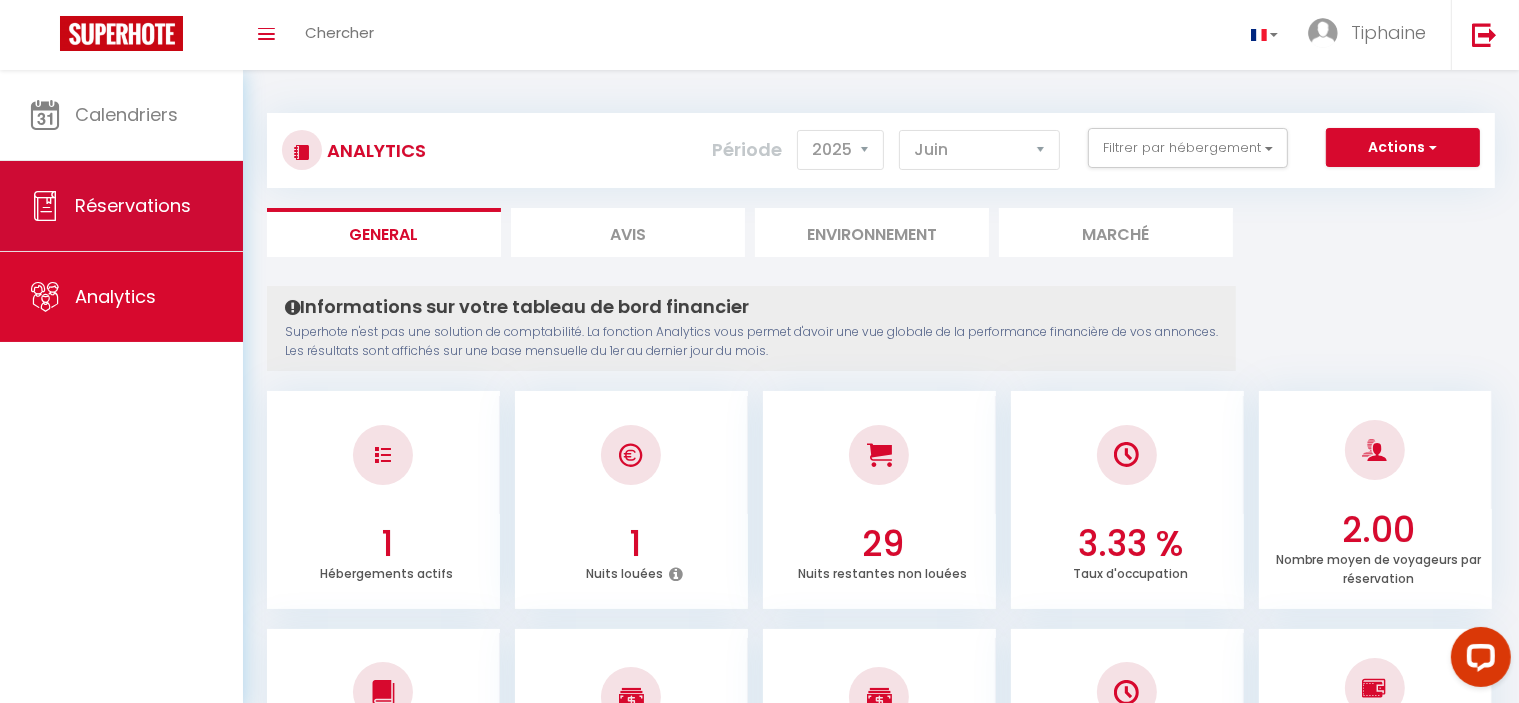 select on "not_cancelled" 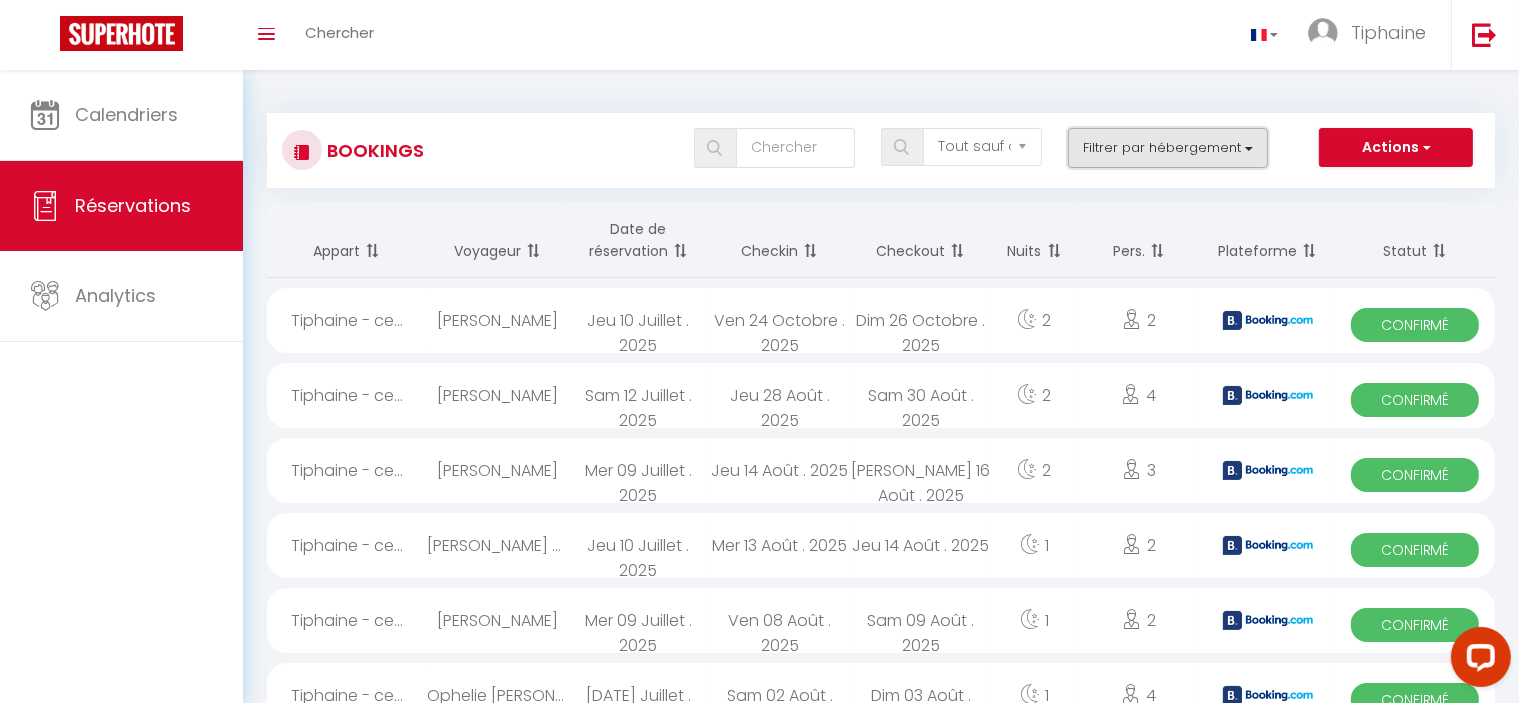 click on "Filtrer par hébergement" at bounding box center [1168, 148] 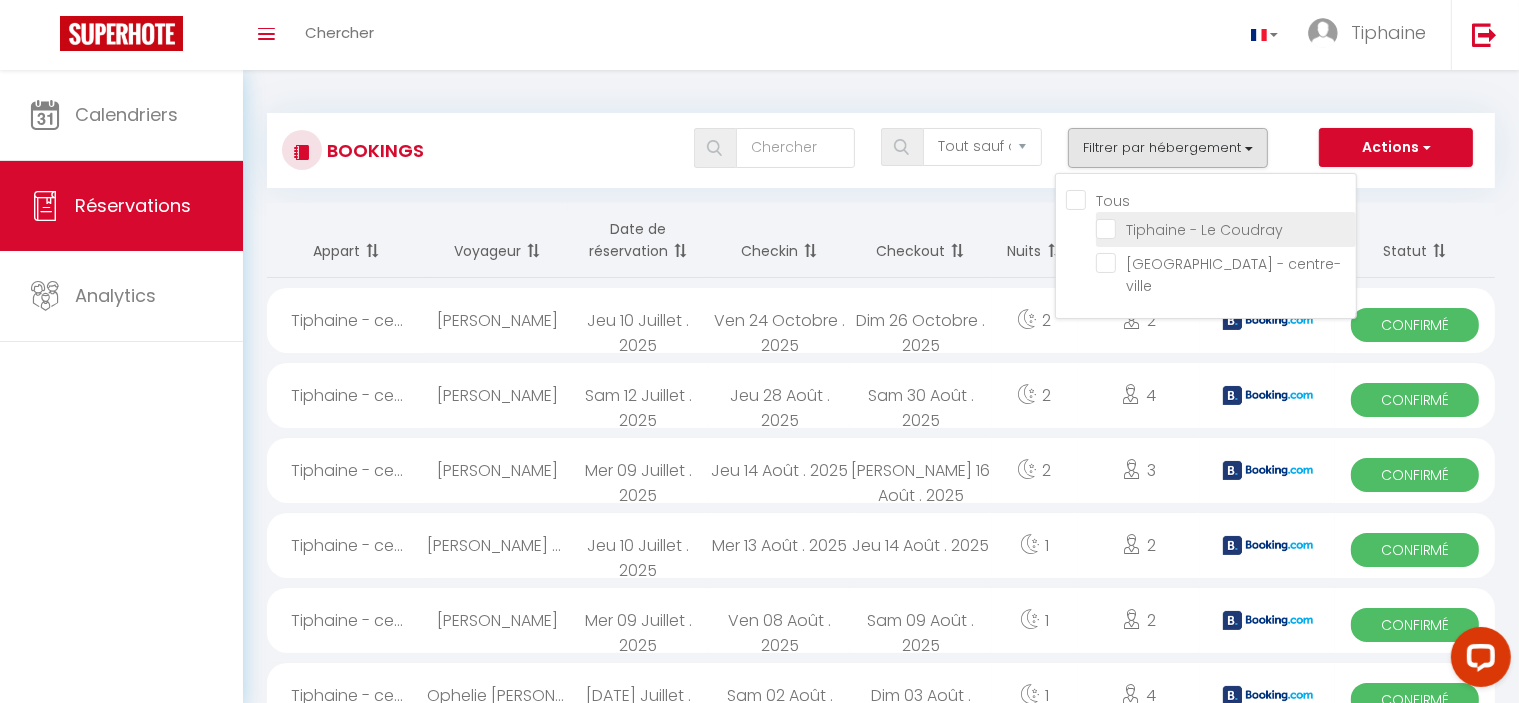 click on "Tiphaine - Le Coudray" at bounding box center (1226, 228) 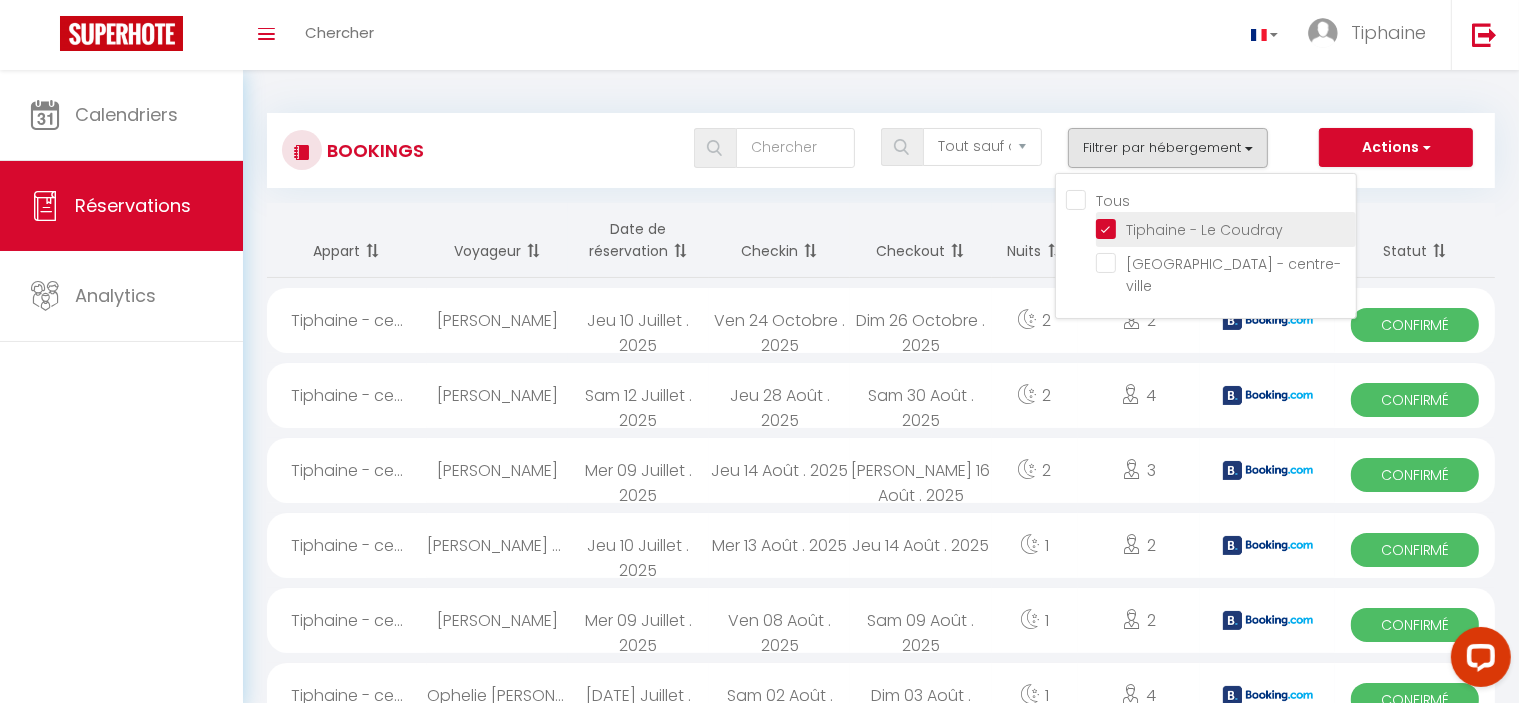 checkbox on "false" 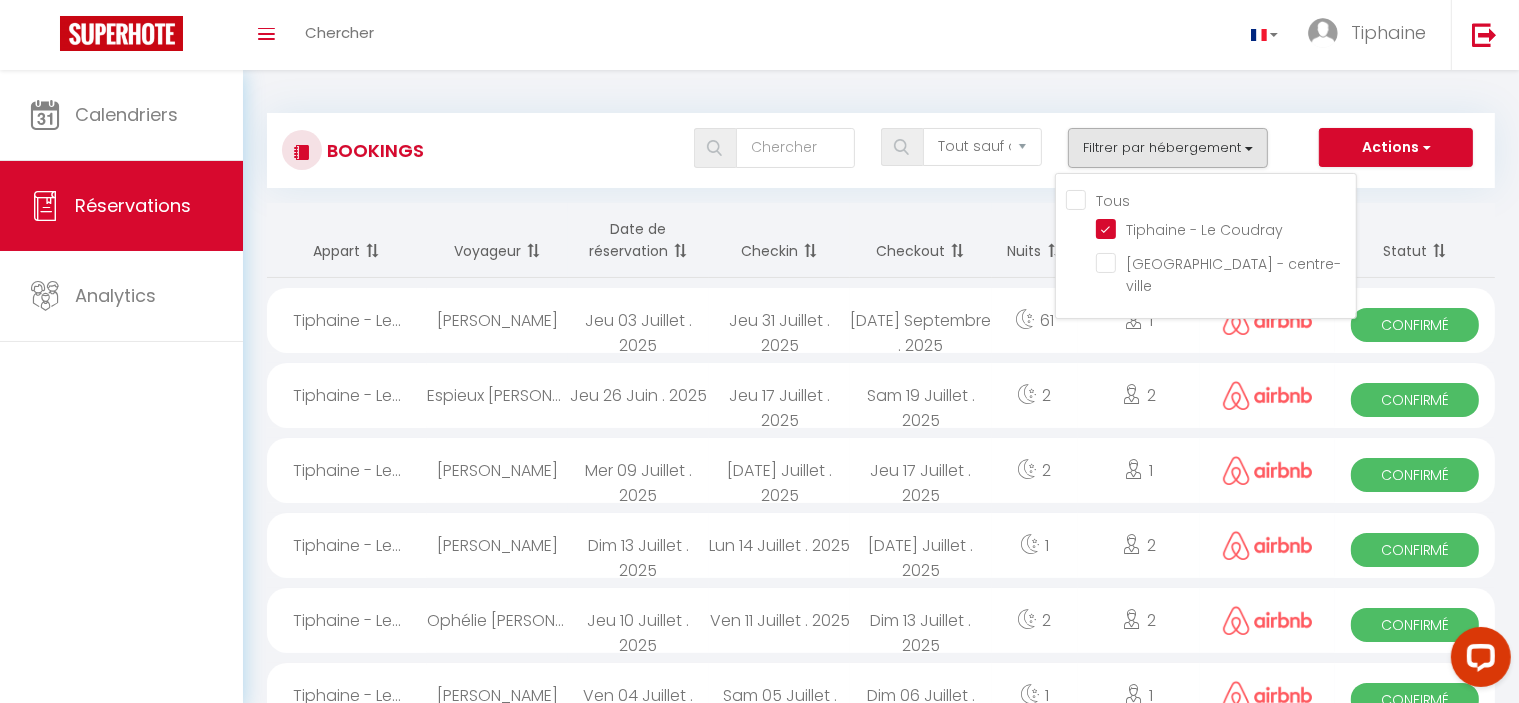 click on "Bookings         Tous les statuts   Annulé   Confirmé   Non Confirmé   Tout sauf annulé   No Show   Request
Filtrer par hébergement
Tous
Tiphaine - Le Coudray
[GEOGRAPHIC_DATA]-ville
Actions
Nouvelle Réservation   Exporter les réservations   Importer les réservations
Appart
Voyageur
Date de réservation
Checkin
Checkout
Nuits
Pers.
Plateforme
Statut
Tiphaine - Le...   [PERSON_NAME] 03 Juillet . 2025   Jeu 31 Juillet . [DATE] Septembre . 2025    61    1     Confirmé            2" at bounding box center [881, 493] 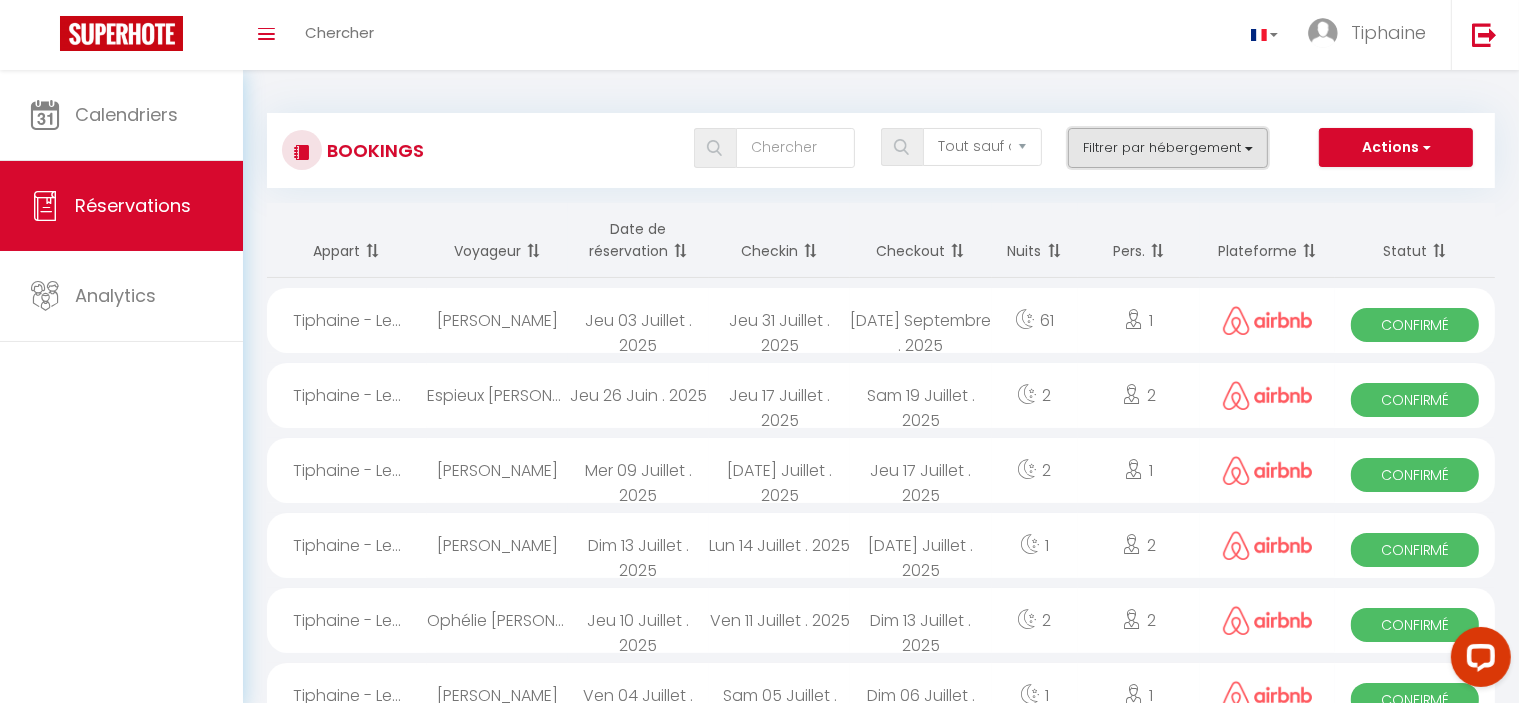 click on "Filtrer par hébergement" at bounding box center [1168, 148] 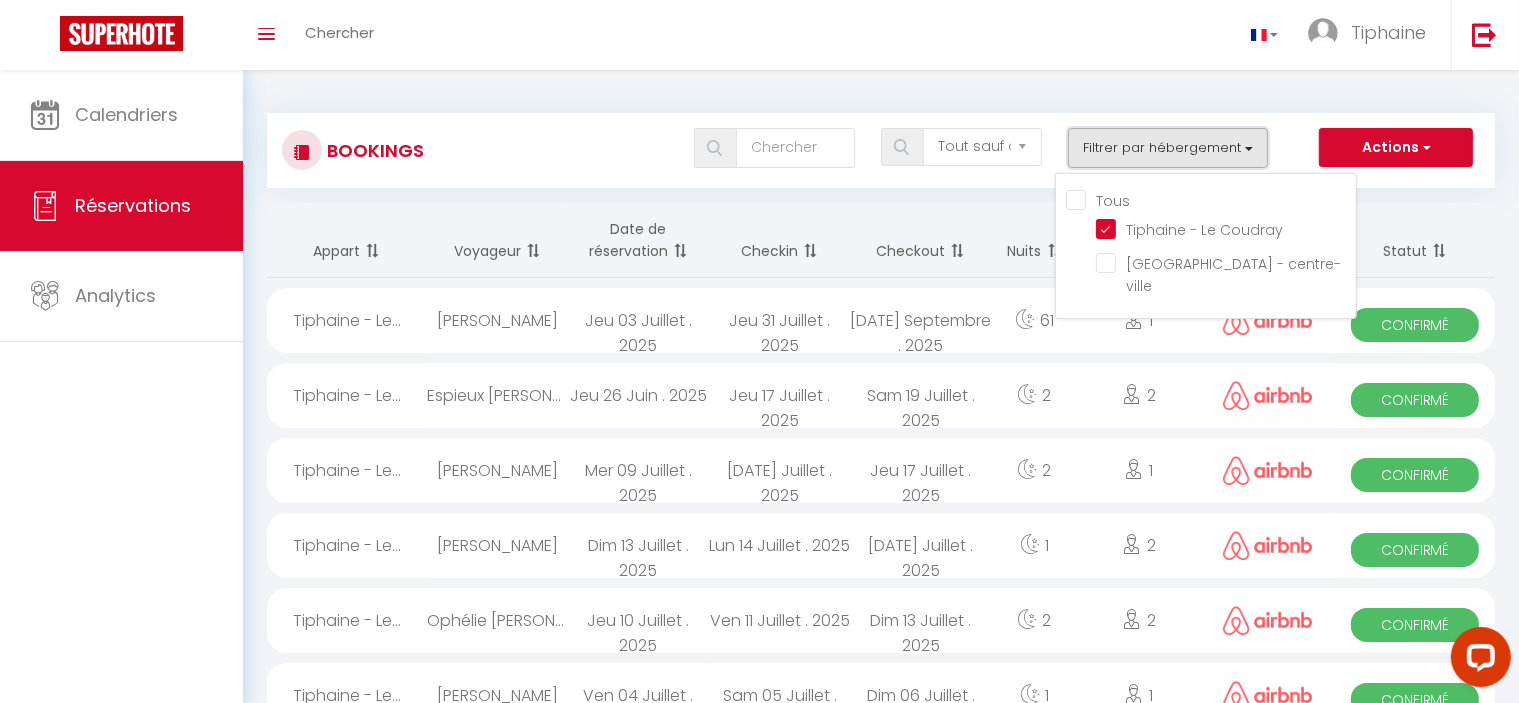 click on "Filtrer par hébergement" at bounding box center (1168, 148) 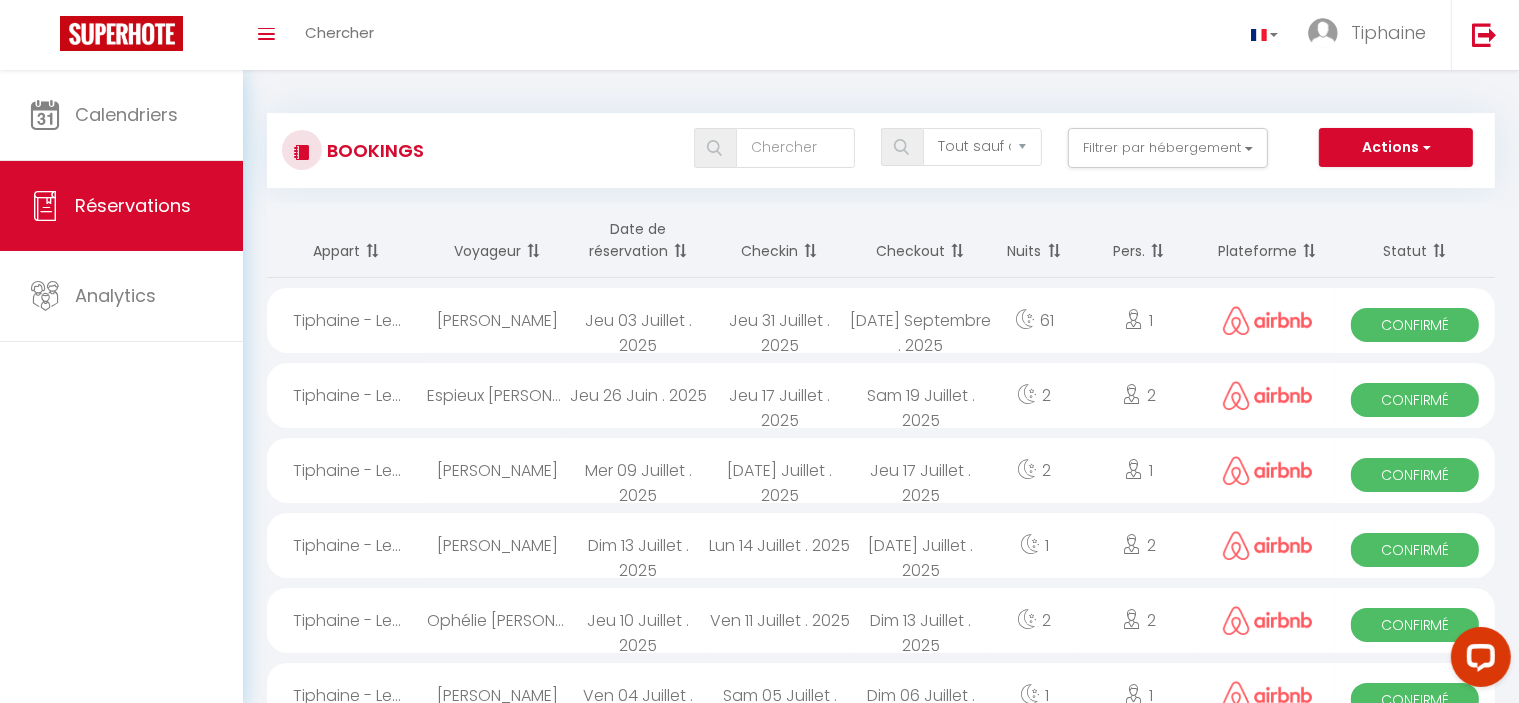click on "Checkin" at bounding box center [779, 240] 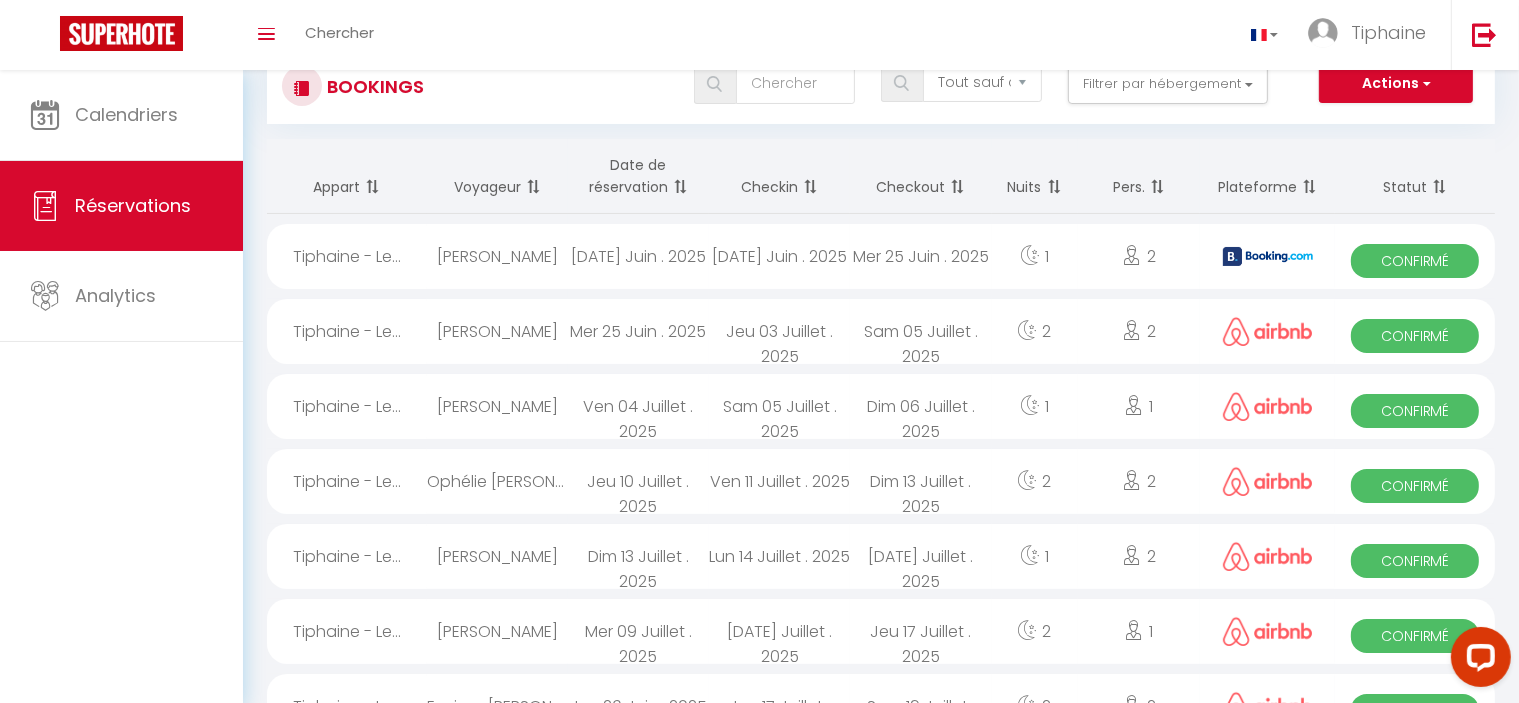 scroll, scrollTop: 100, scrollLeft: 0, axis: vertical 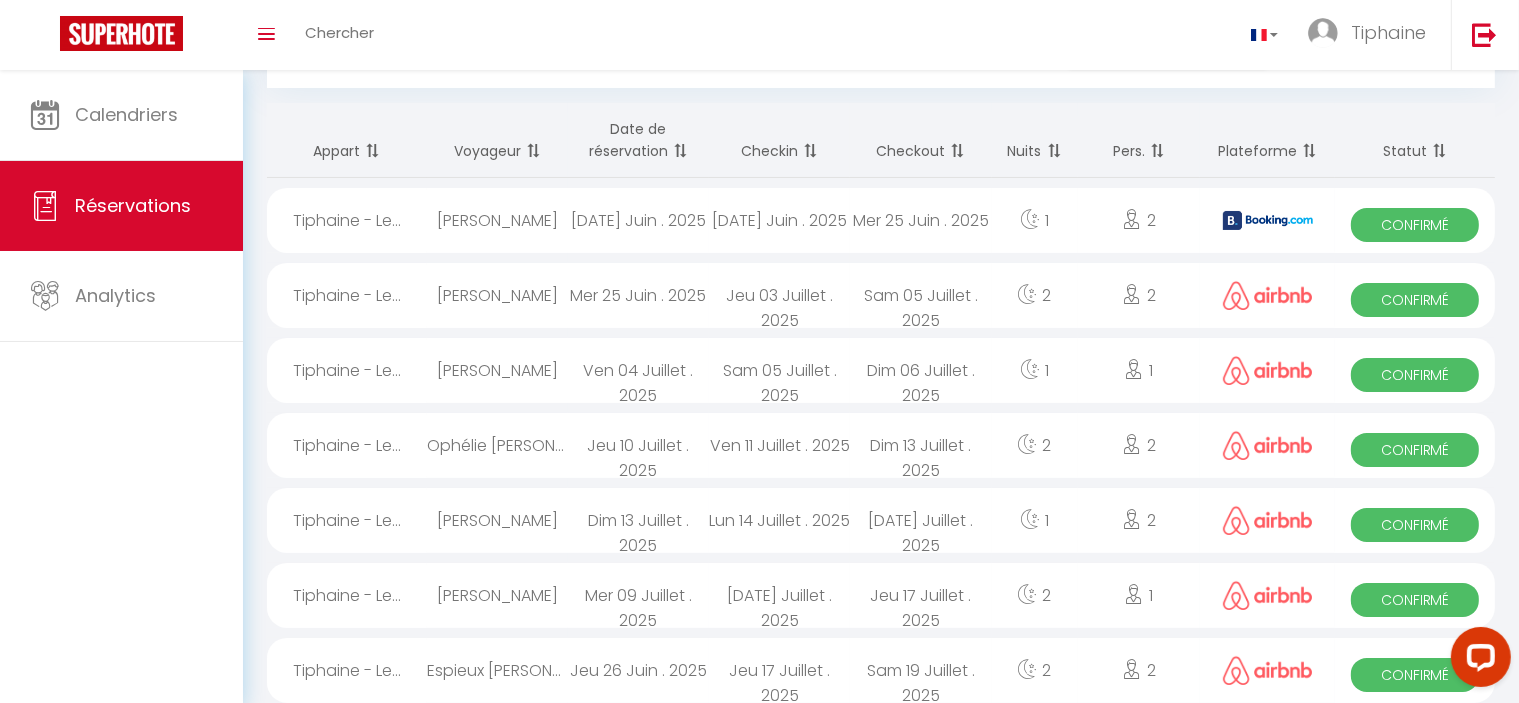click on "[PERSON_NAME]" at bounding box center [497, 520] 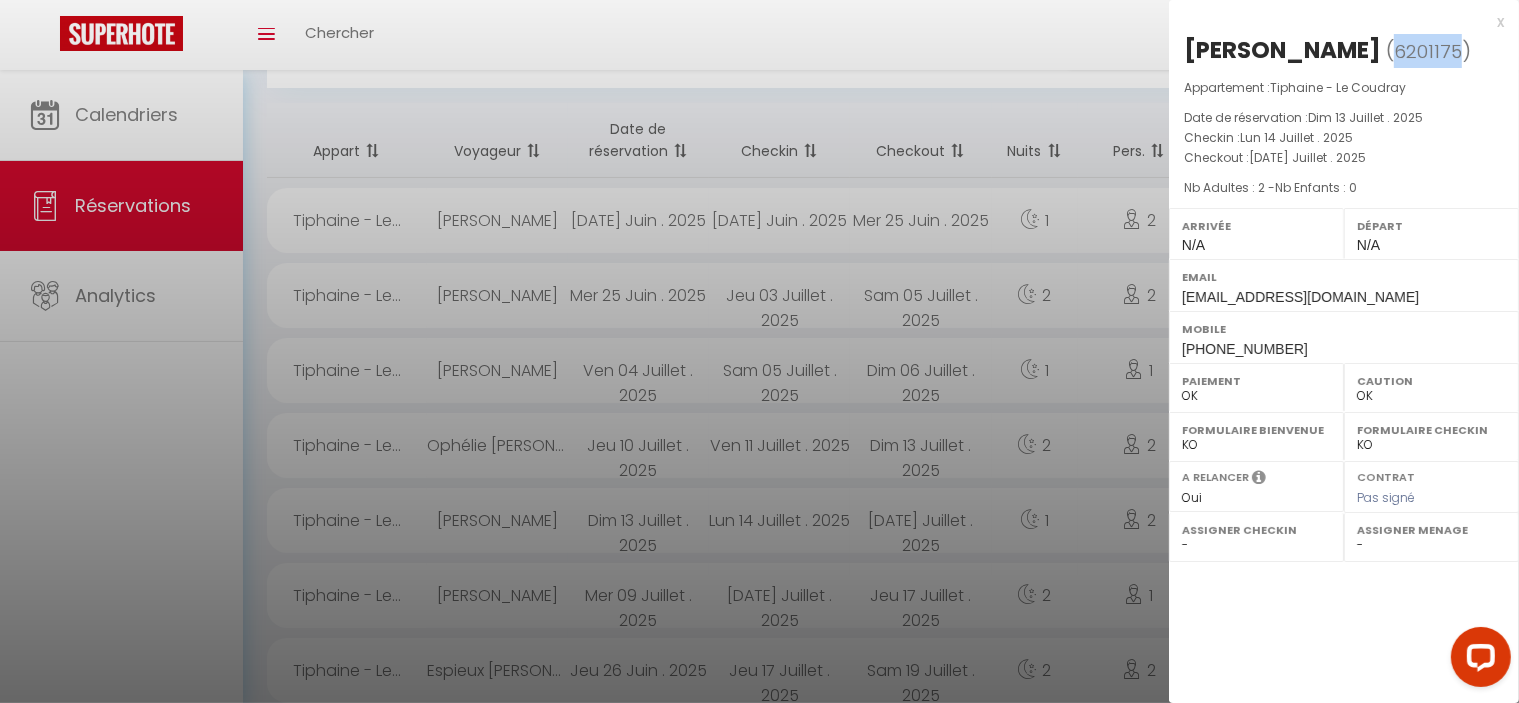 drag, startPoint x: 1334, startPoint y: 51, endPoint x: 1399, endPoint y: 49, distance: 65.03076 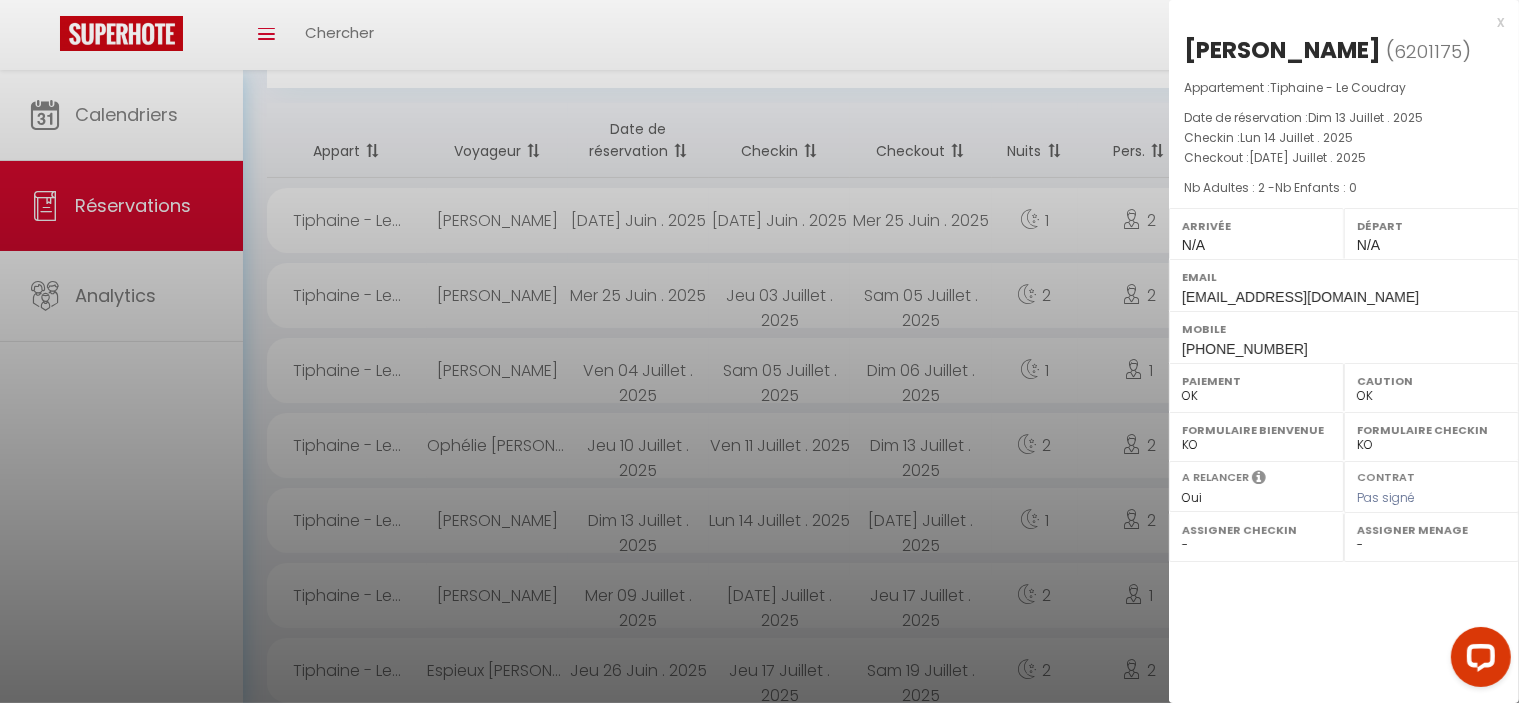 click on "[PERSON_NAME]" at bounding box center [1282, 50] 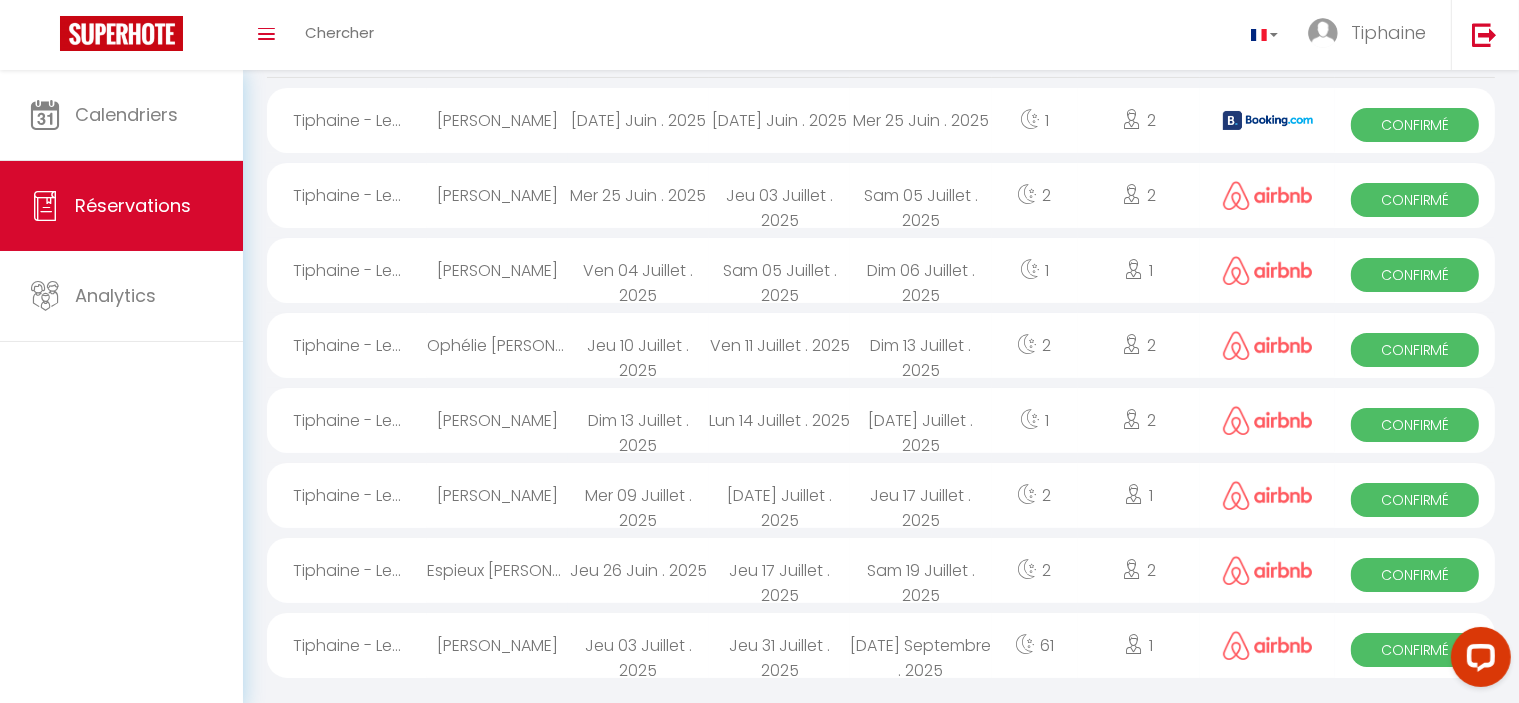 scroll, scrollTop: 0, scrollLeft: 0, axis: both 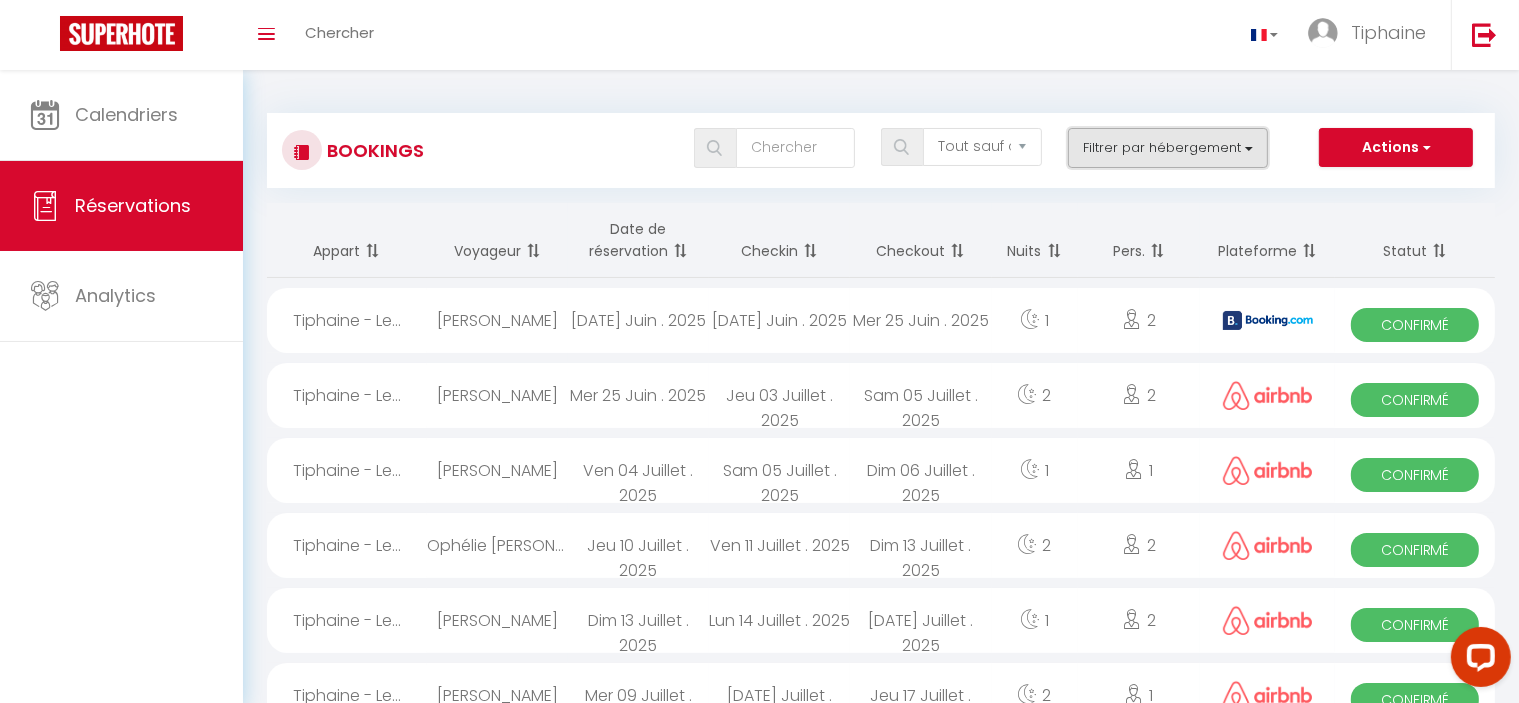 click on "Filtrer par hébergement" at bounding box center [1168, 148] 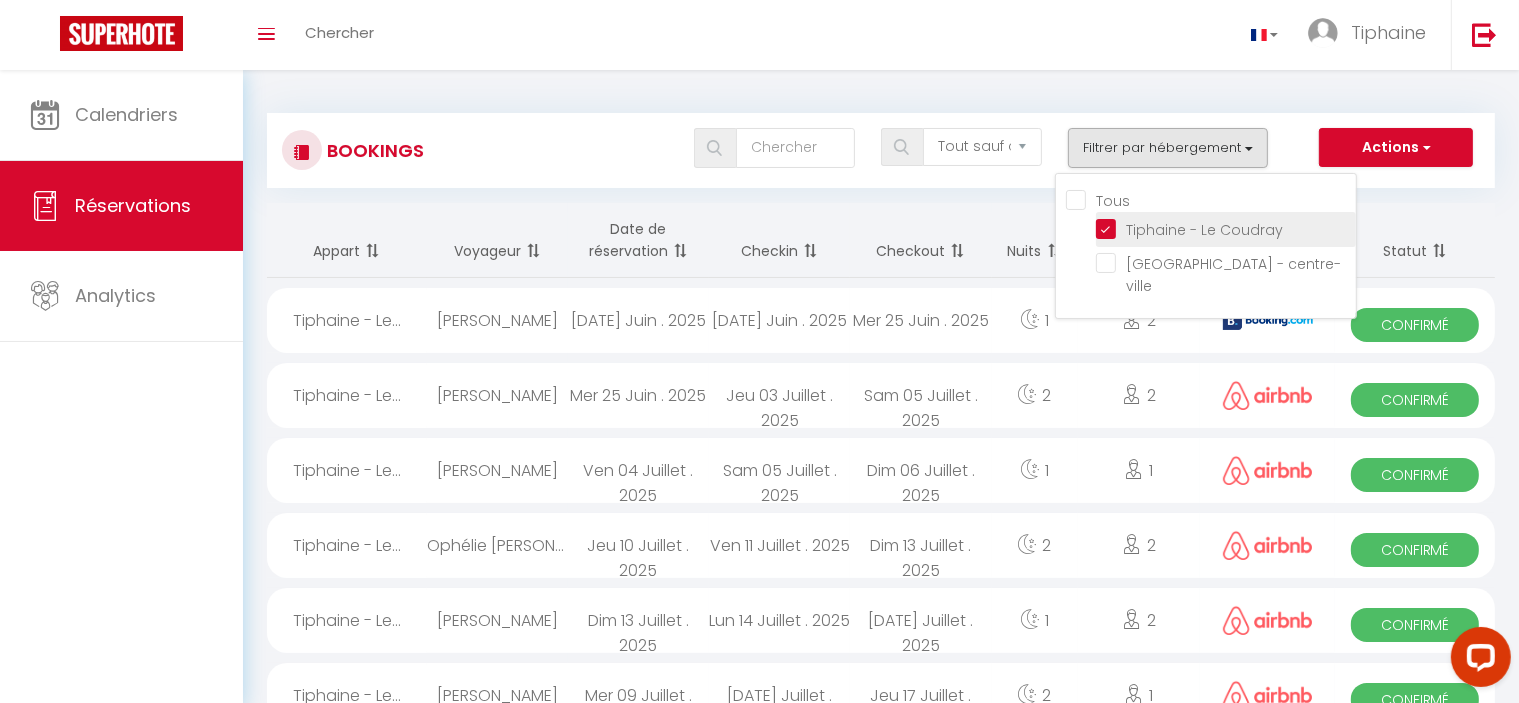 click on "Tiphaine - Le Coudray" at bounding box center [1226, 228] 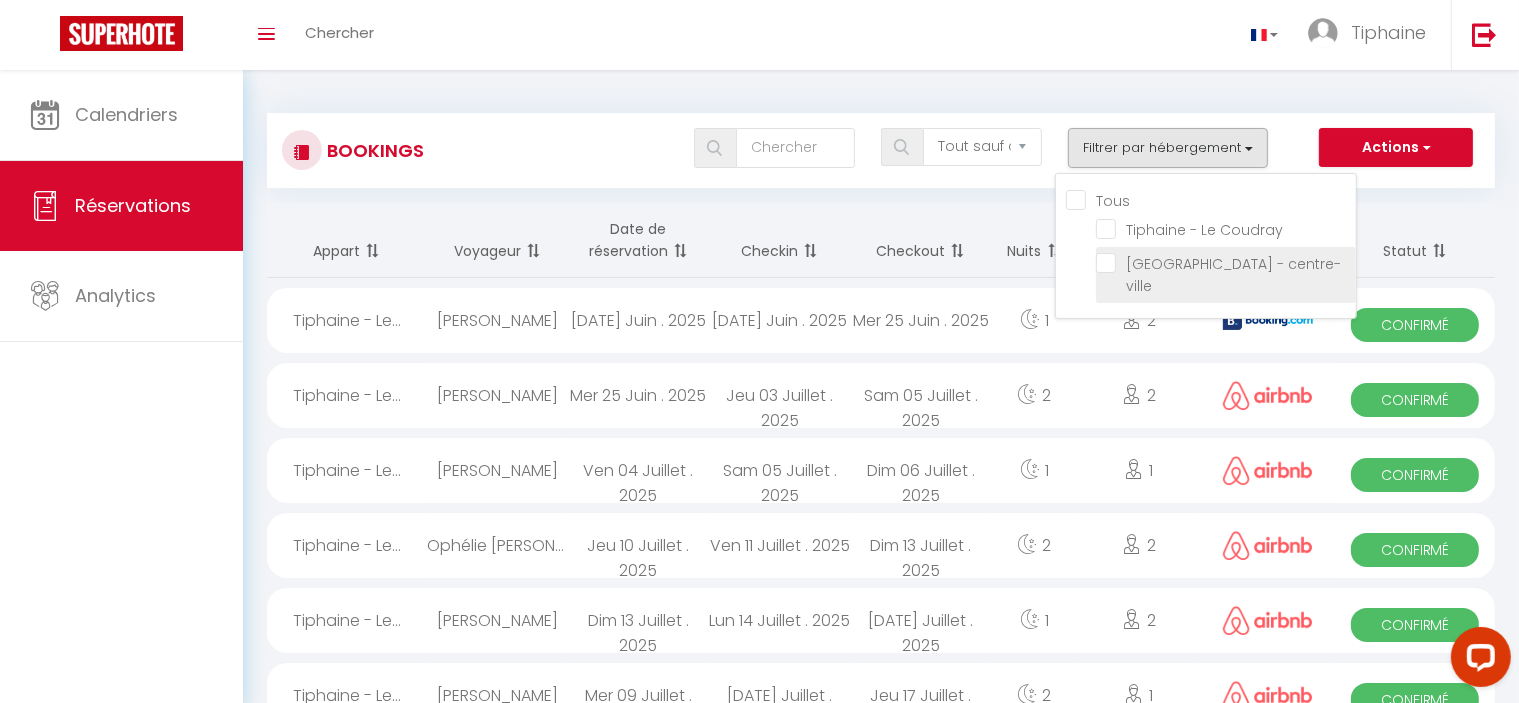 click on "[GEOGRAPHIC_DATA] - centre-ville" at bounding box center (1226, 263) 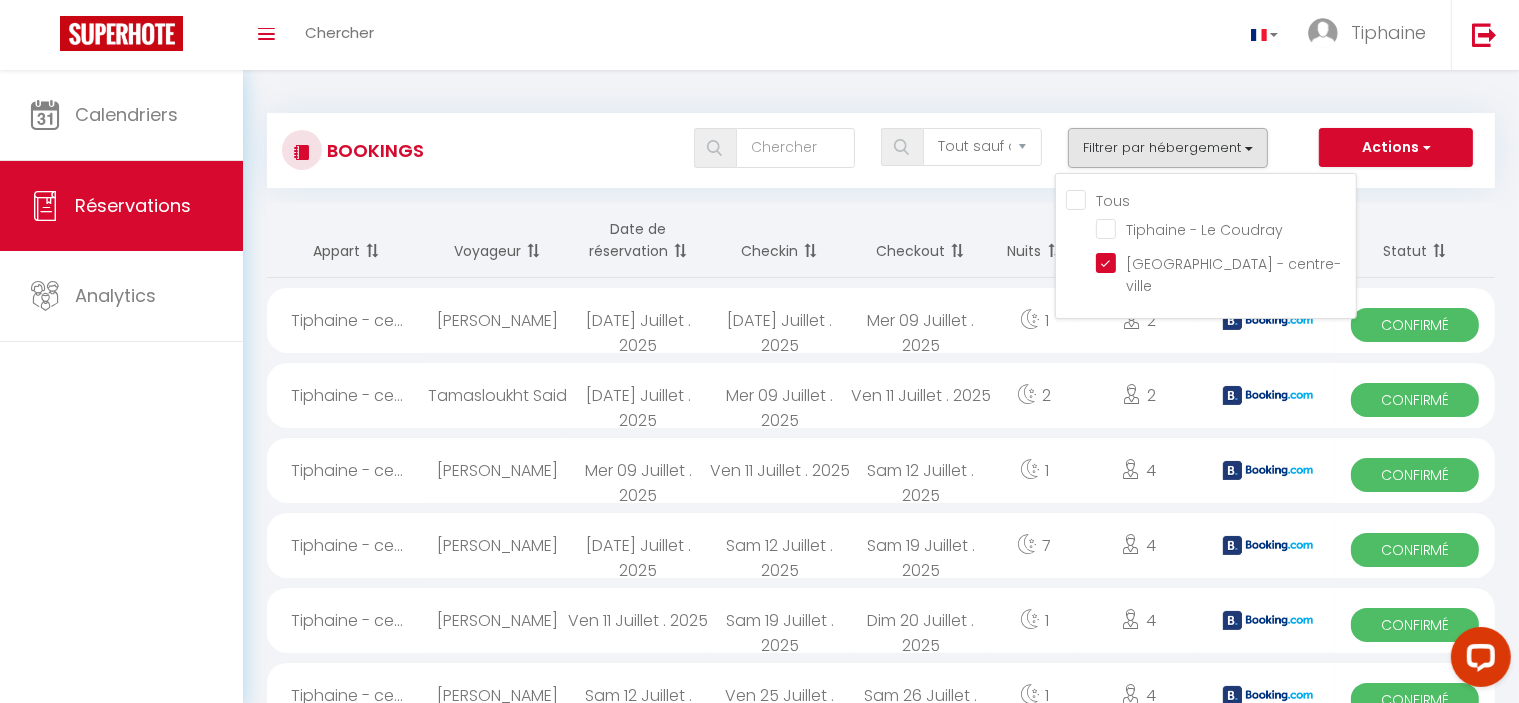 click on "Bookings         Tous les statuts   Annulé   Confirmé   Non Confirmé   Tout sauf annulé   No Show   Request
Filtrer par hébergement
Tous
Tiphaine - Le Coudray
[GEOGRAPHIC_DATA]-ville
Actions
Nouvelle Réservation   Exporter les réservations   Importer les réservations
Appart
Voyageur
Date de réservation
Checkin
Checkout
Nuits
Pers.
Plateforme
Statut
Tiphaine - ce...   [PERSON_NAME]   [DATE] Juillet . [DATE] Juillet . 2025   Mer 09 Juillet . 2025    1    2     Confirmé            2" at bounding box center (881, 680) 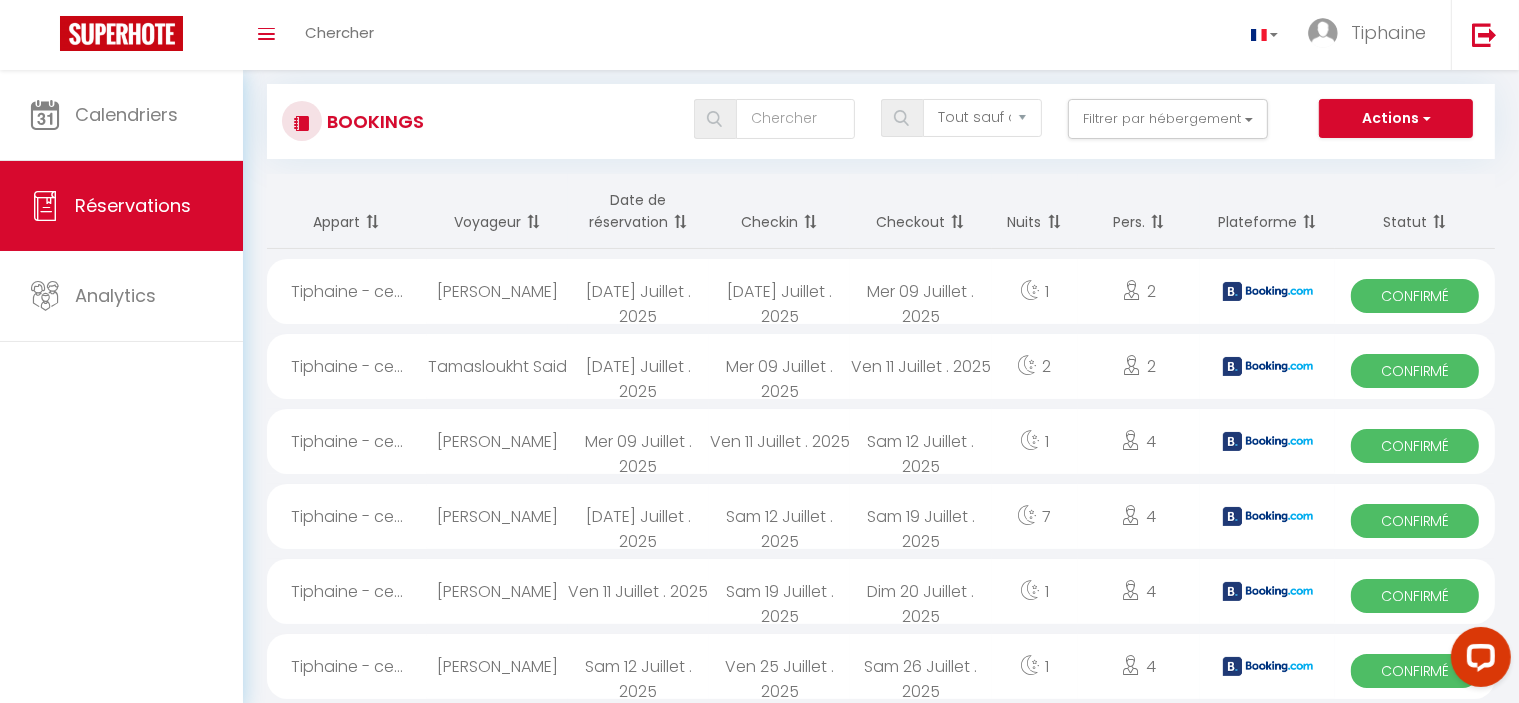 scroll, scrollTop: 0, scrollLeft: 0, axis: both 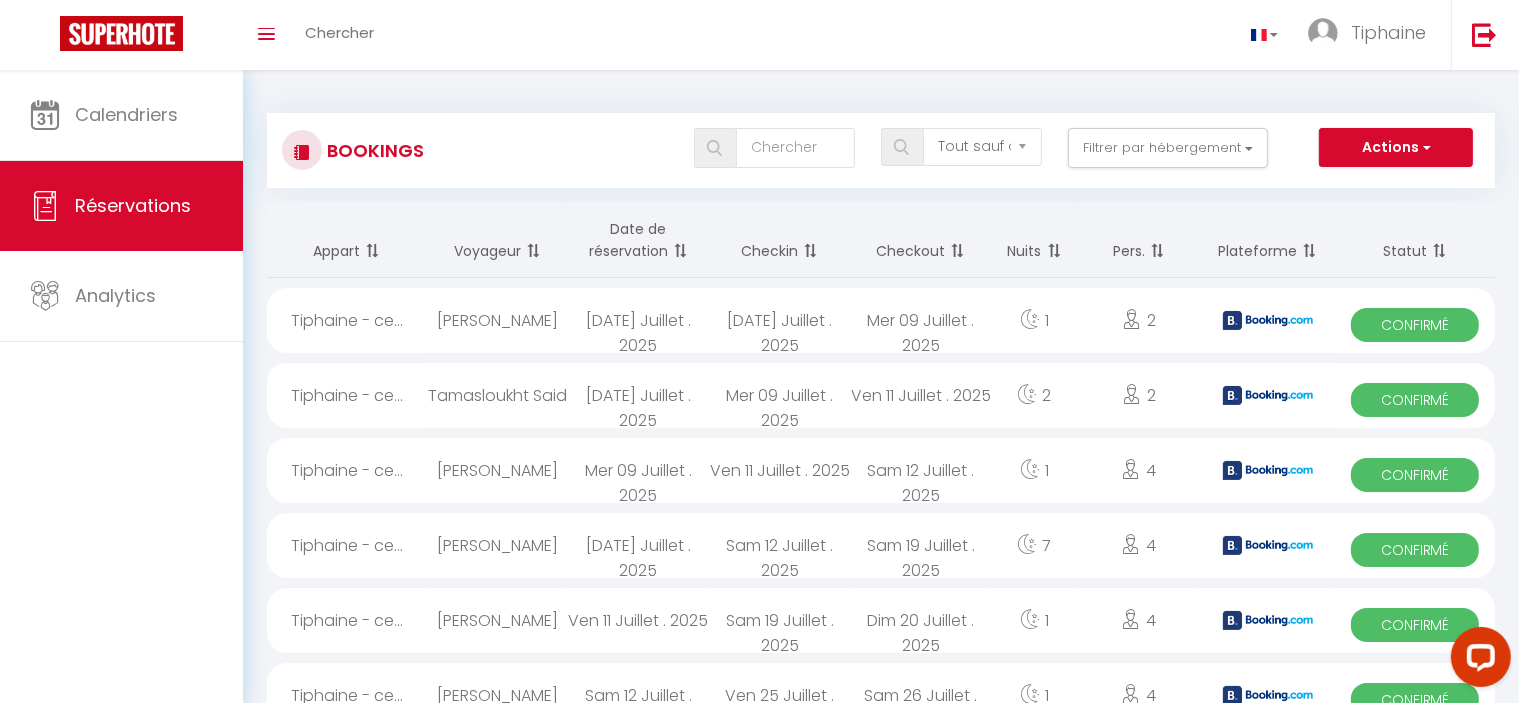 click on "[PERSON_NAME]" at bounding box center [497, 320] 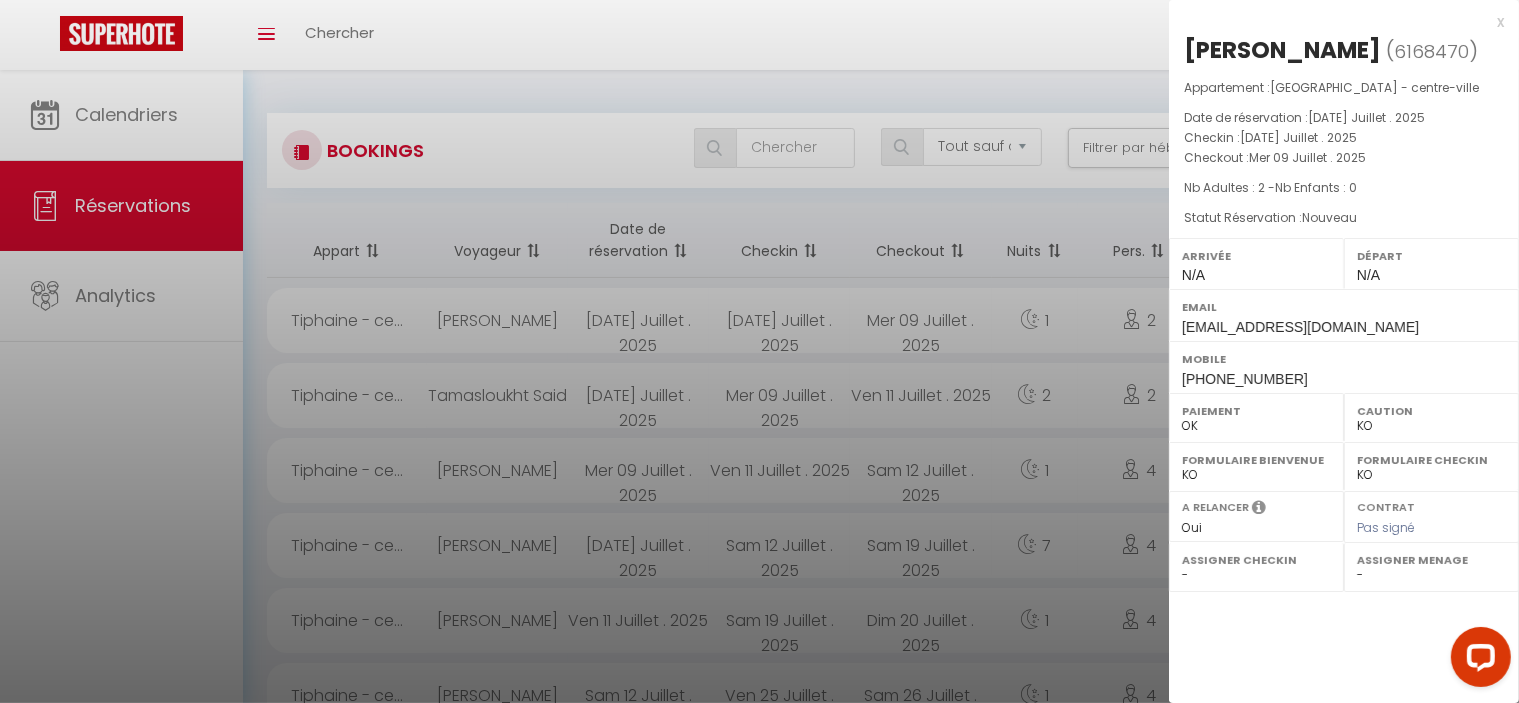 click on "6168470" at bounding box center [1431, 51] 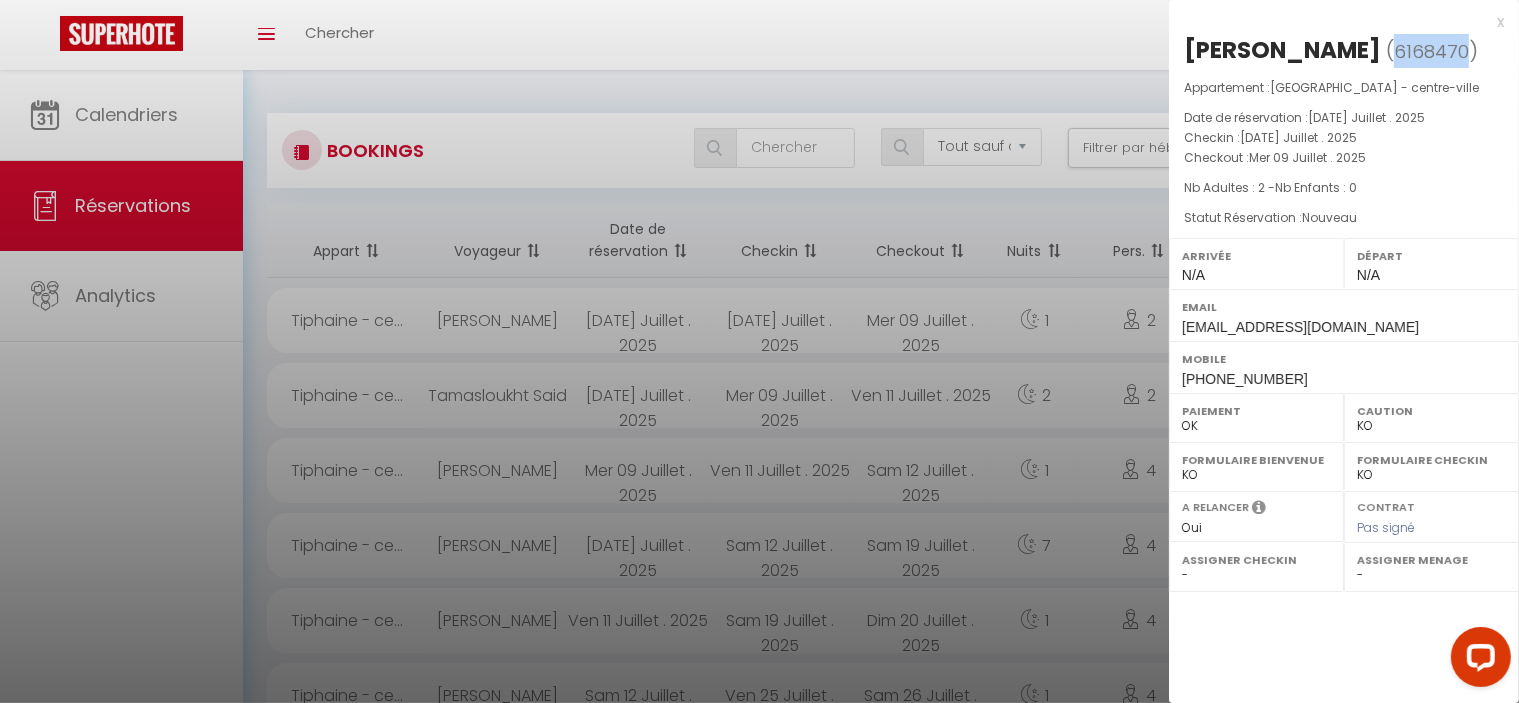 click on "6168470" at bounding box center [1431, 51] 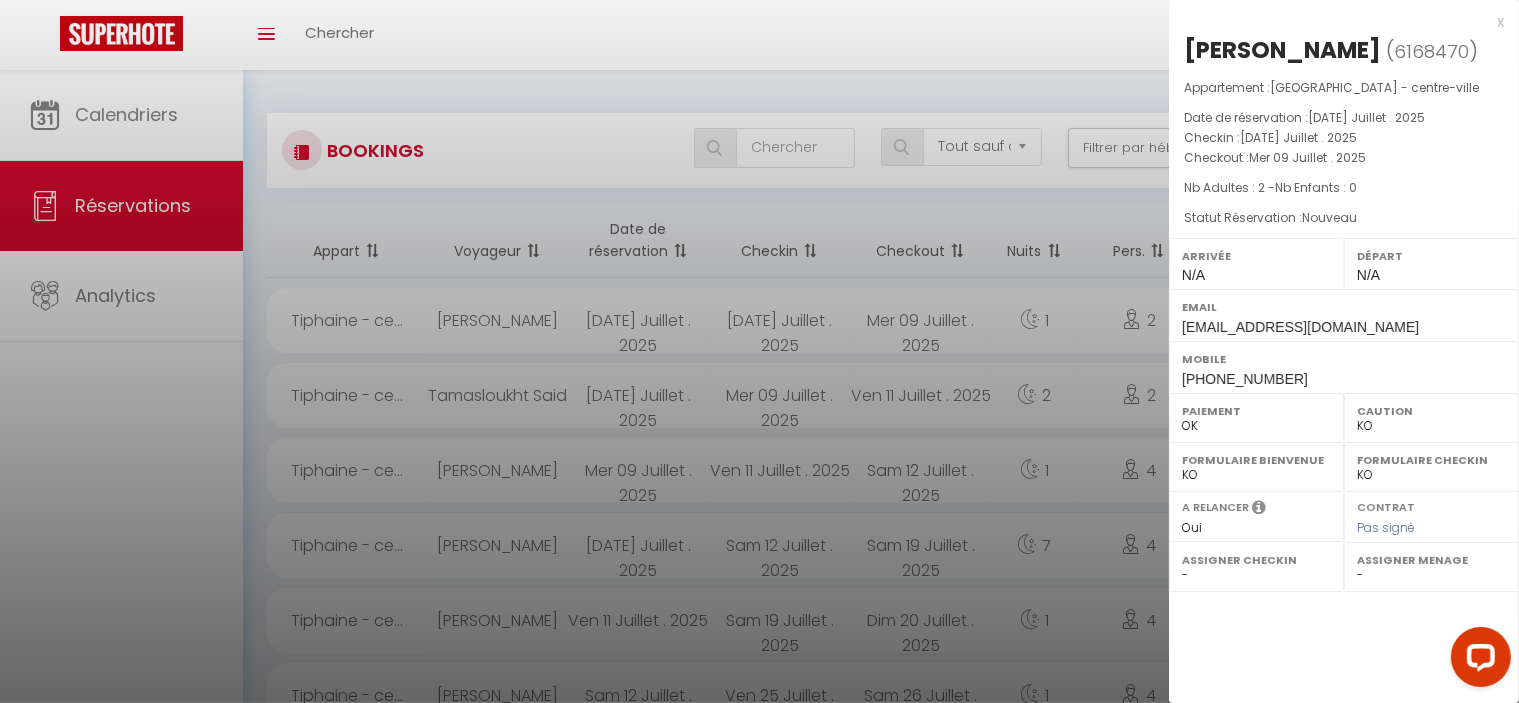 click on "[PERSON_NAME]" at bounding box center (1282, 50) 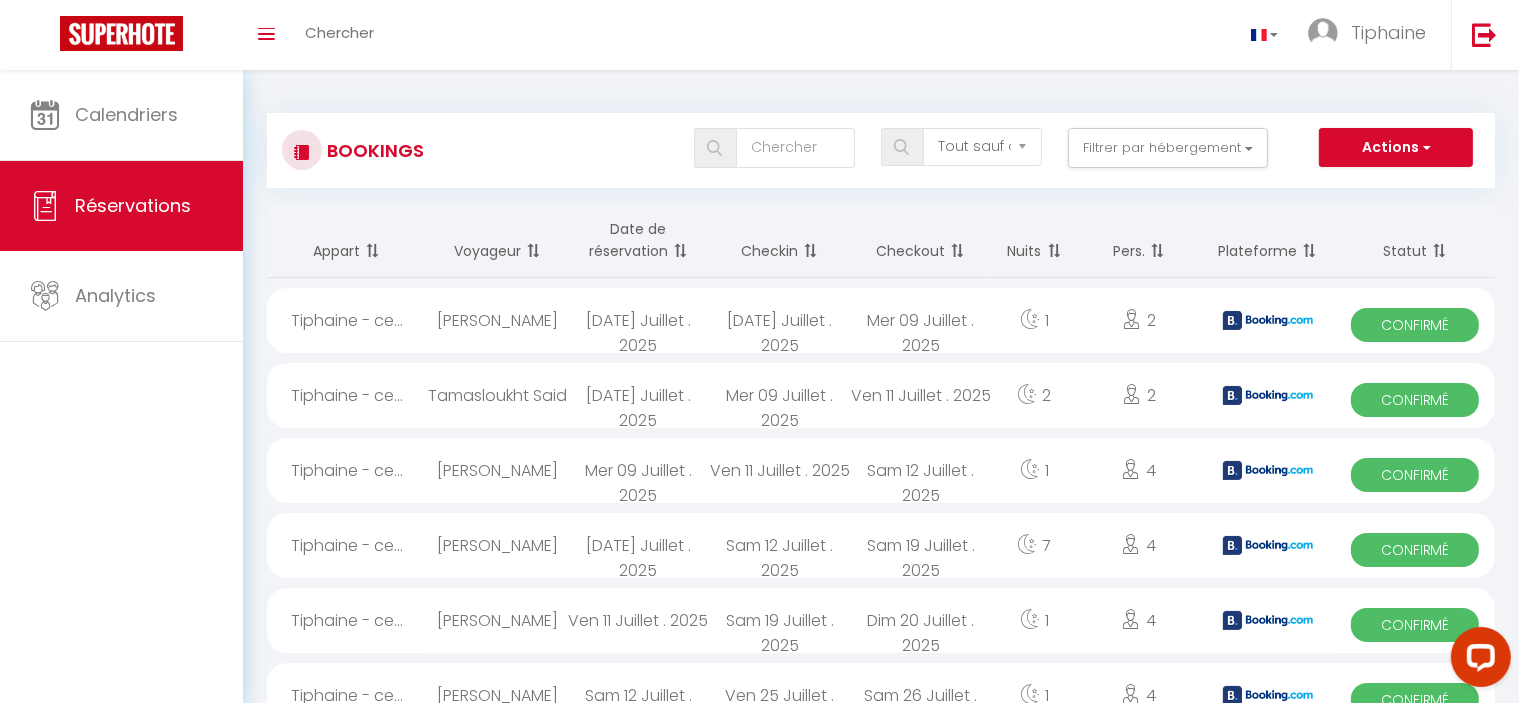 click on "[DATE] Juillet . 2025" at bounding box center [638, 395] 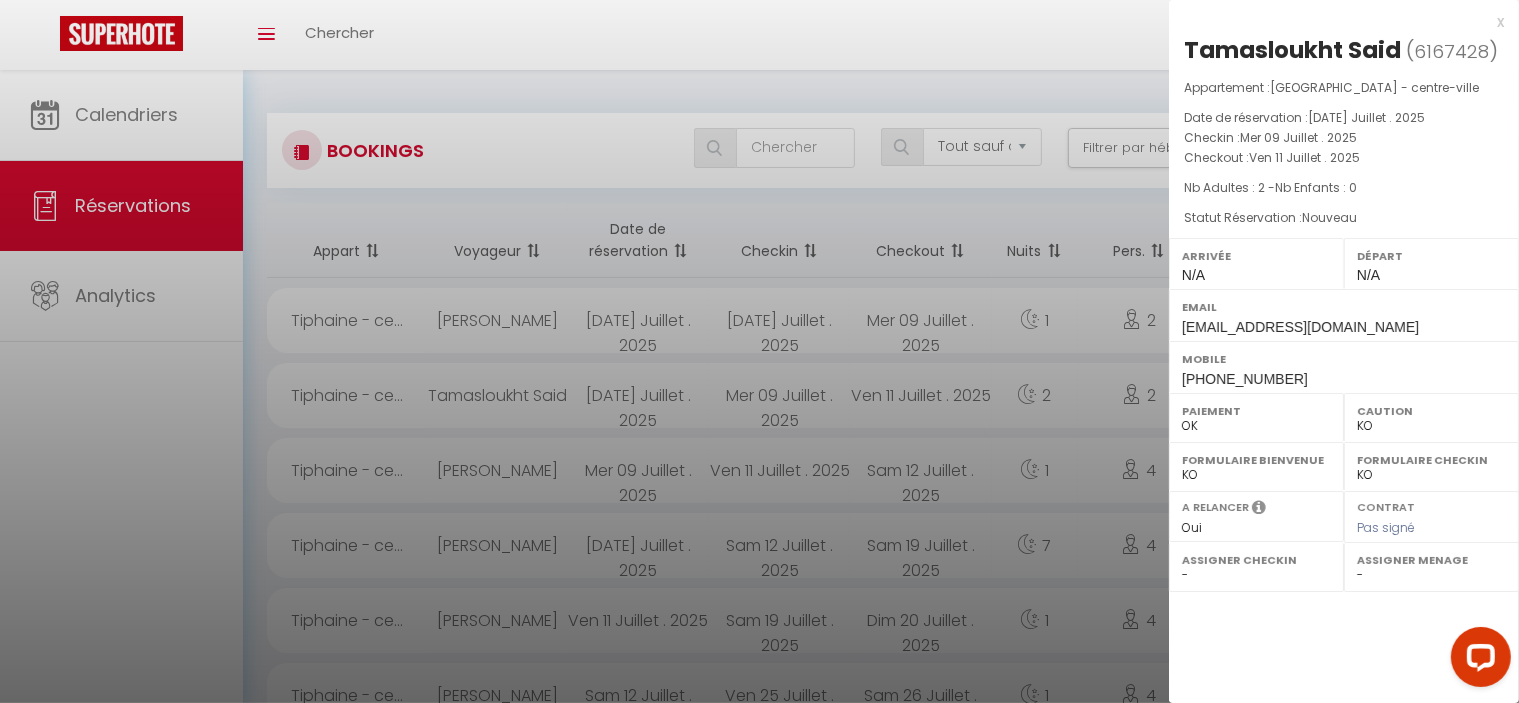 click on "Tamasloukht Said" at bounding box center (1292, 50) 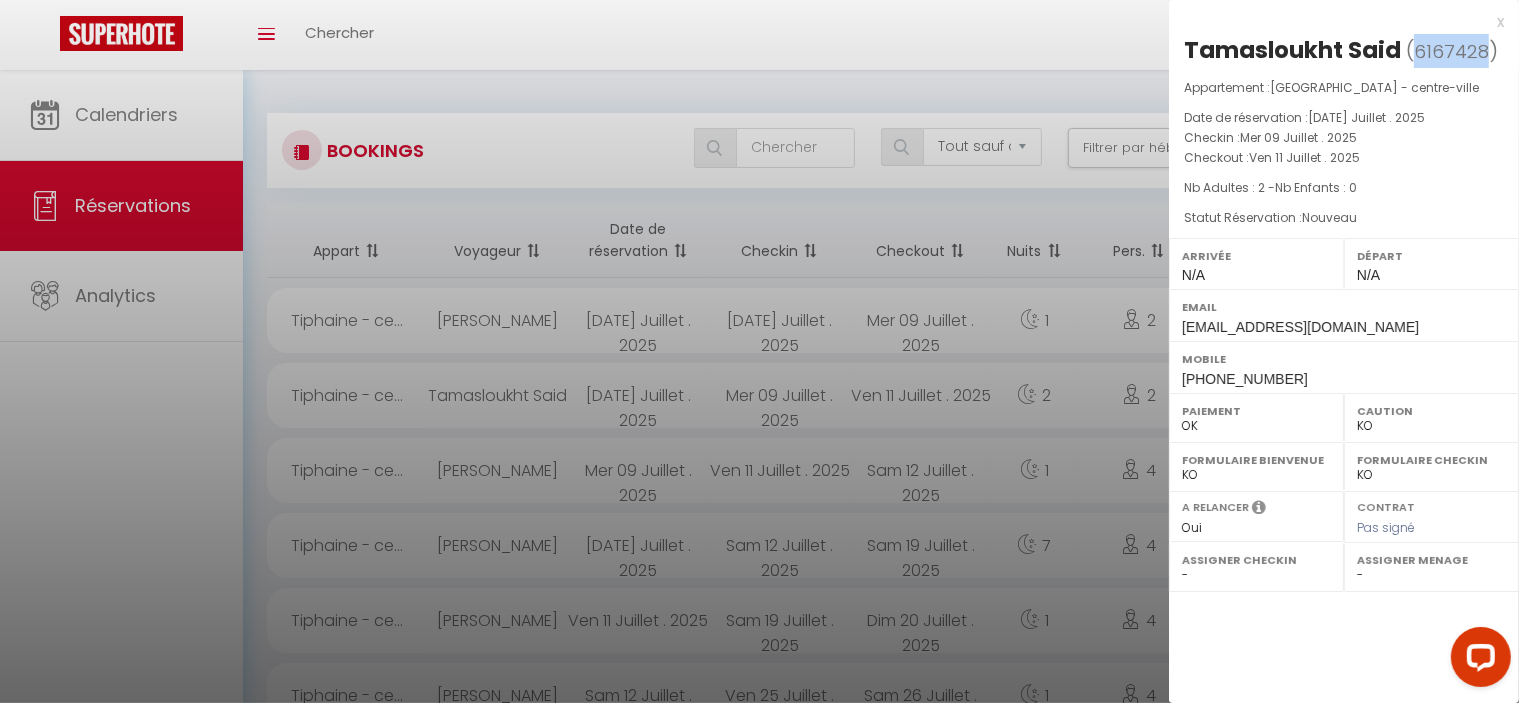 click on "6167428" at bounding box center [1451, 51] 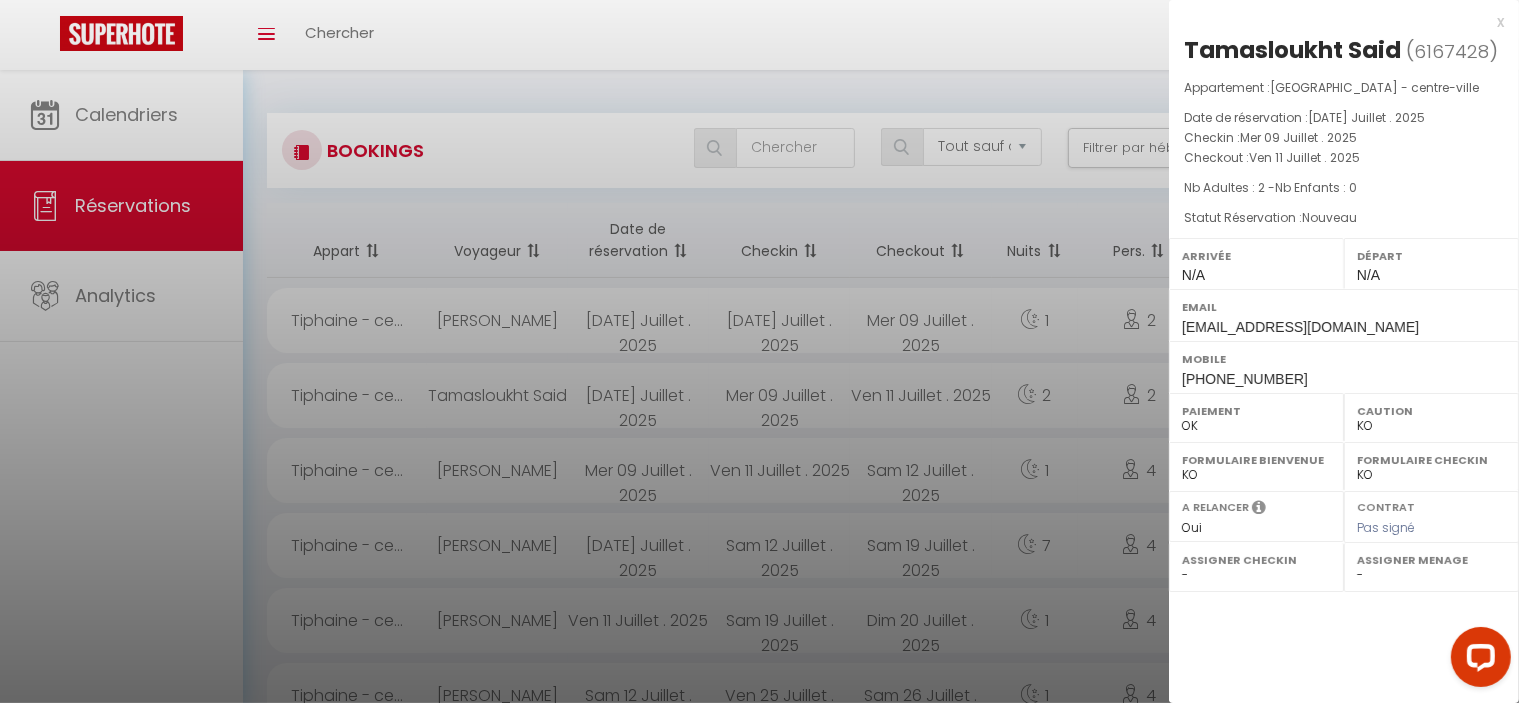 click on "x" at bounding box center [1336, 22] 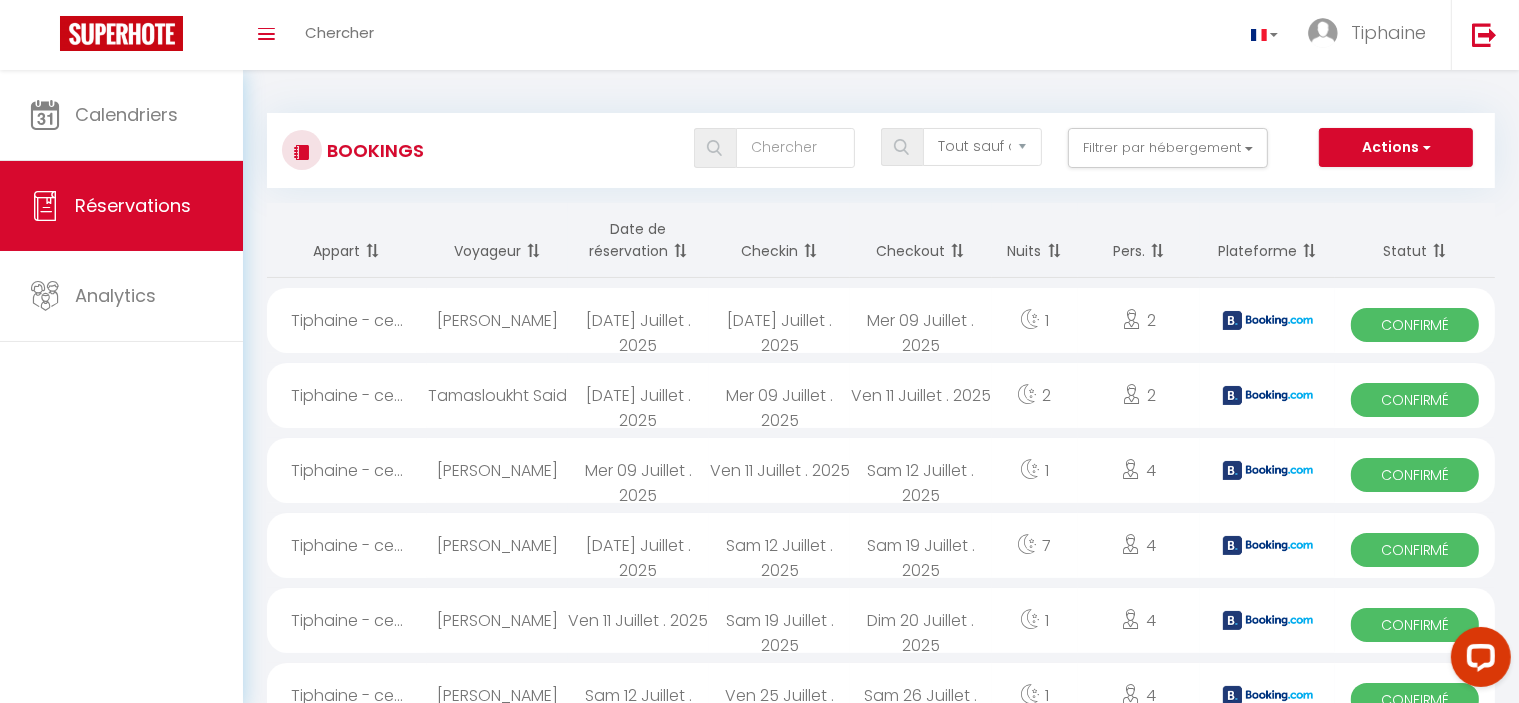 click on "Ven 11 Juillet . 2025" at bounding box center [779, 470] 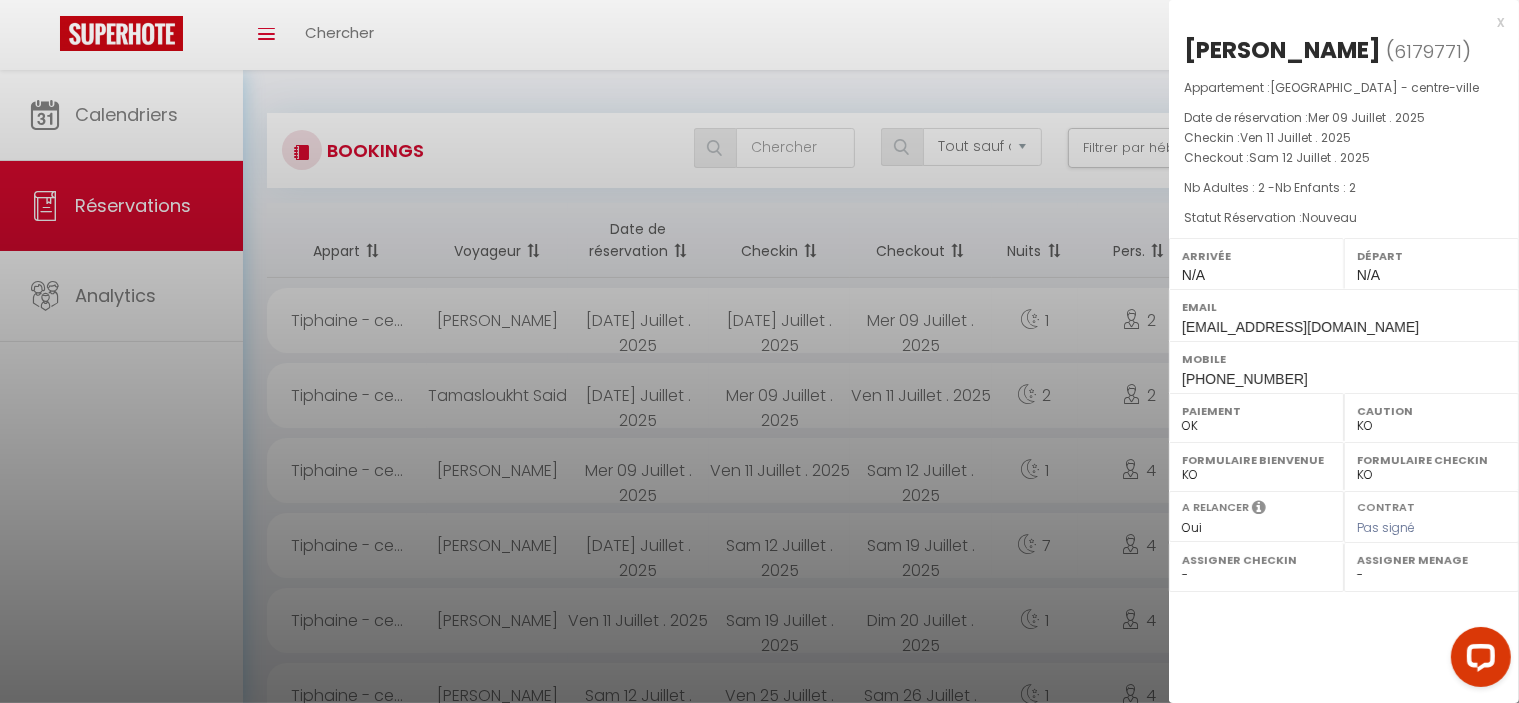 click on "6179771" at bounding box center (1428, 51) 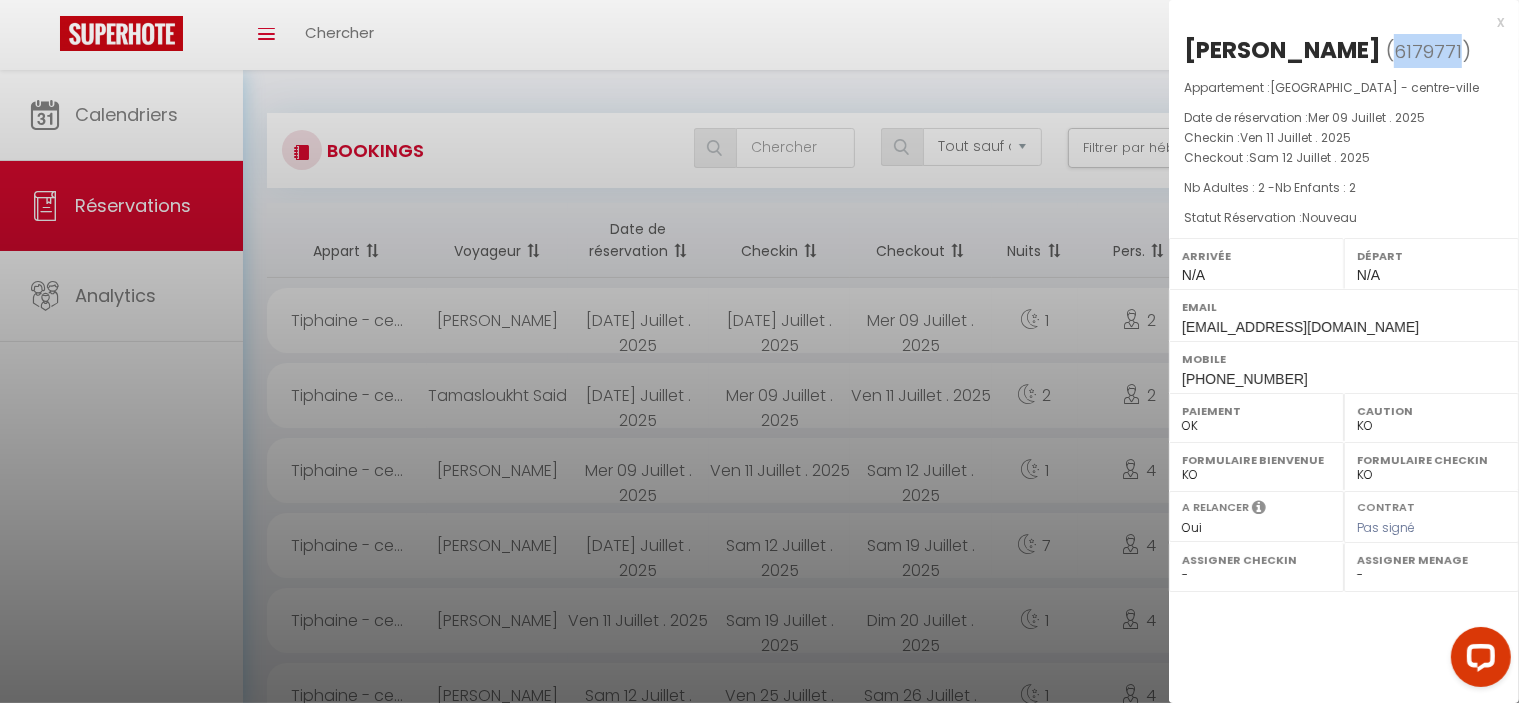 click on "6179771" at bounding box center [1428, 51] 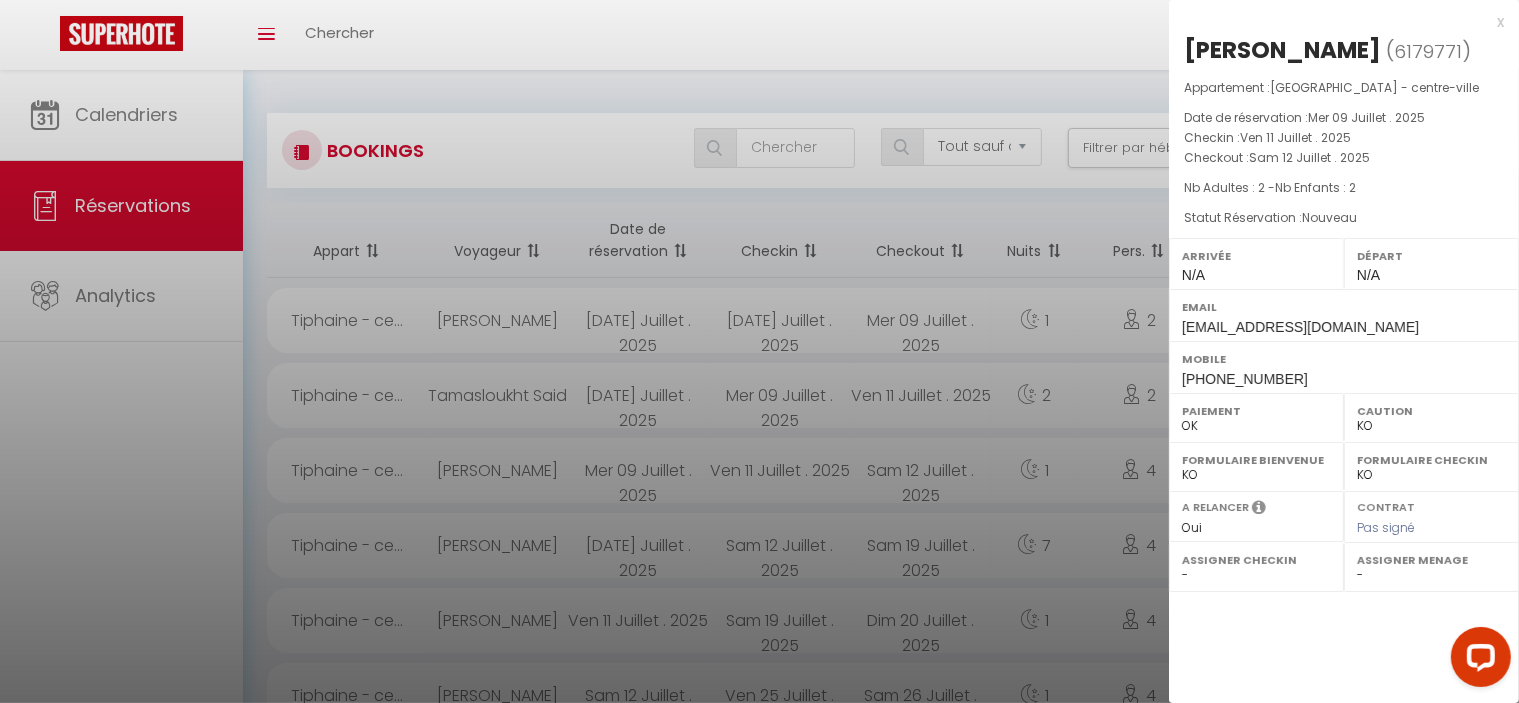 click on "[PERSON_NAME]" at bounding box center (1282, 50) 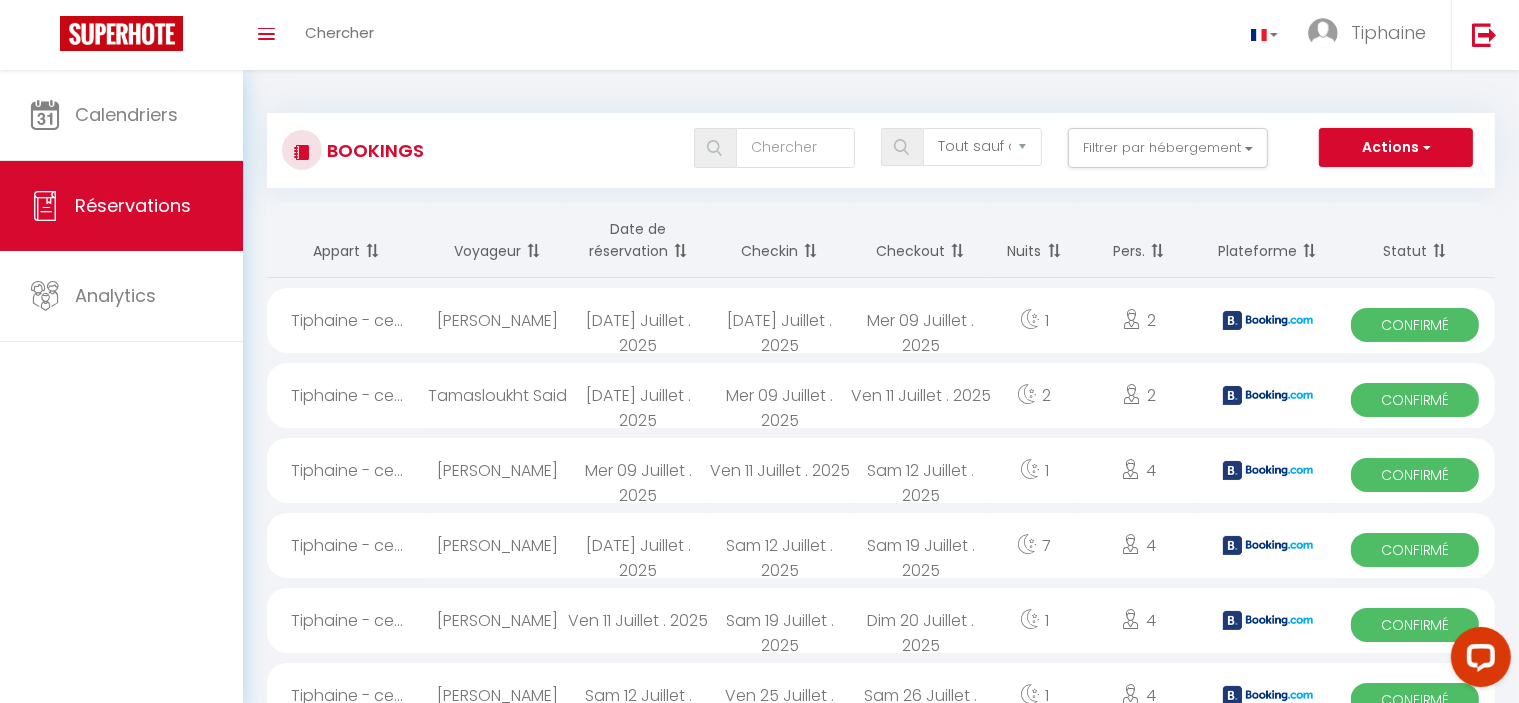 click on "Sam 12 Juillet . 2025" at bounding box center [779, 545] 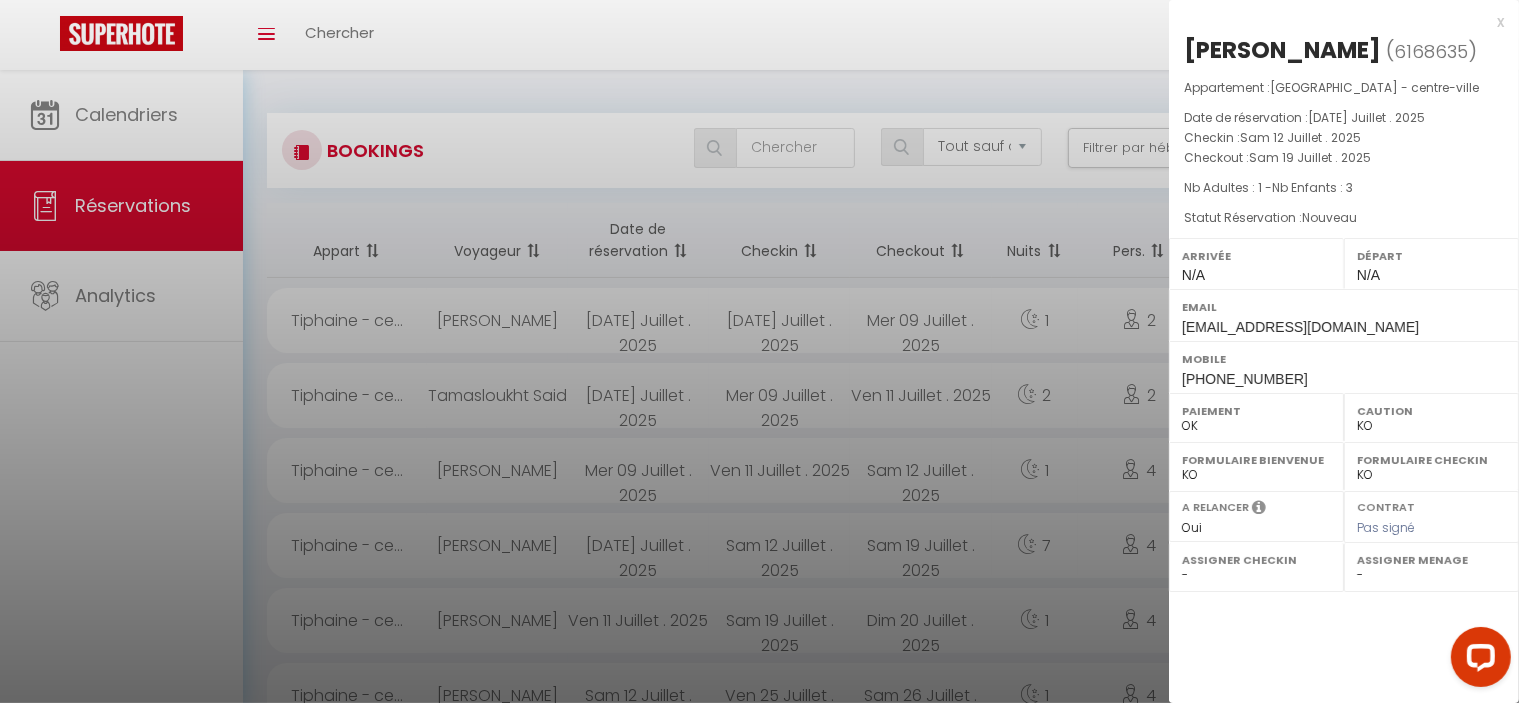 click on "6168635" at bounding box center (1431, 51) 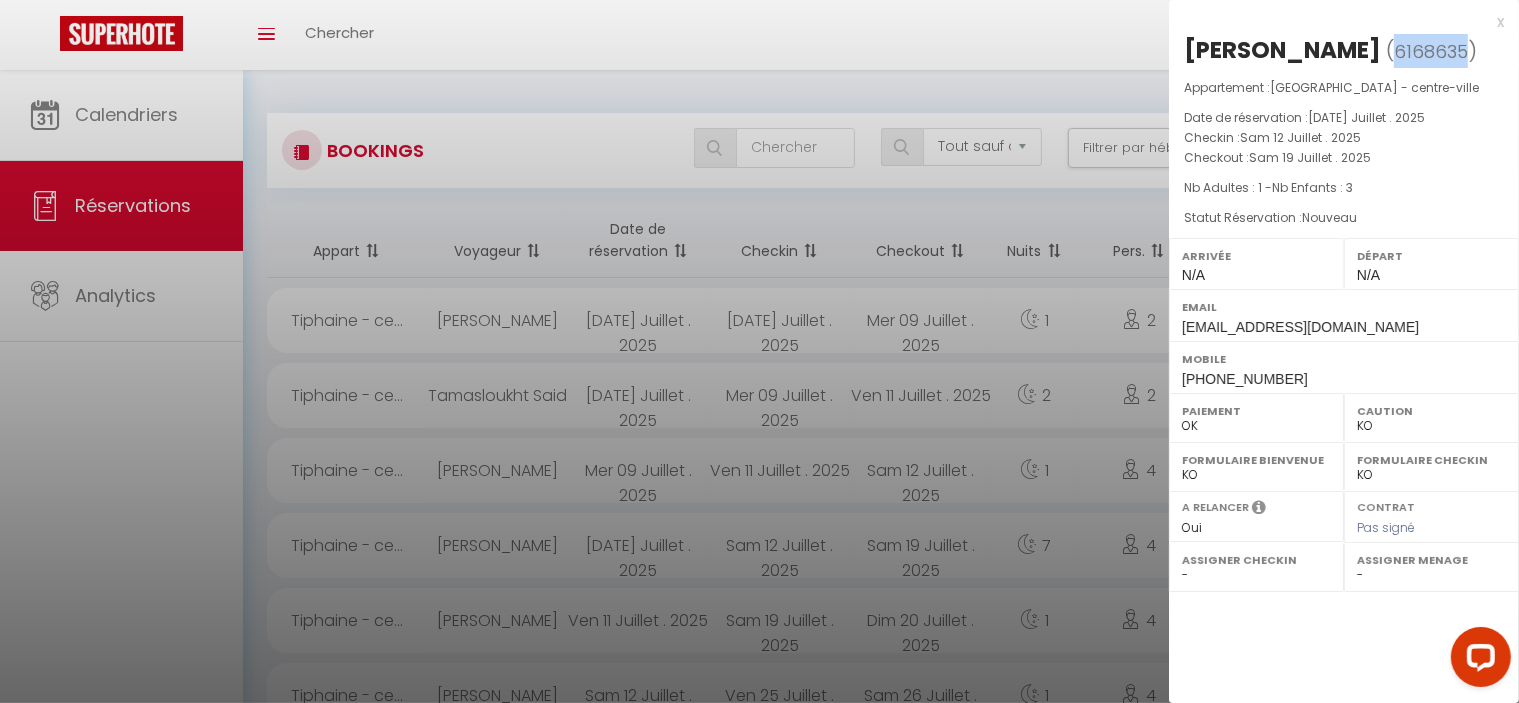 click on "6168635" at bounding box center (1431, 51) 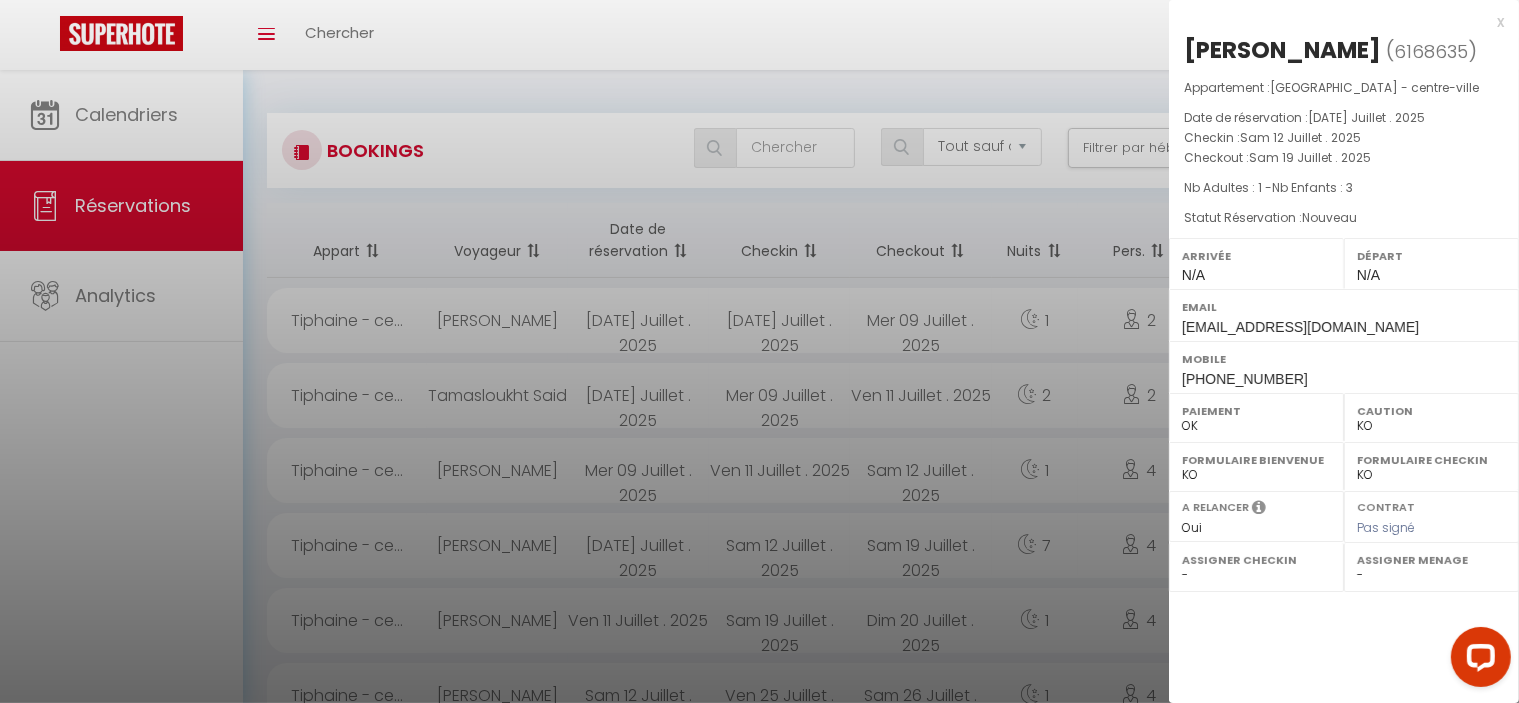 click on "[PERSON_NAME]" at bounding box center (1282, 50) 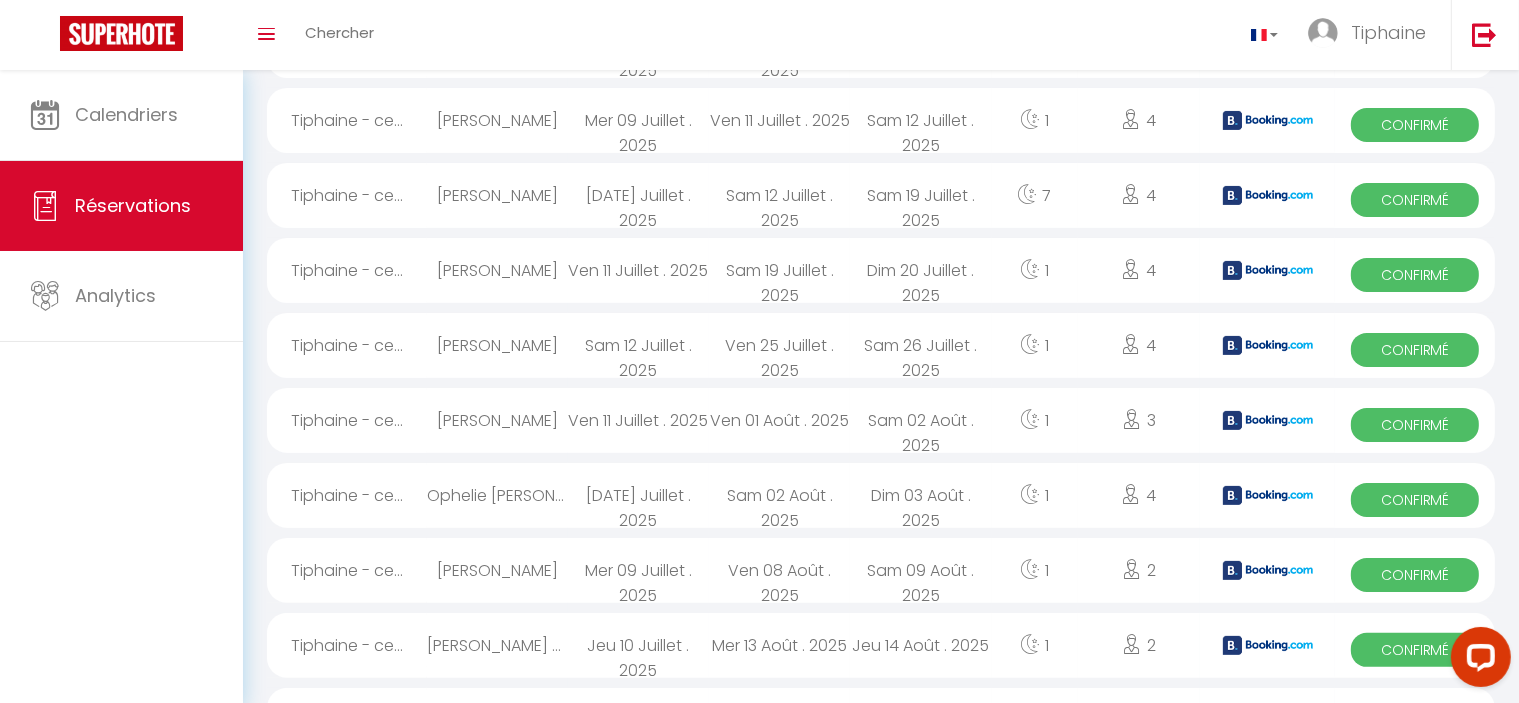 scroll, scrollTop: 400, scrollLeft: 0, axis: vertical 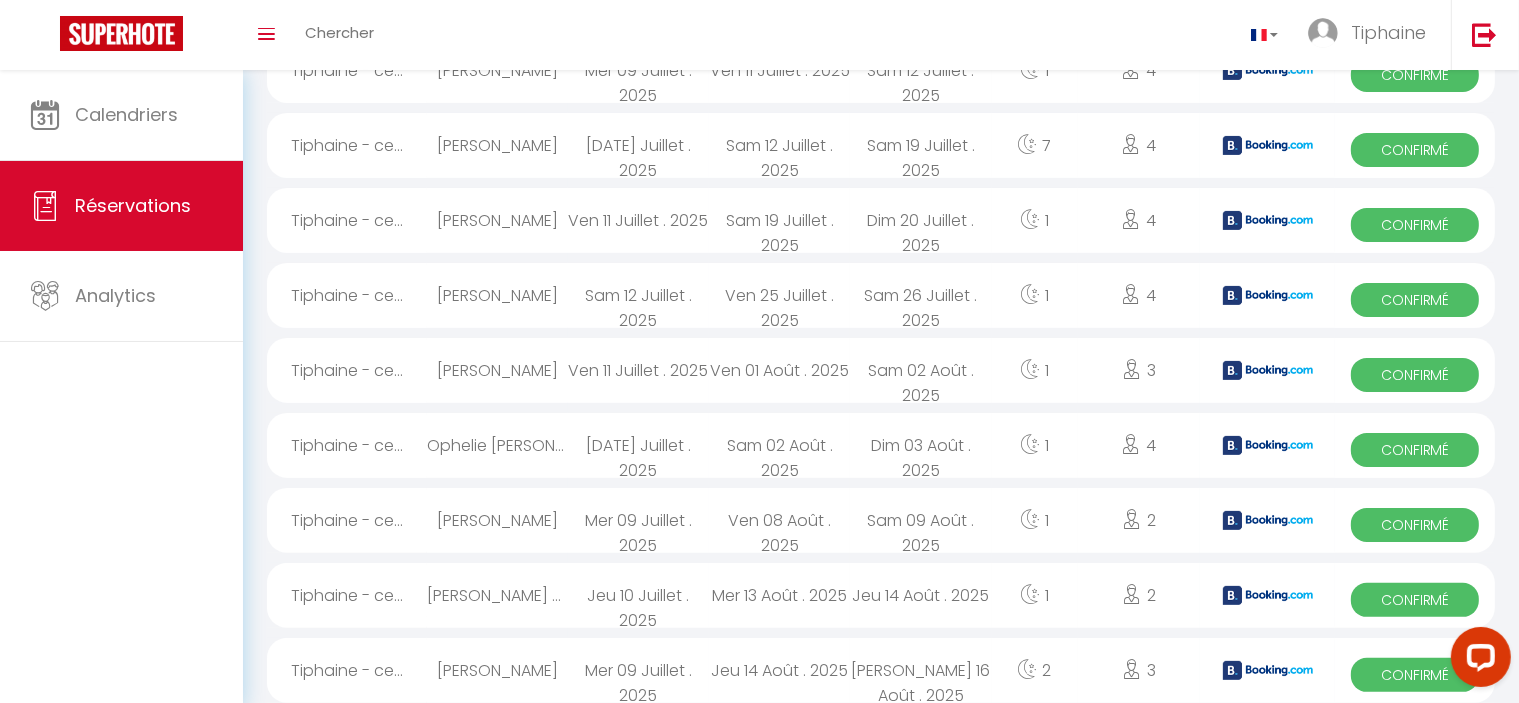 click on "Dim 20 Juillet . 2025" at bounding box center [920, 220] 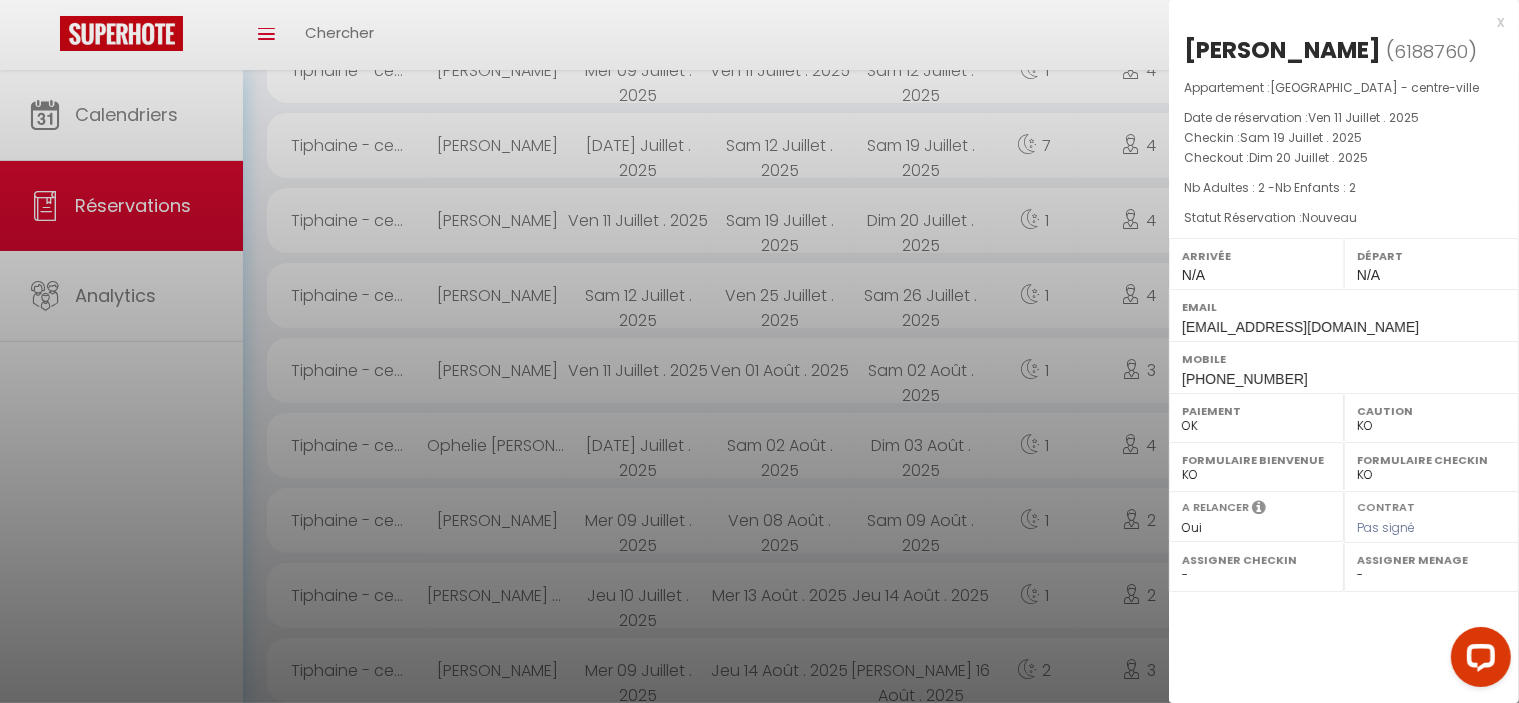 click on "6188760" at bounding box center (1431, 51) 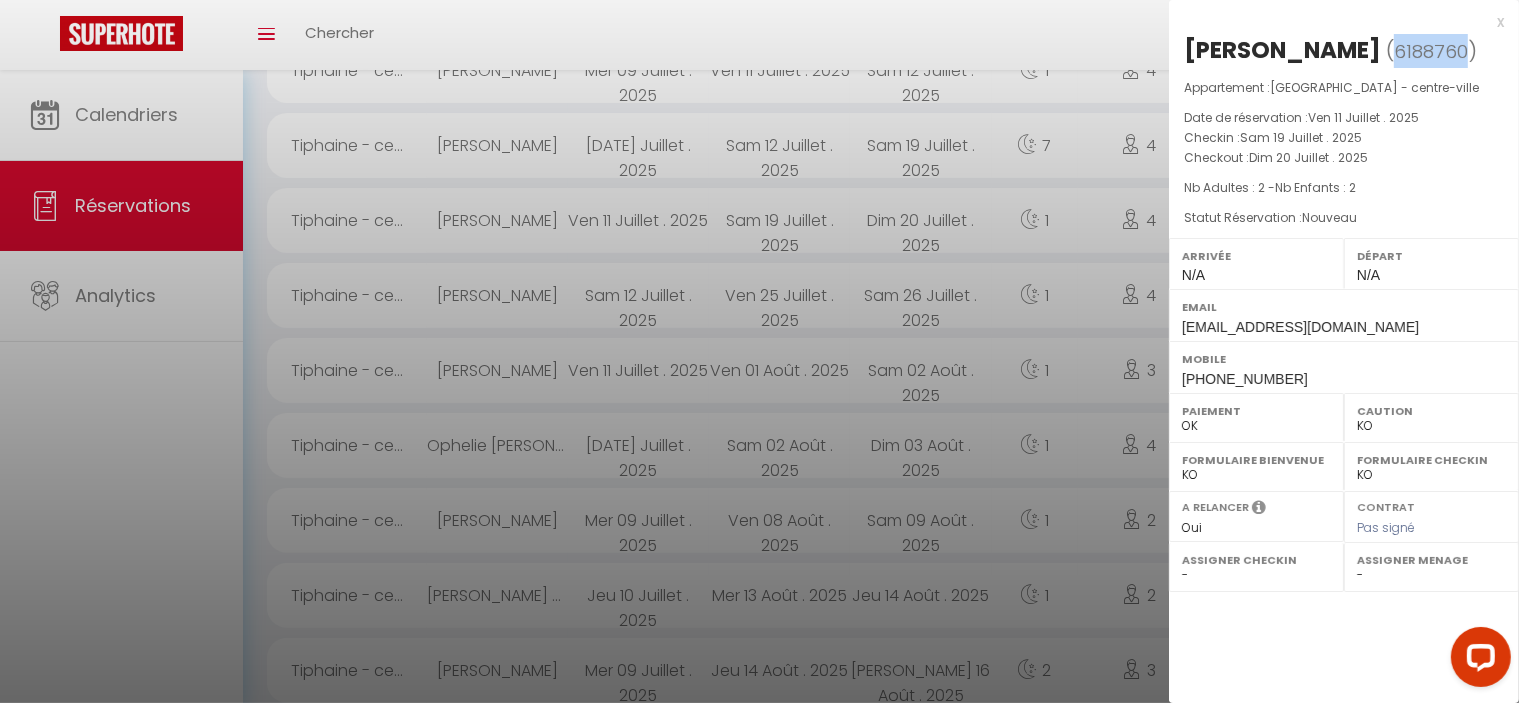 click on "6188760" at bounding box center [1431, 51] 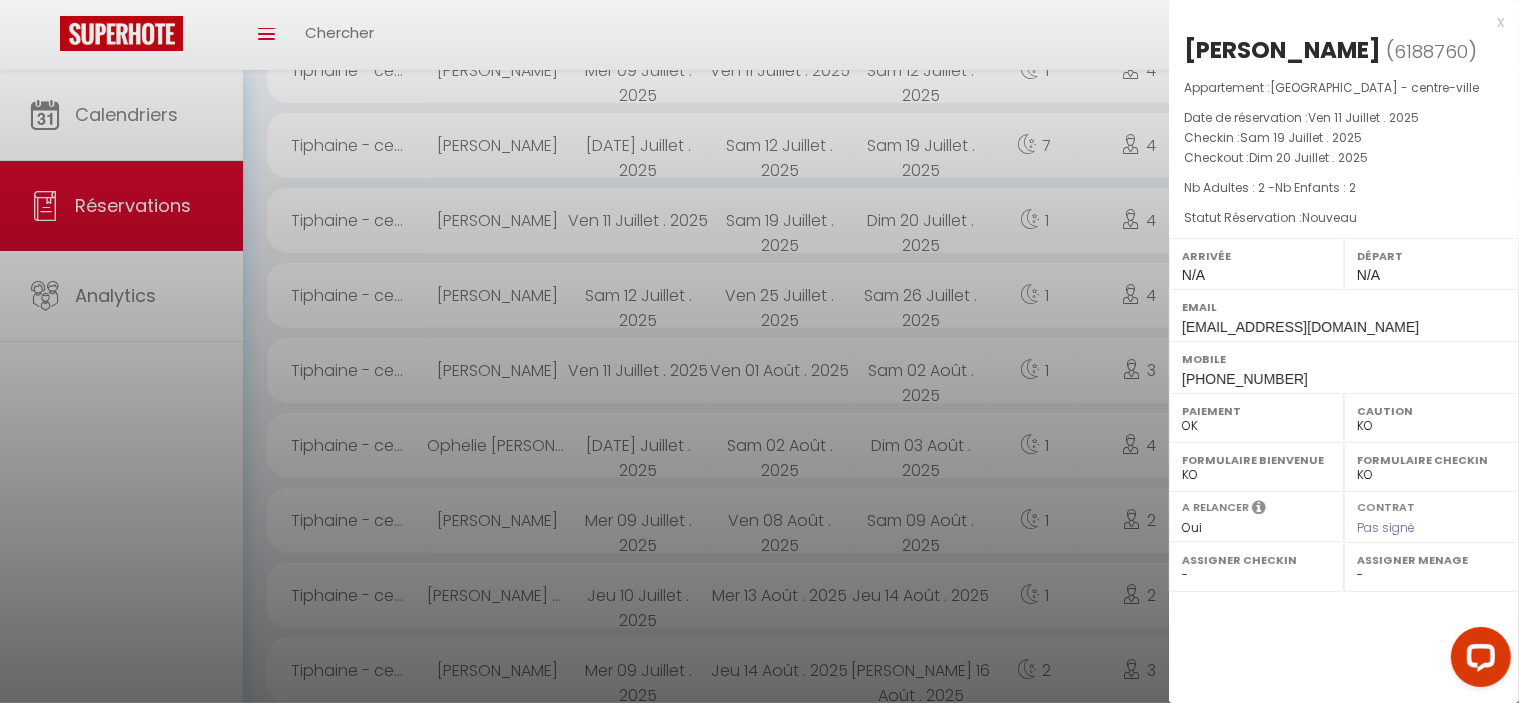 click on "[PERSON_NAME]" at bounding box center (1282, 50) 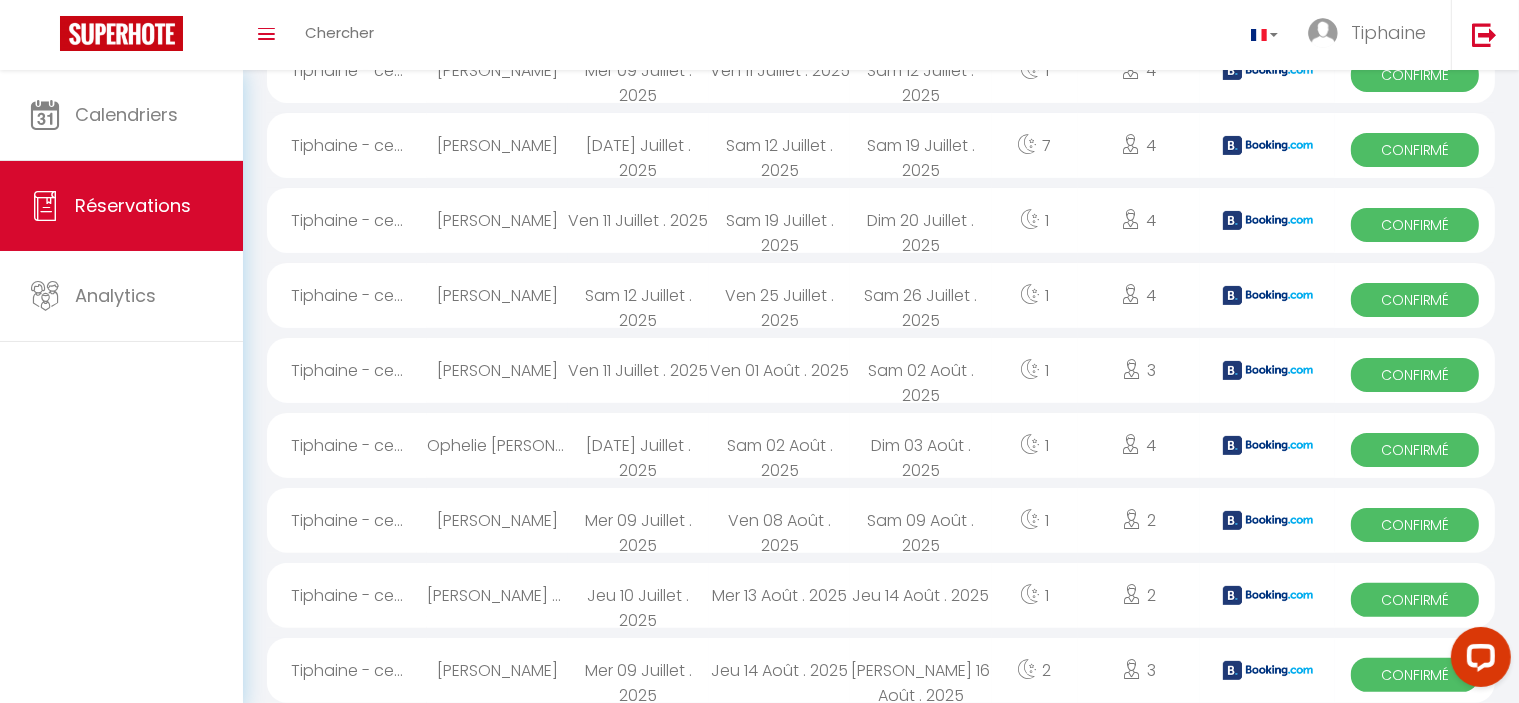 click on "Ven 25 Juillet . 2025" at bounding box center (779, 295) 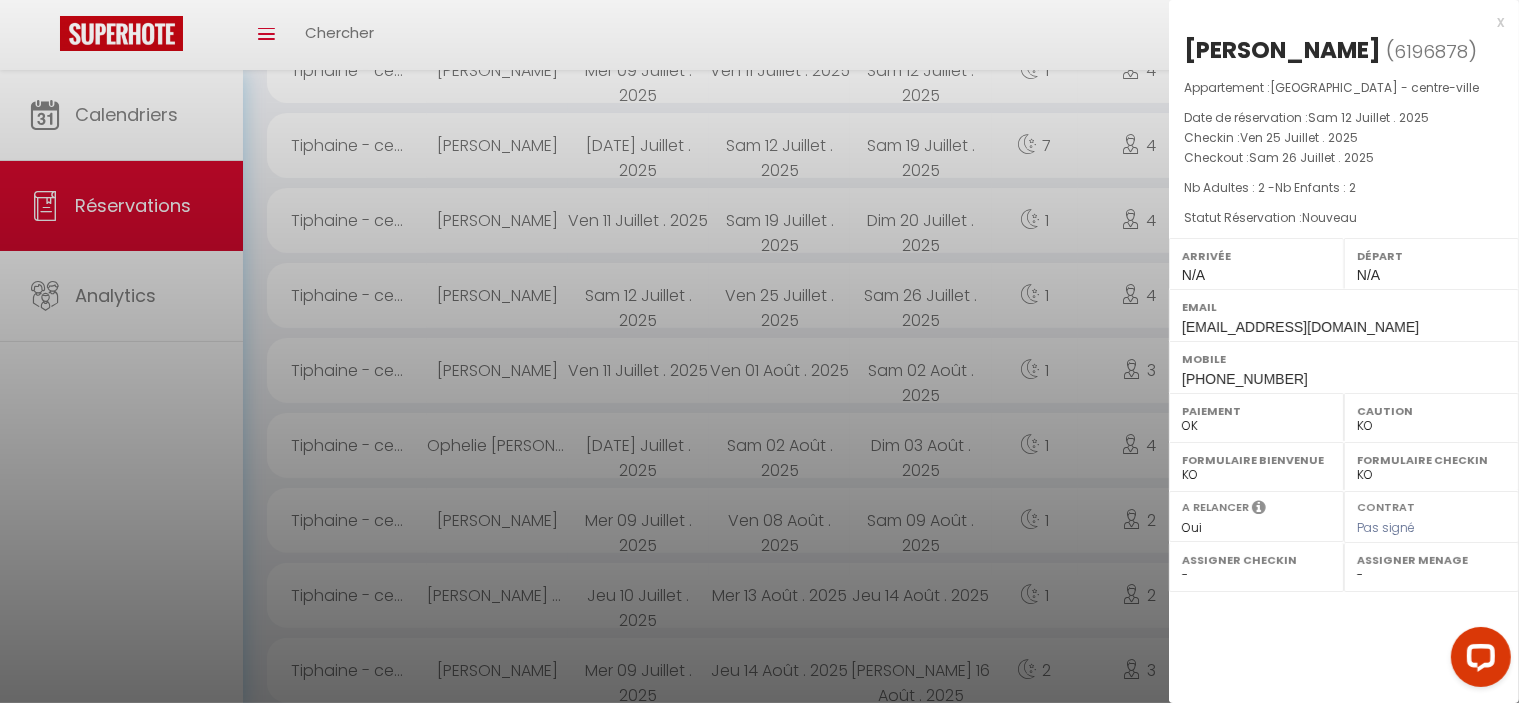click on "6196878" at bounding box center (1431, 51) 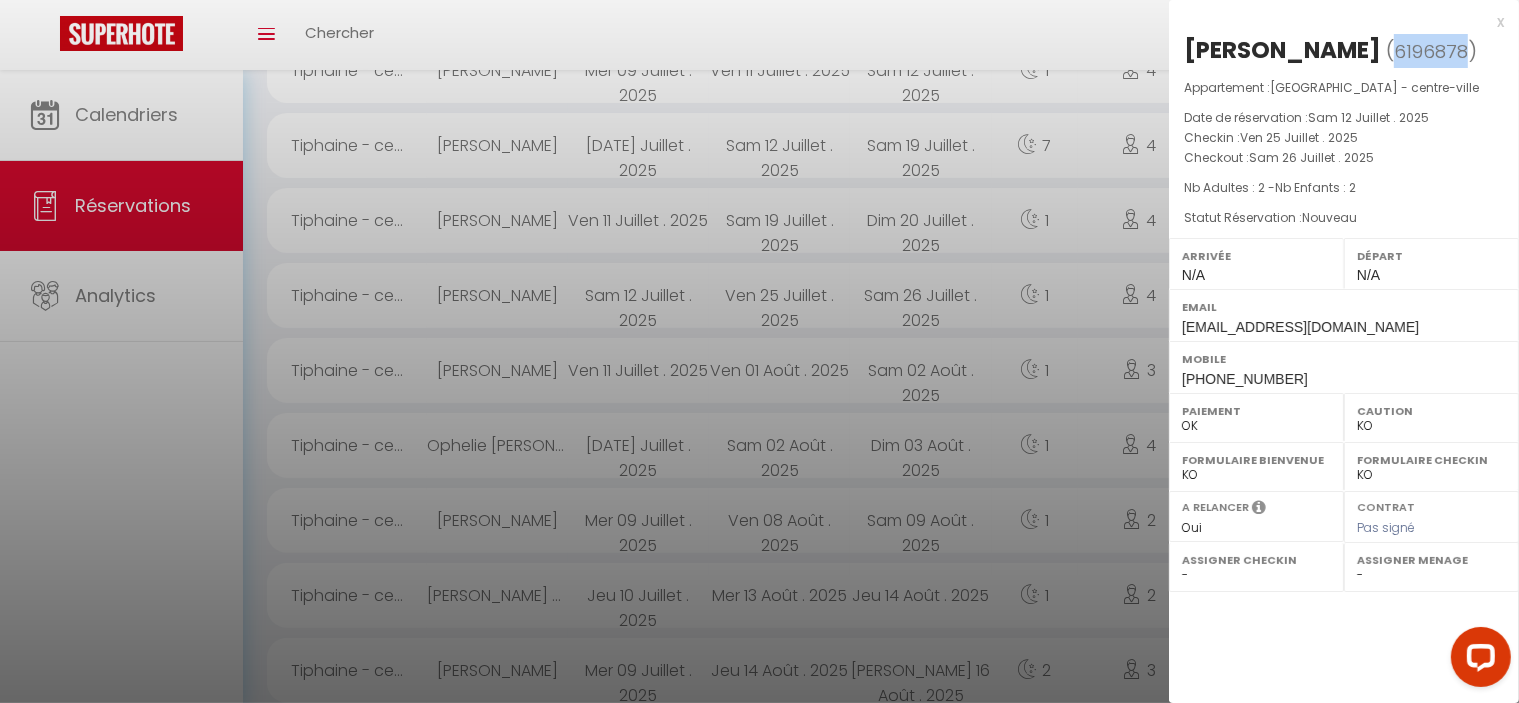 click on "6196878" at bounding box center [1431, 51] 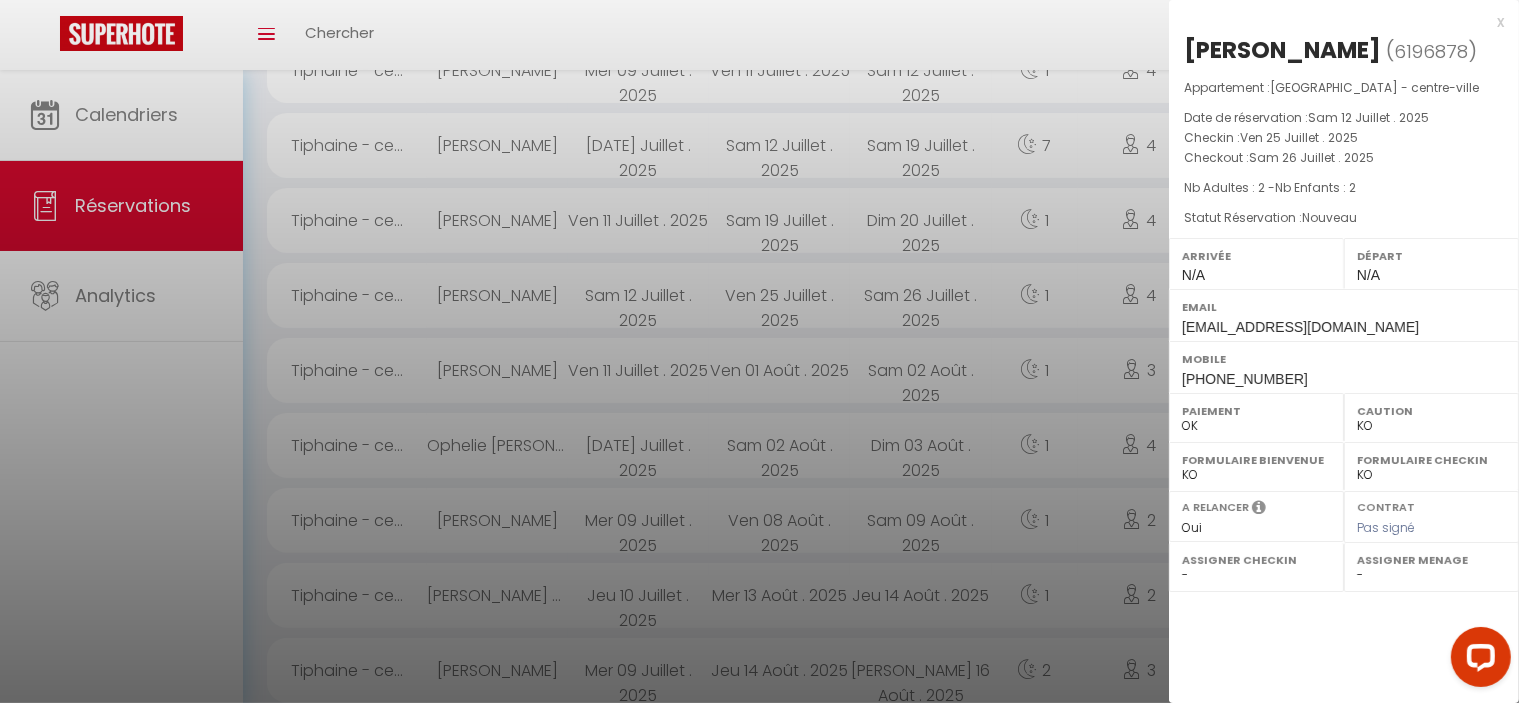 click on "[PERSON_NAME]" at bounding box center [1282, 50] 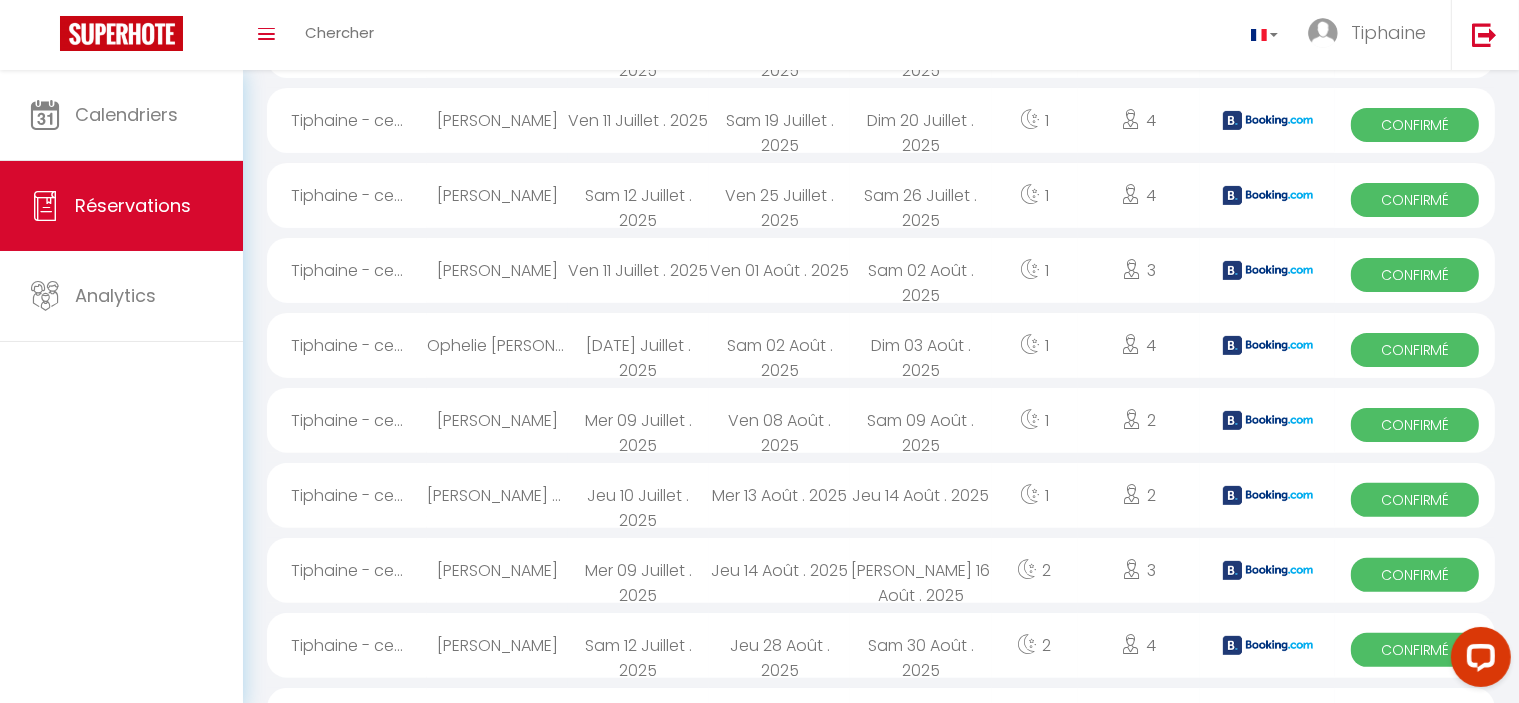 scroll, scrollTop: 582, scrollLeft: 0, axis: vertical 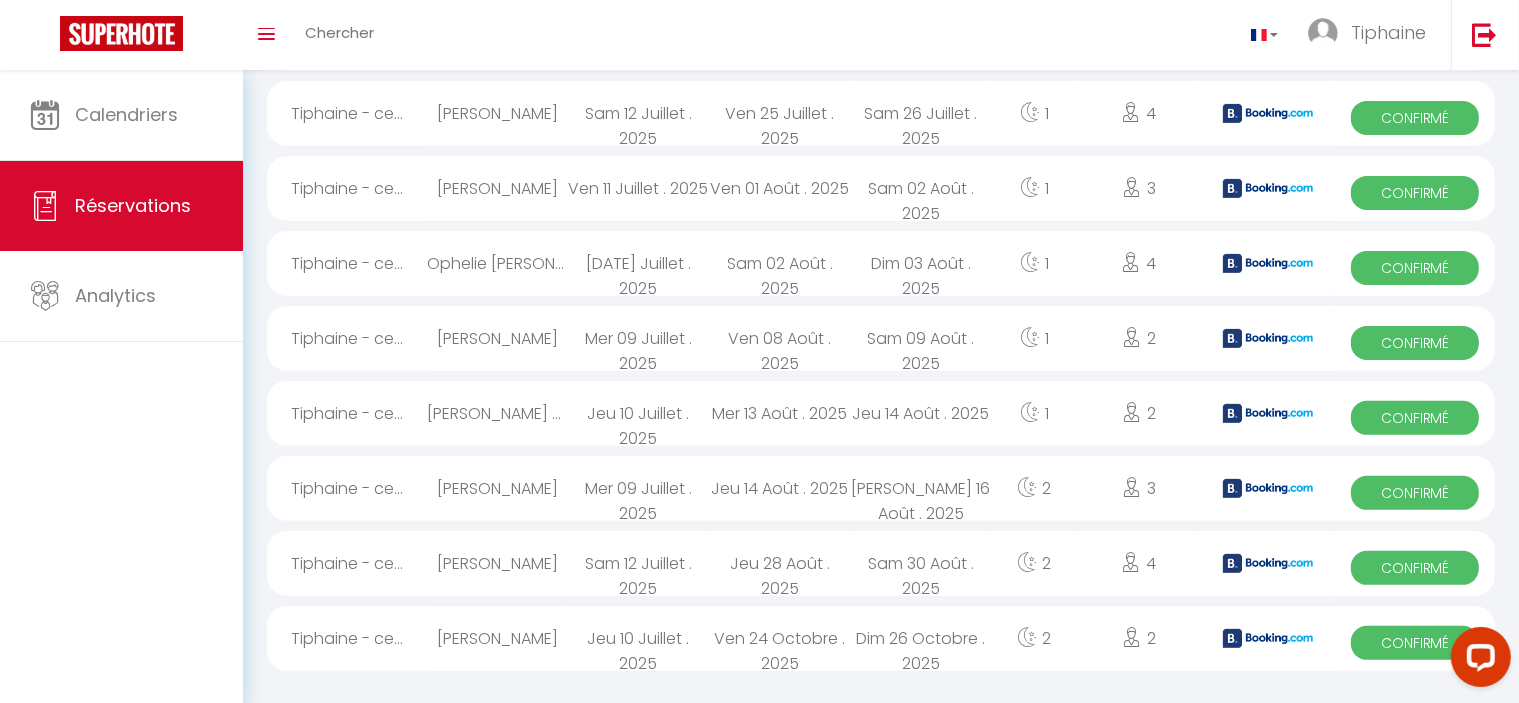 click on "Ven 11 Juillet . 2025" at bounding box center (638, 188) 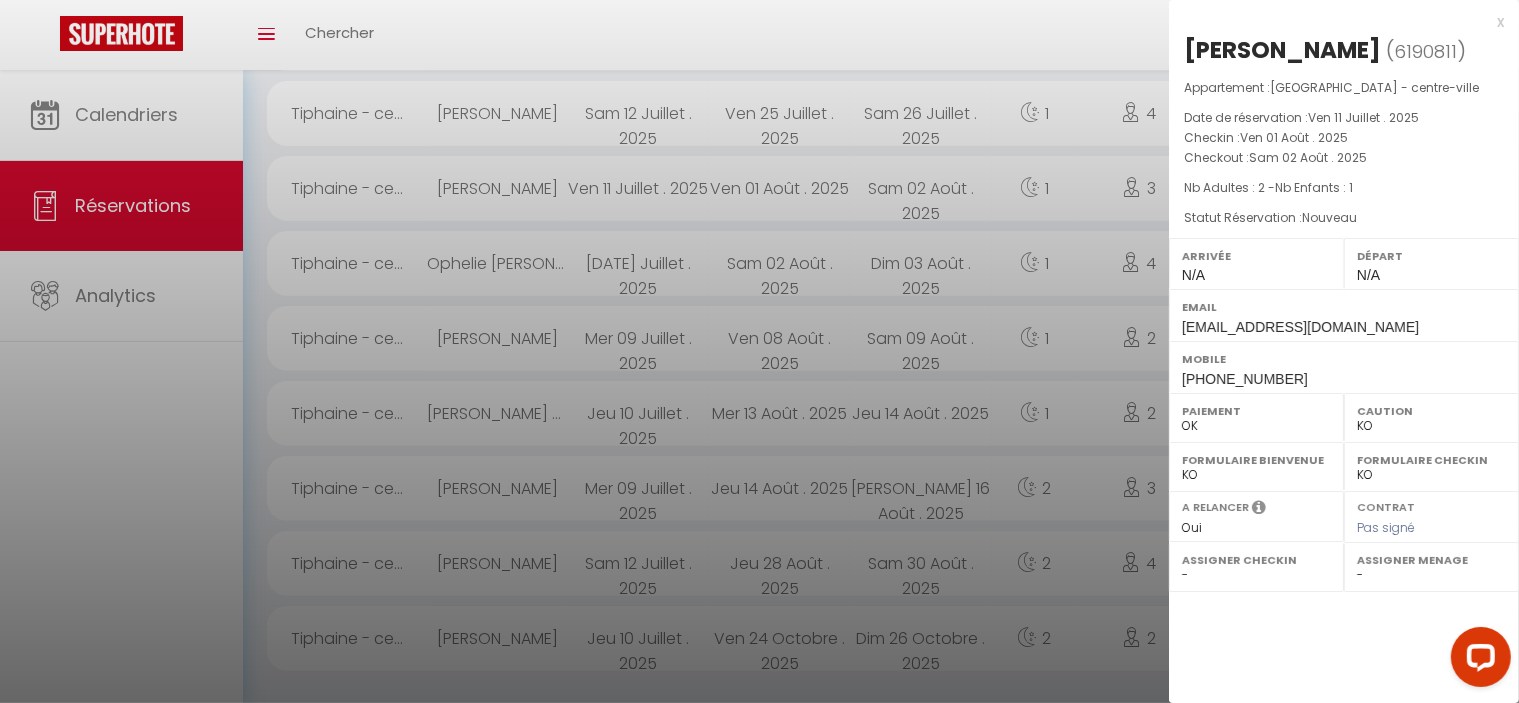 click on "6190811" at bounding box center (1425, 51) 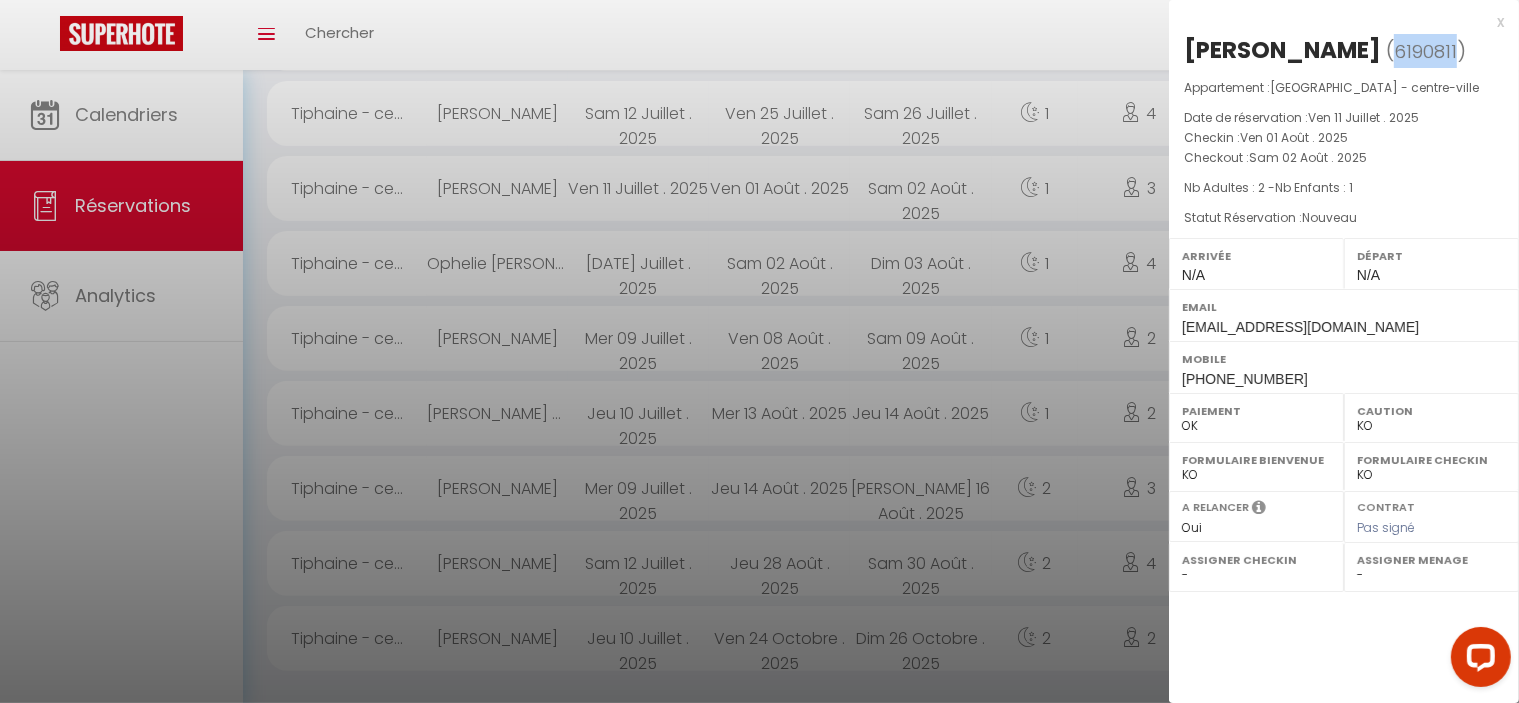 click on "6190811" at bounding box center [1425, 51] 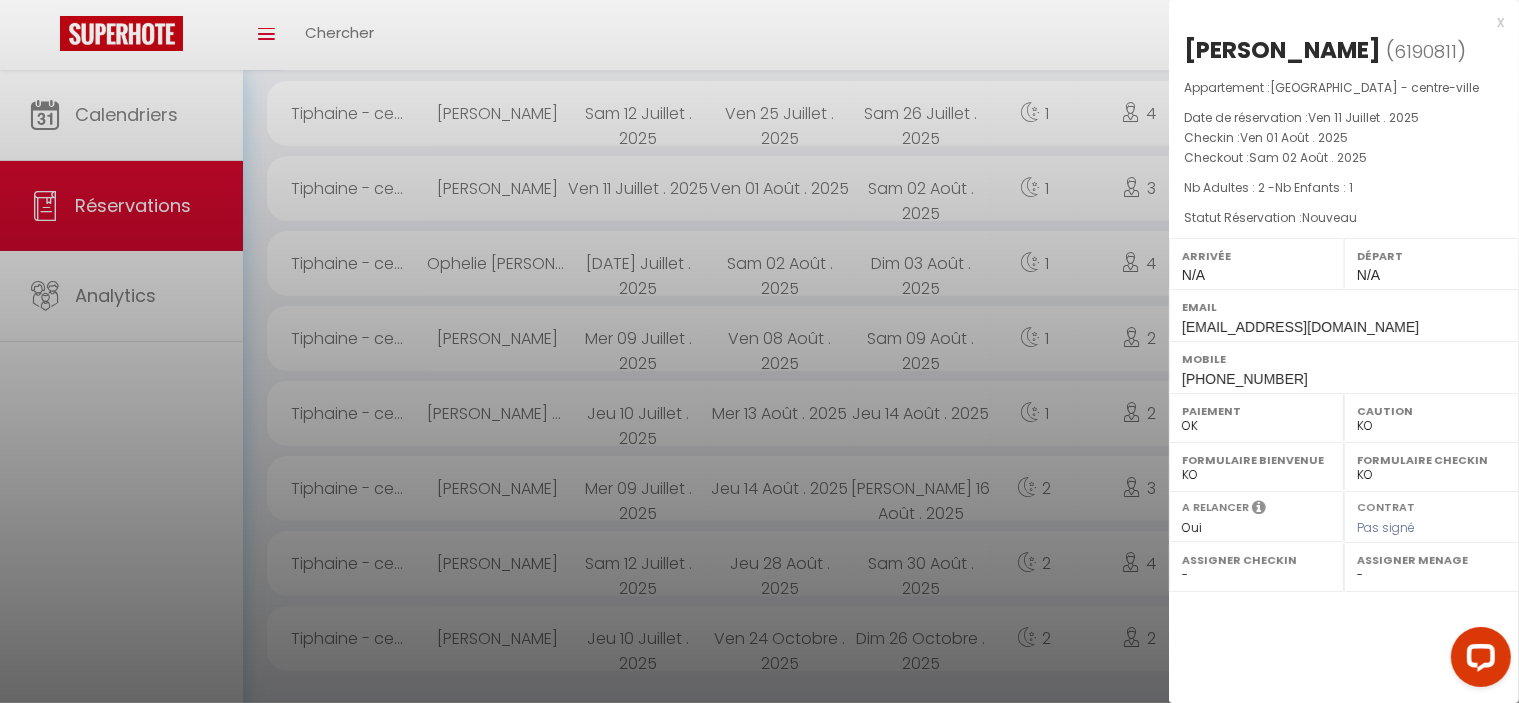 drag, startPoint x: 1239, startPoint y: 47, endPoint x: 1220, endPoint y: 45, distance: 19.104973 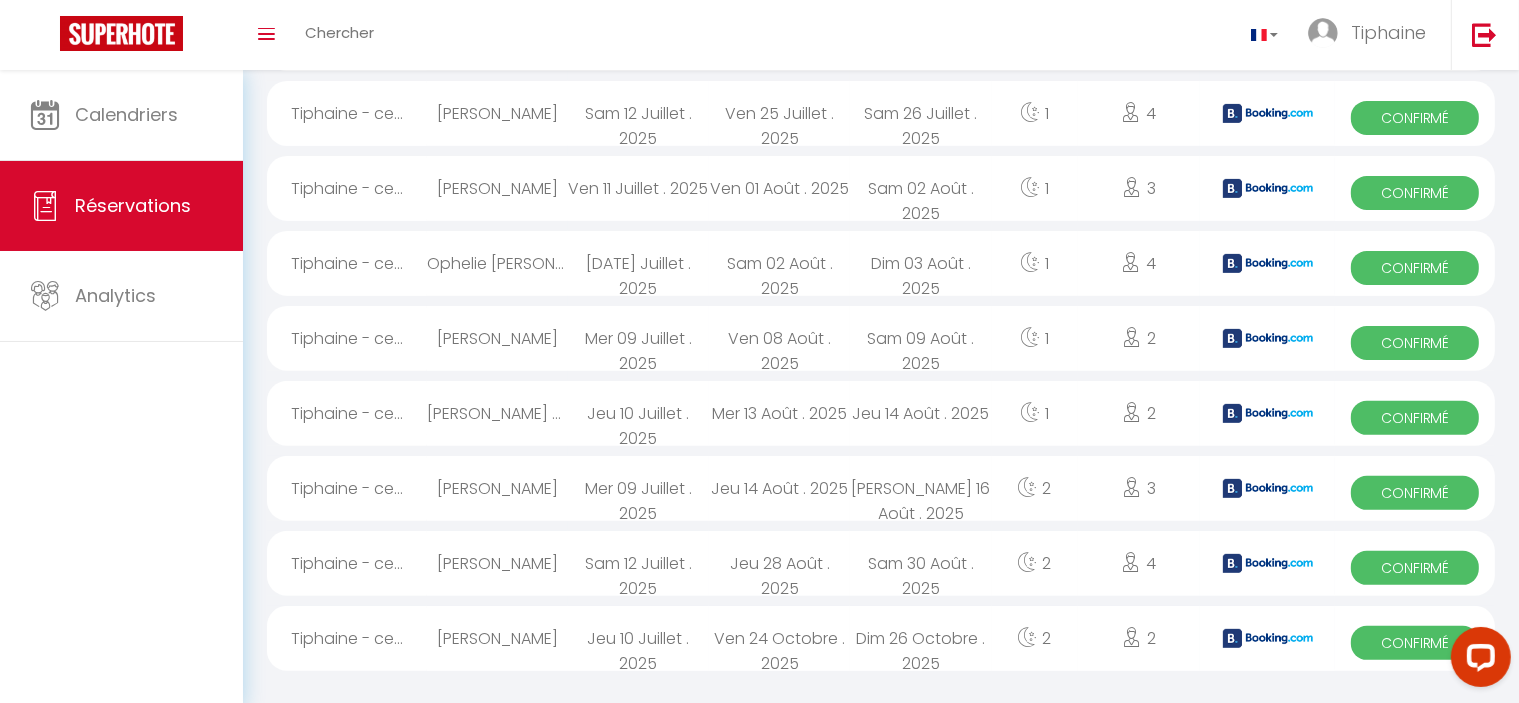 click on "Sam 02 Août . 2025" at bounding box center (779, 263) 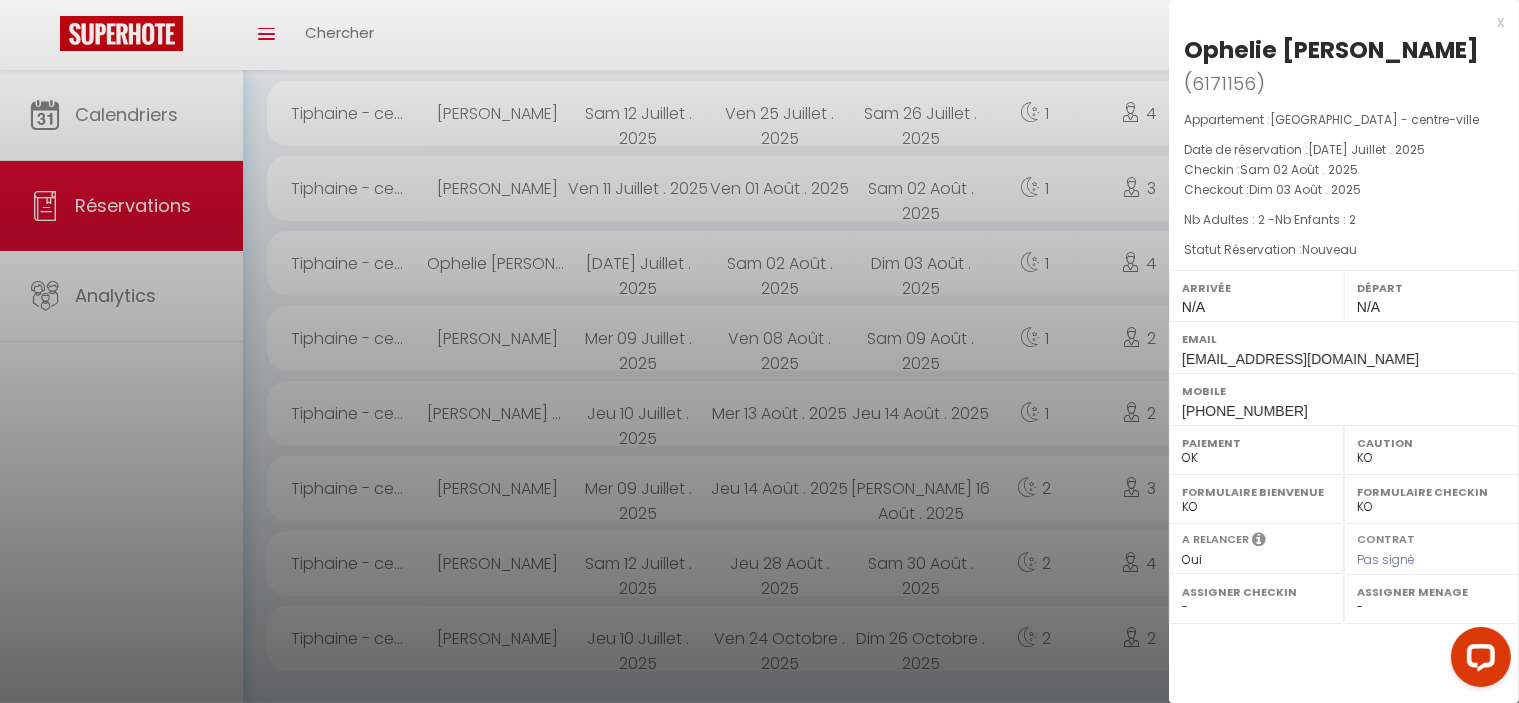 click on "6171156" at bounding box center [1224, 83] 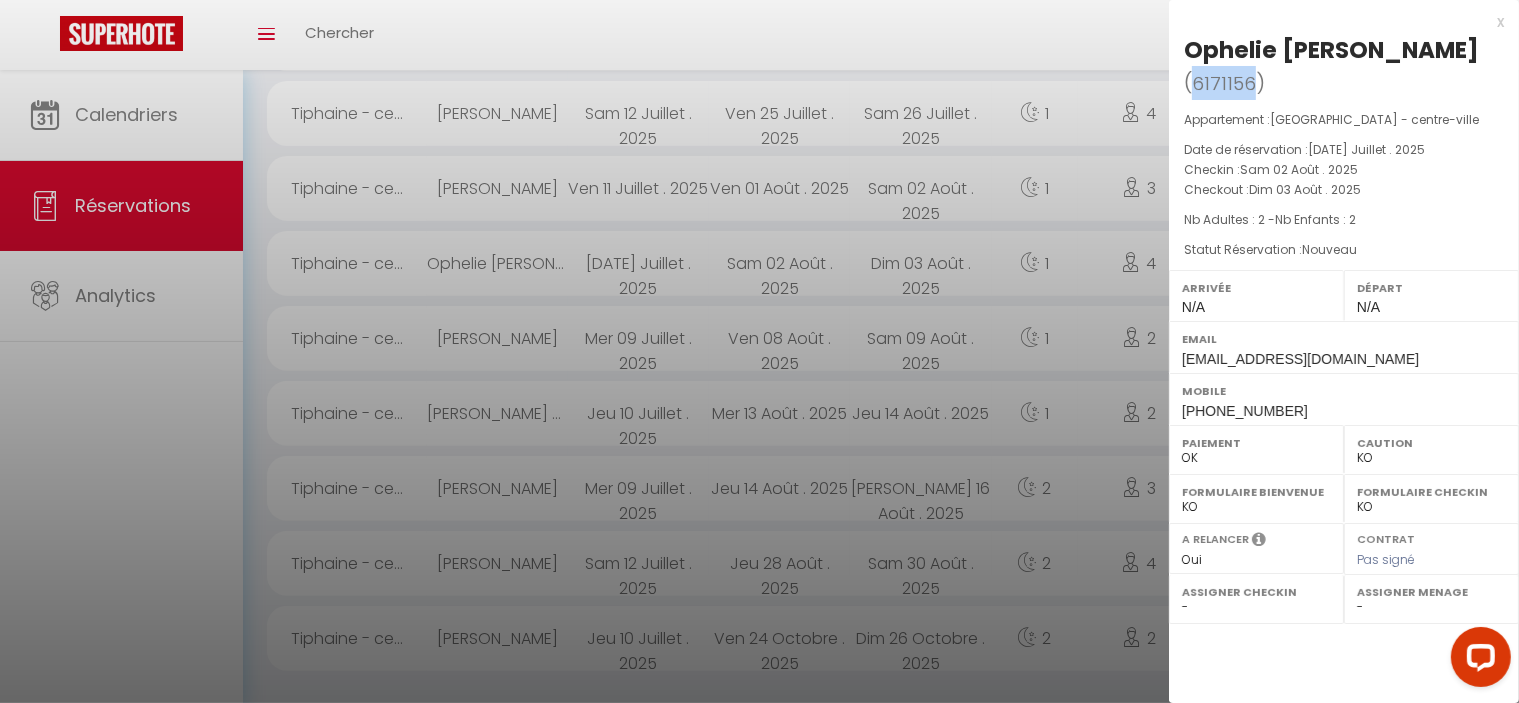 click on "6171156" at bounding box center [1224, 83] 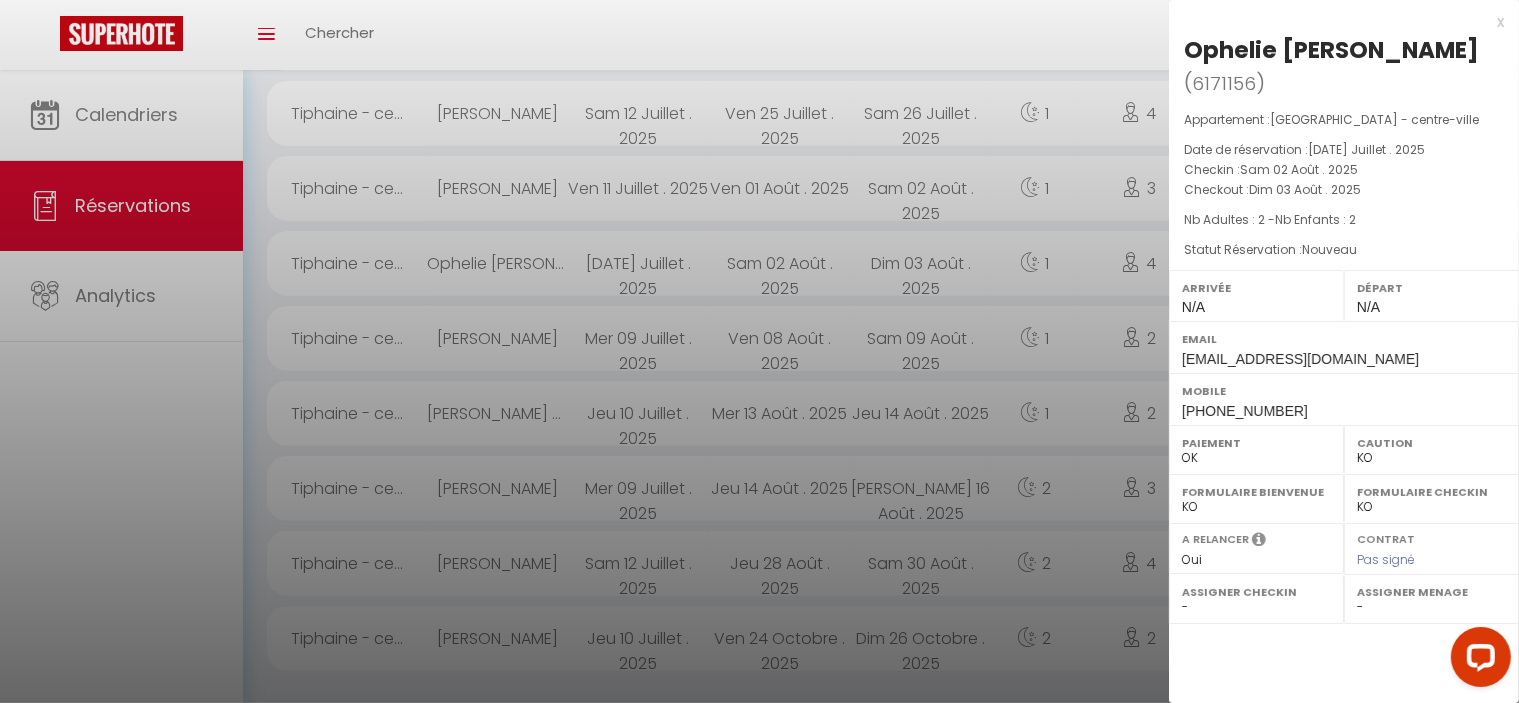 drag, startPoint x: 1225, startPoint y: 53, endPoint x: 1214, endPoint y: 53, distance: 11 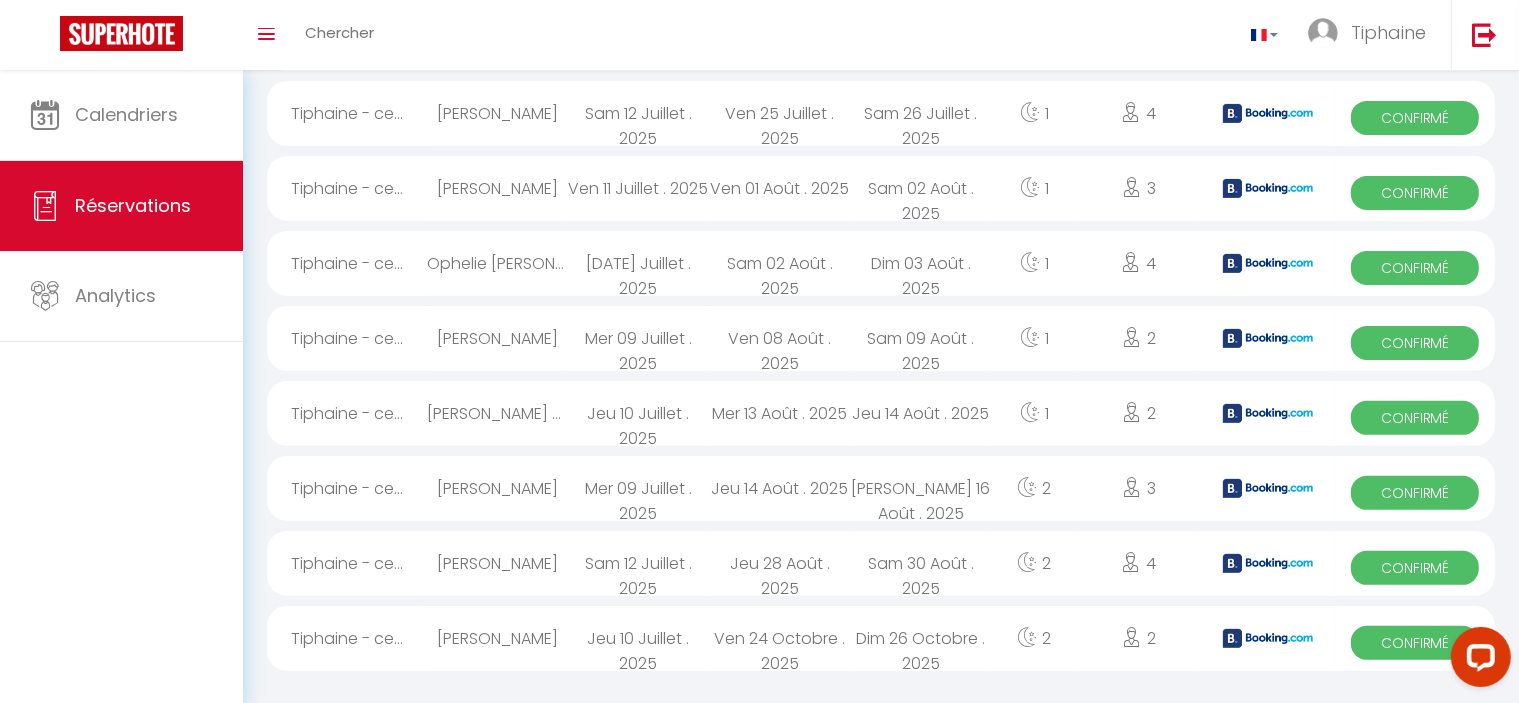 click on "Ven 08 Août . 2025" at bounding box center (779, 338) 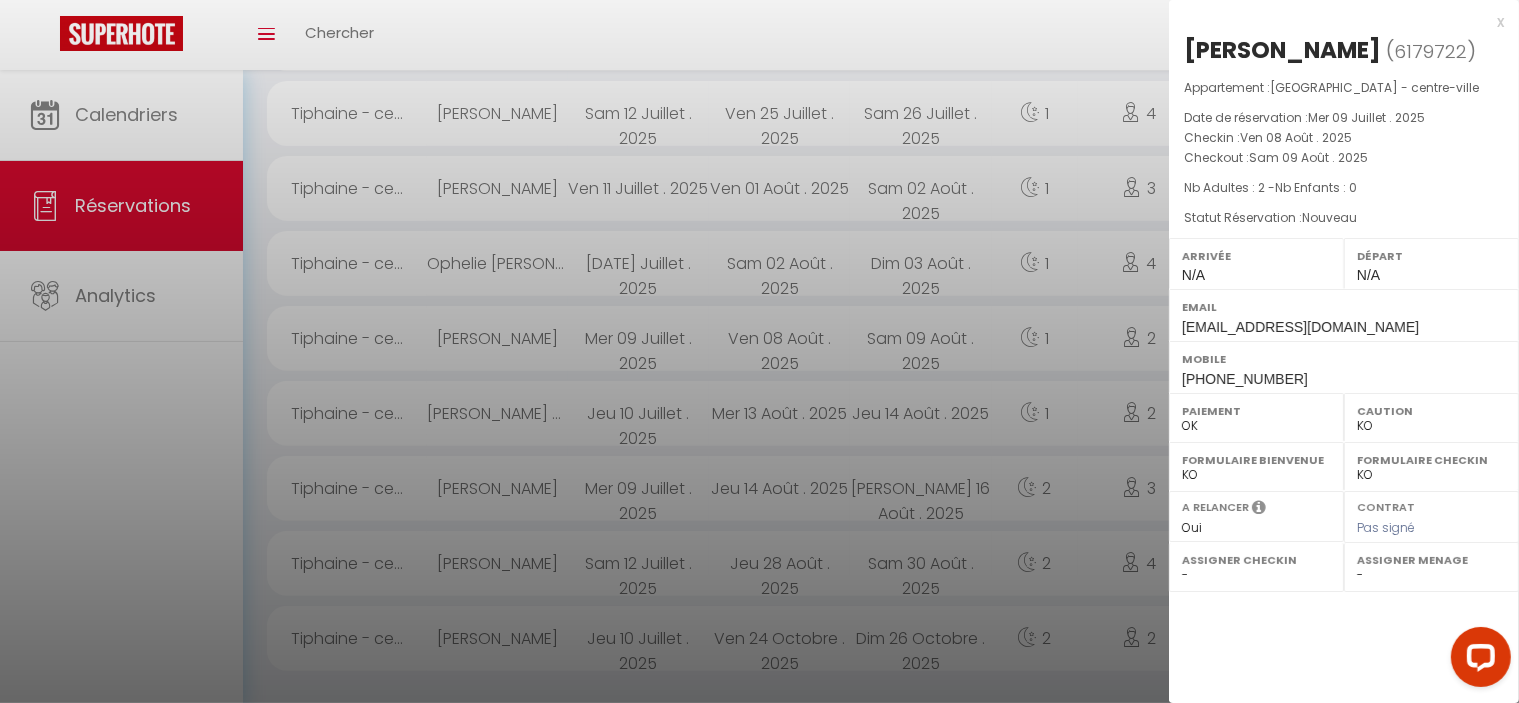 click on "6179722" at bounding box center [1430, 51] 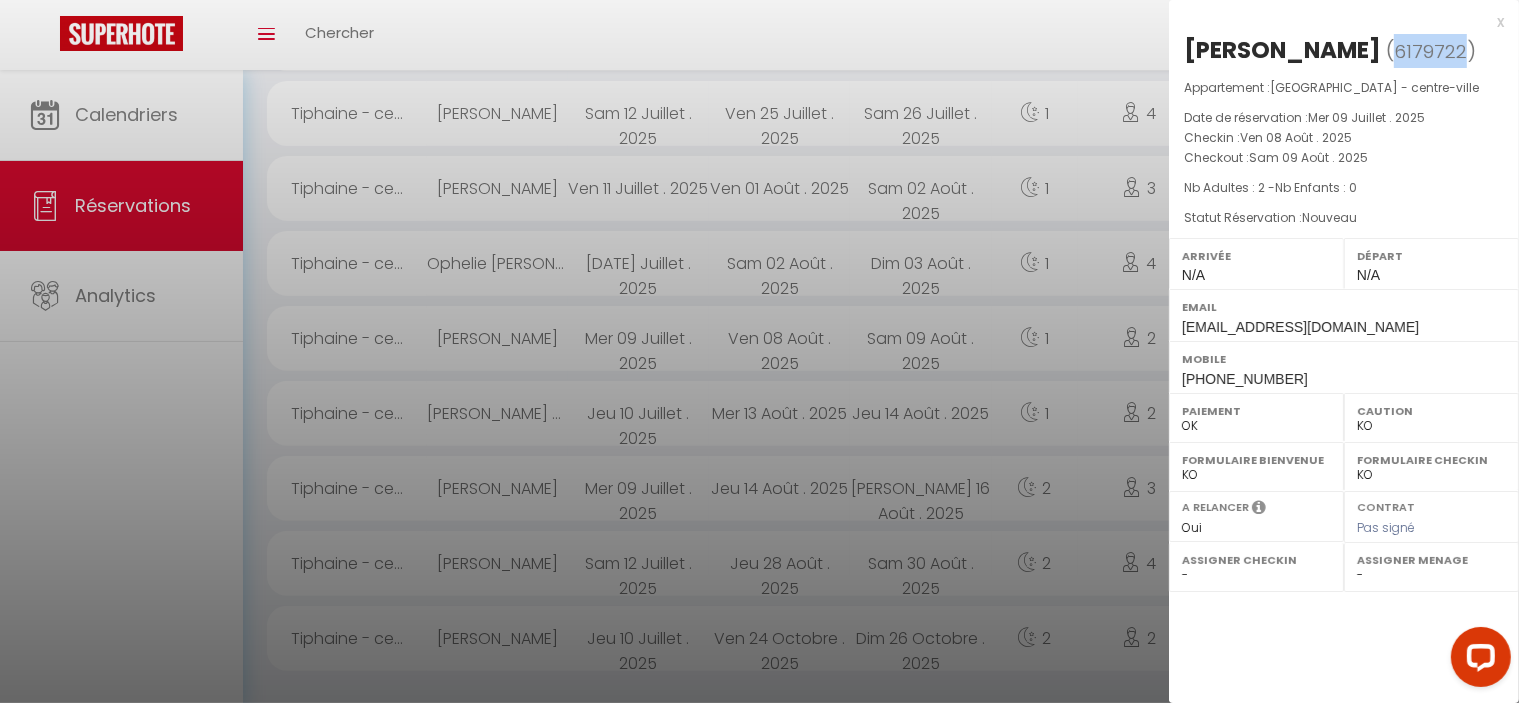 click on "6179722" at bounding box center [1430, 51] 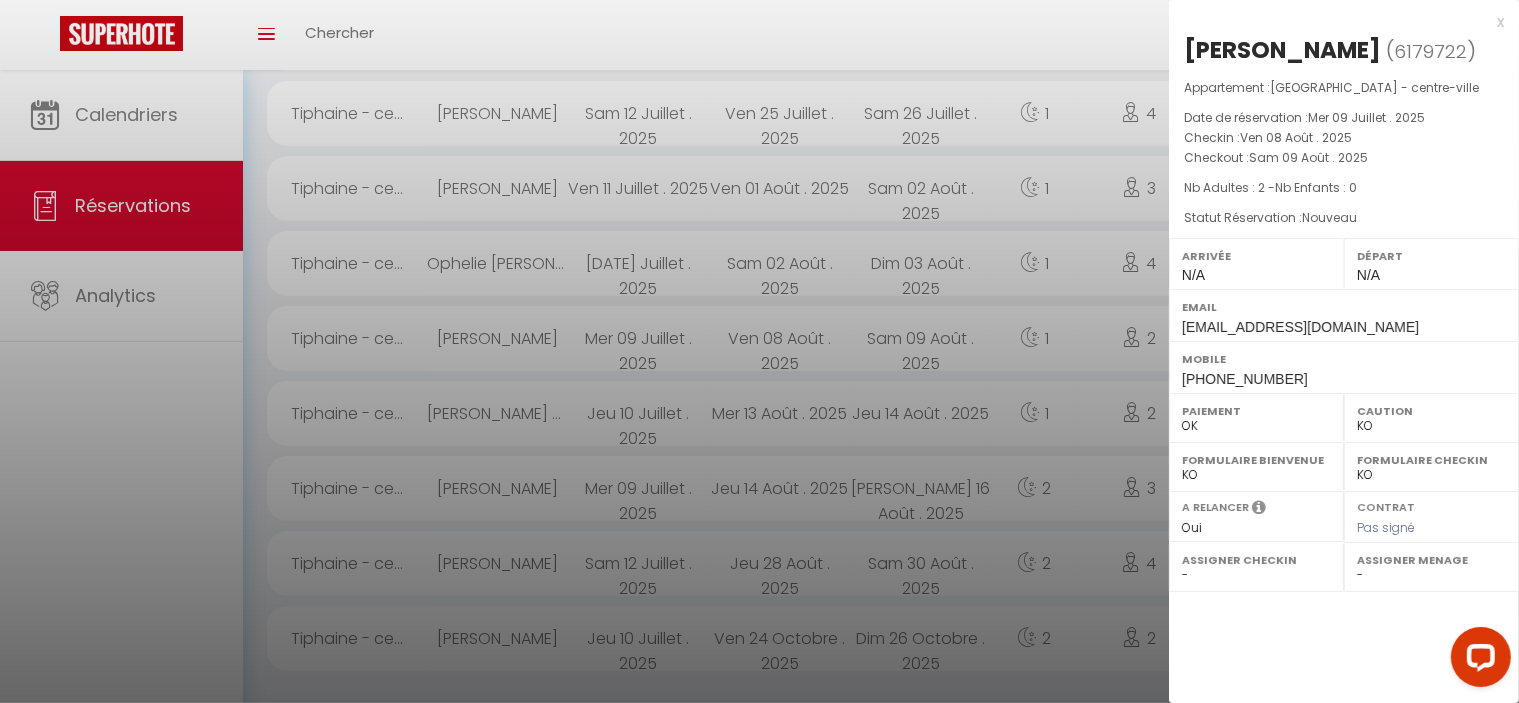 click on "x" at bounding box center [1336, 22] 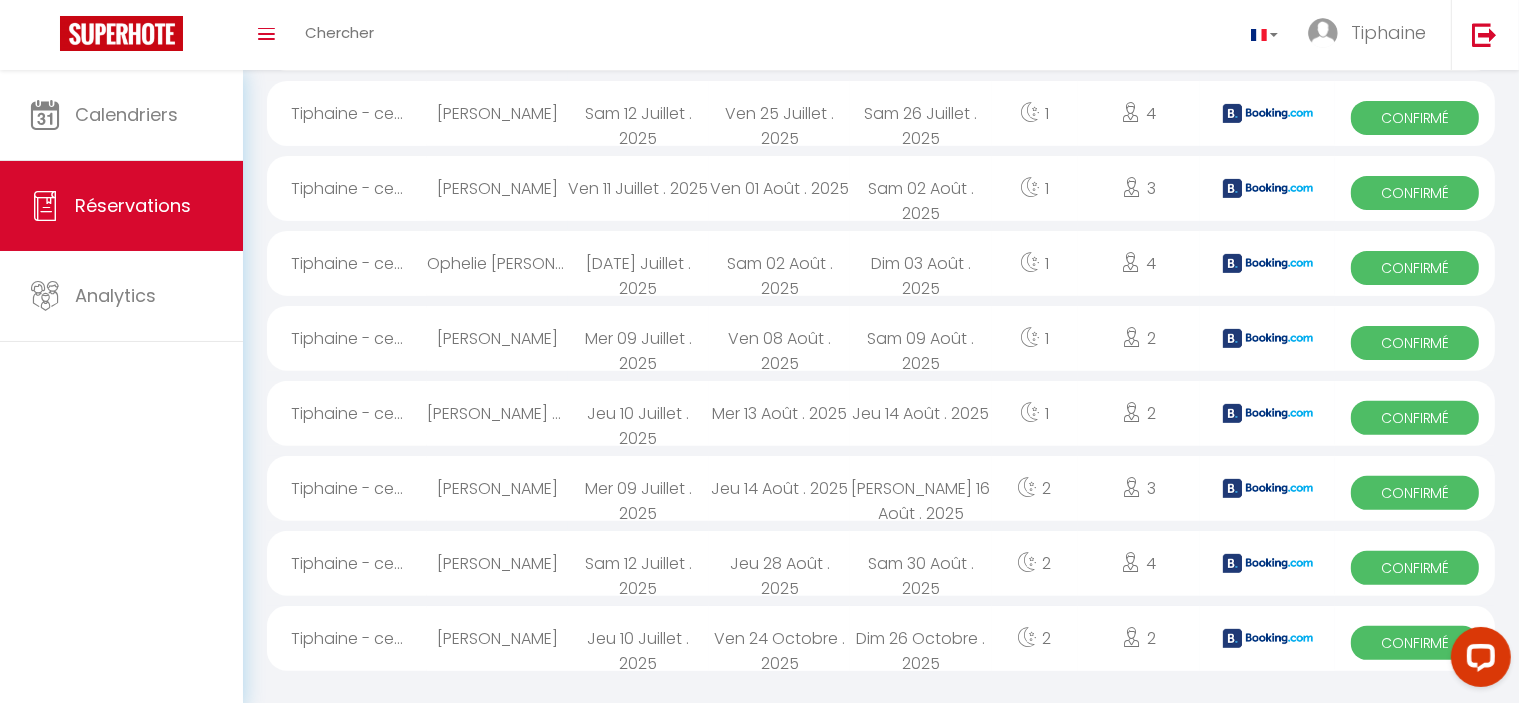 click on "Mer 13 Août . 2025" at bounding box center [779, 413] 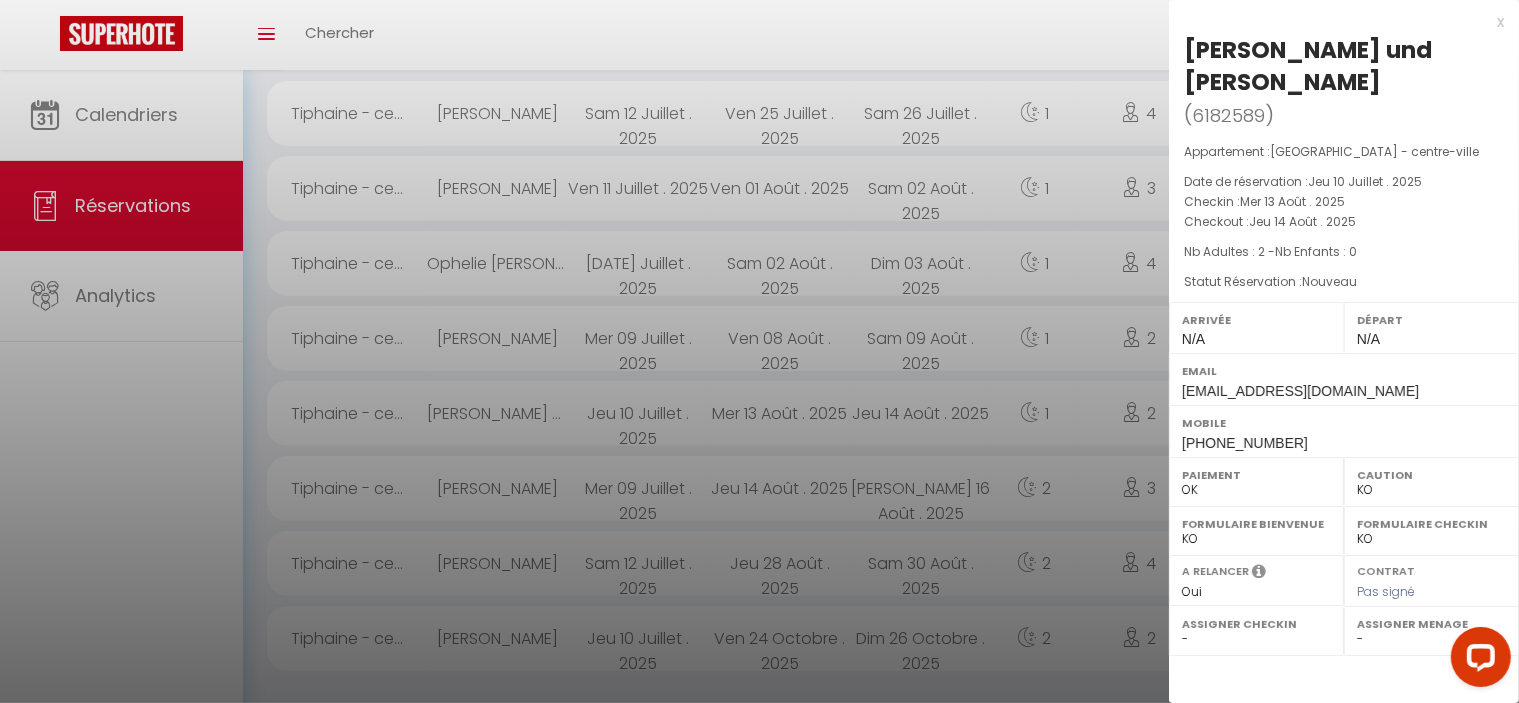 click on "6182589" at bounding box center [1228, 115] 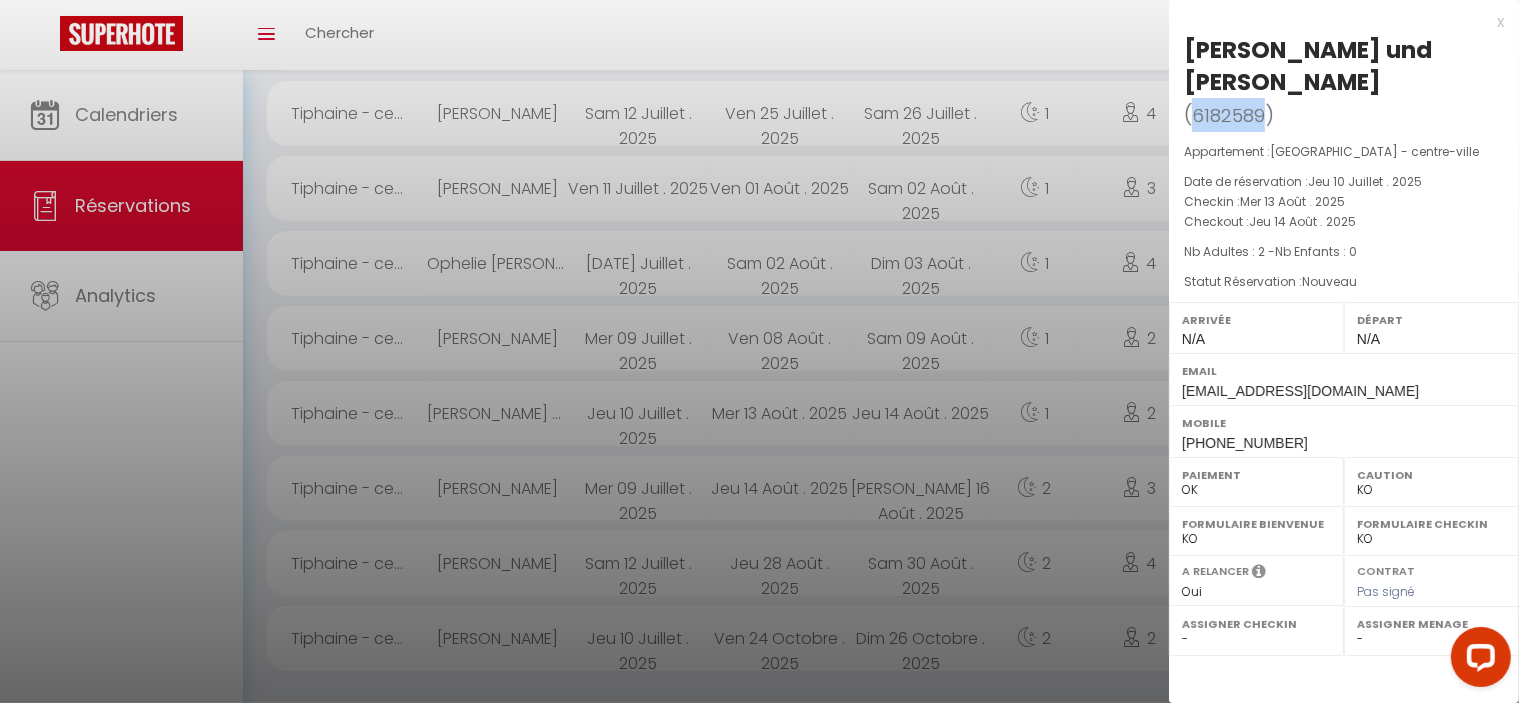 click on "6182589" at bounding box center [1228, 115] 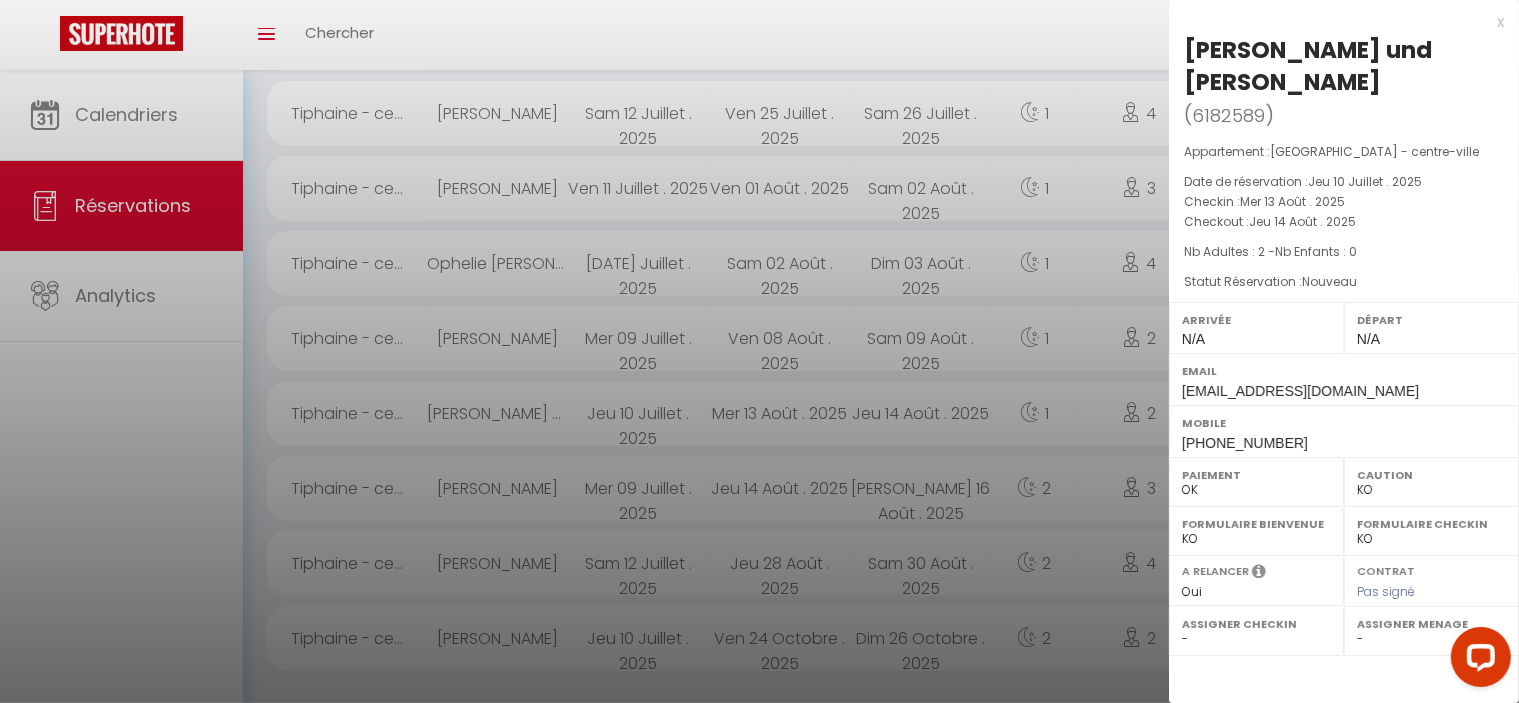 click on "[PERSON_NAME] und [PERSON_NAME]" at bounding box center [1344, 66] 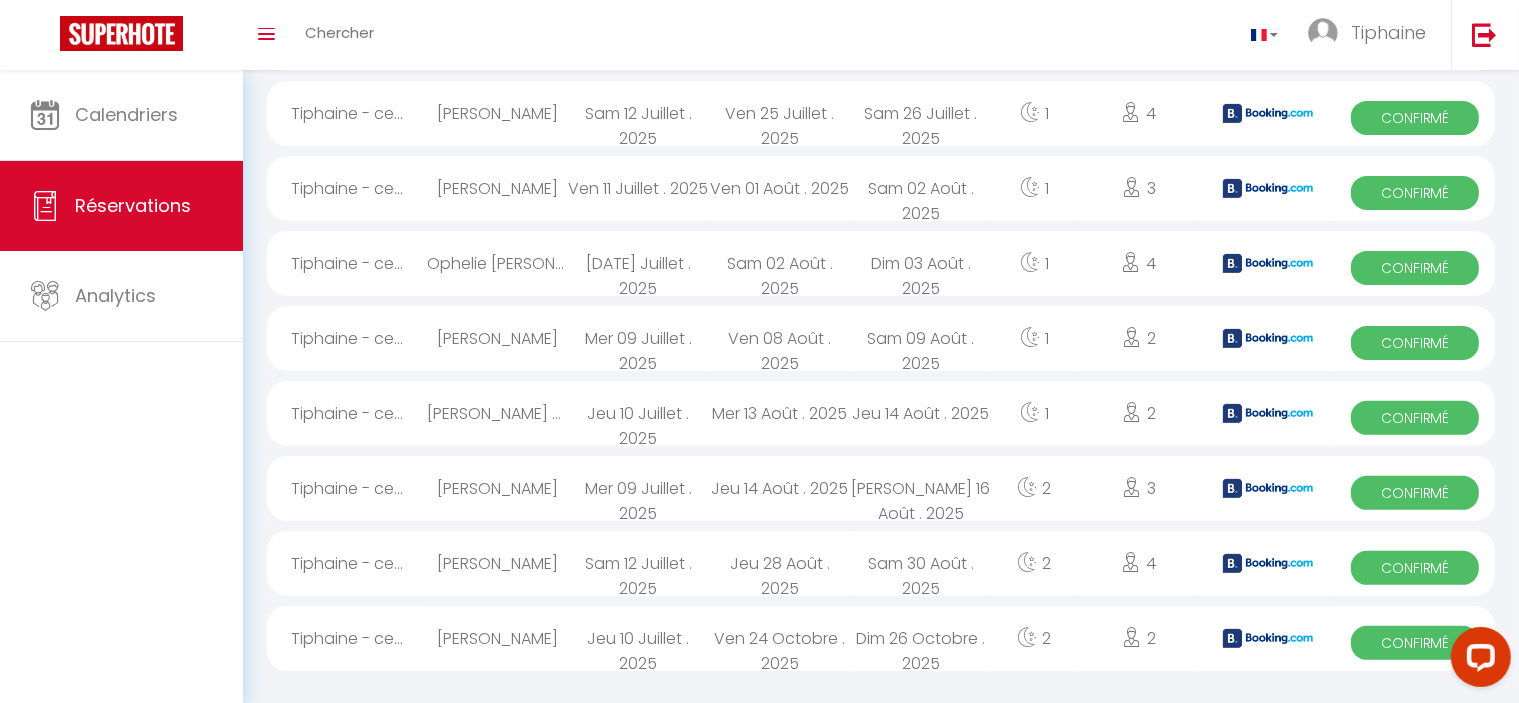 click on "Jeu 14 Août . 2025" at bounding box center (779, 488) 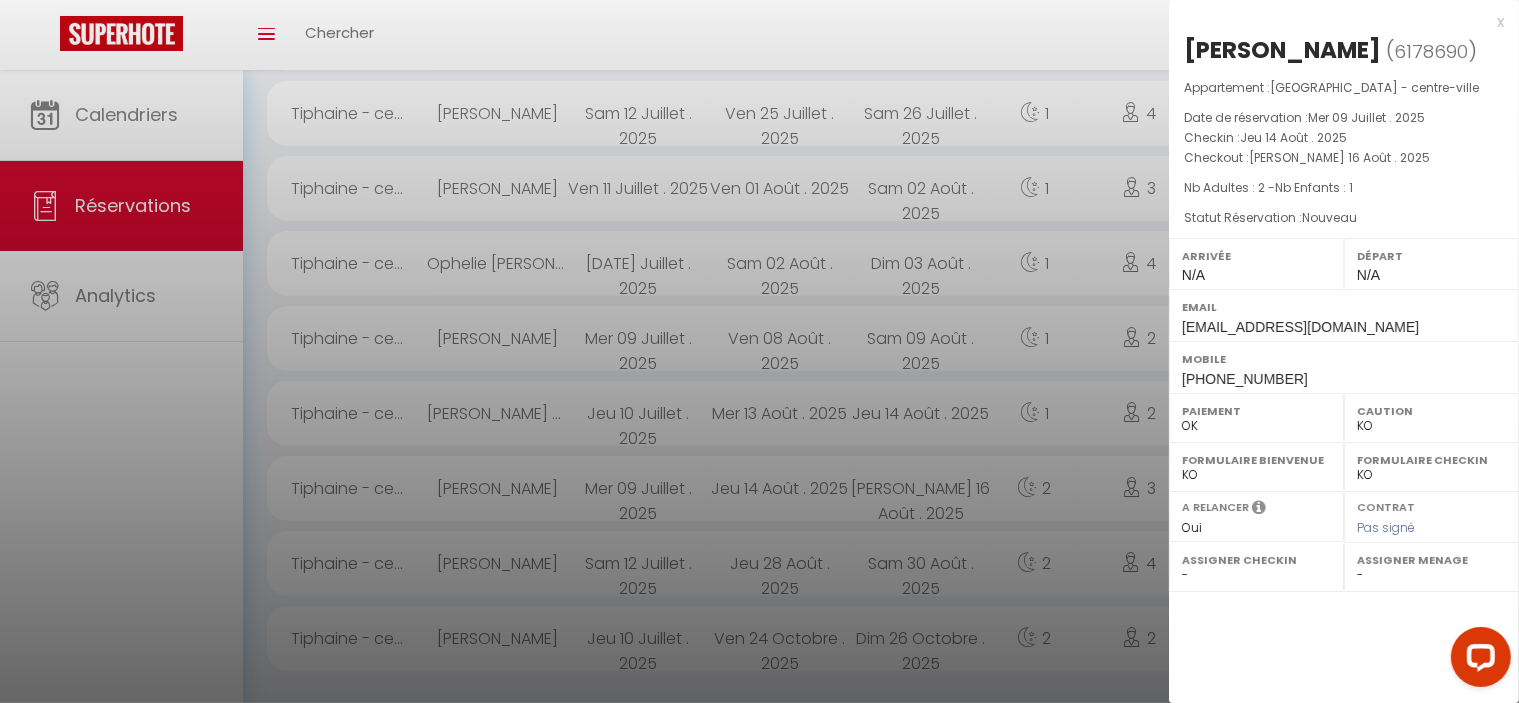 click on "6178690" at bounding box center [1431, 51] 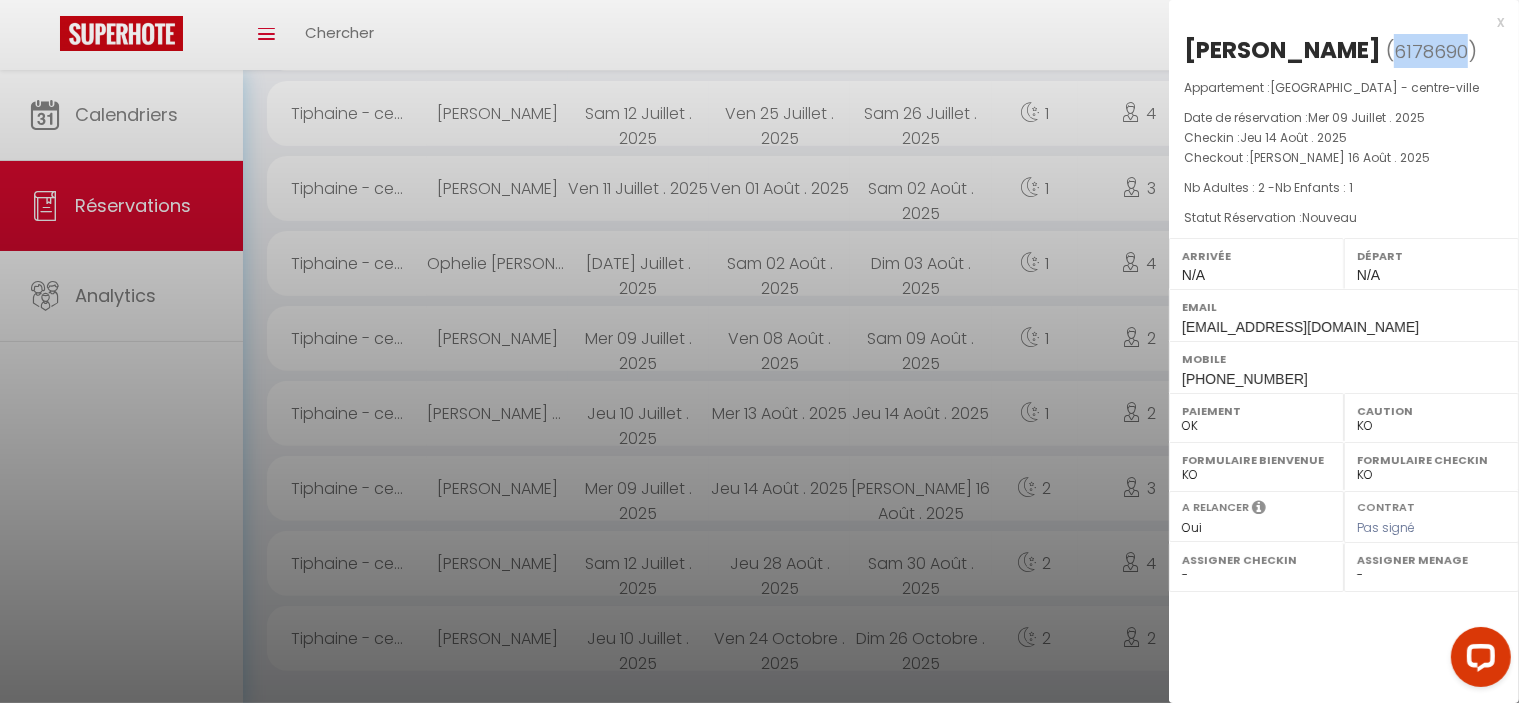 click on "6178690" at bounding box center [1431, 51] 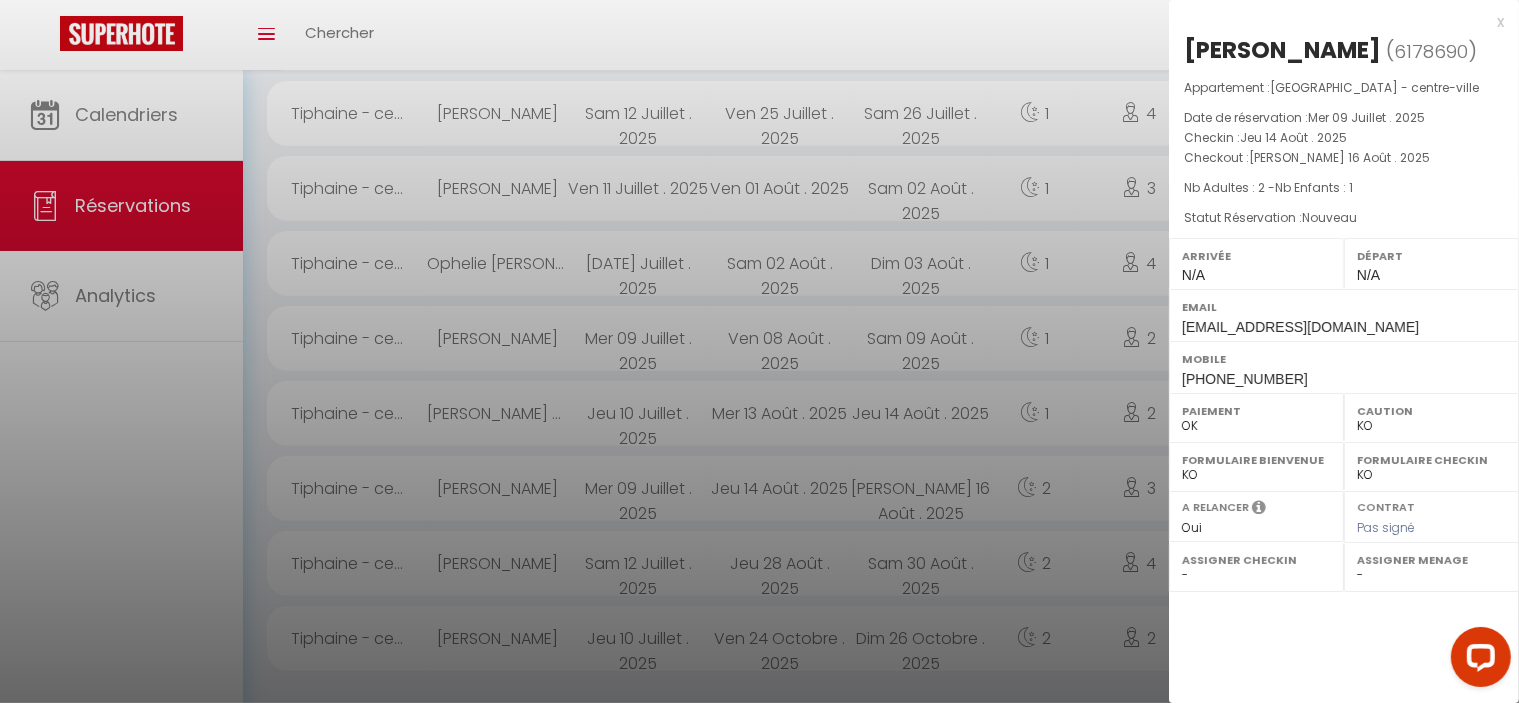 click on "[PERSON_NAME]" at bounding box center (1282, 50) 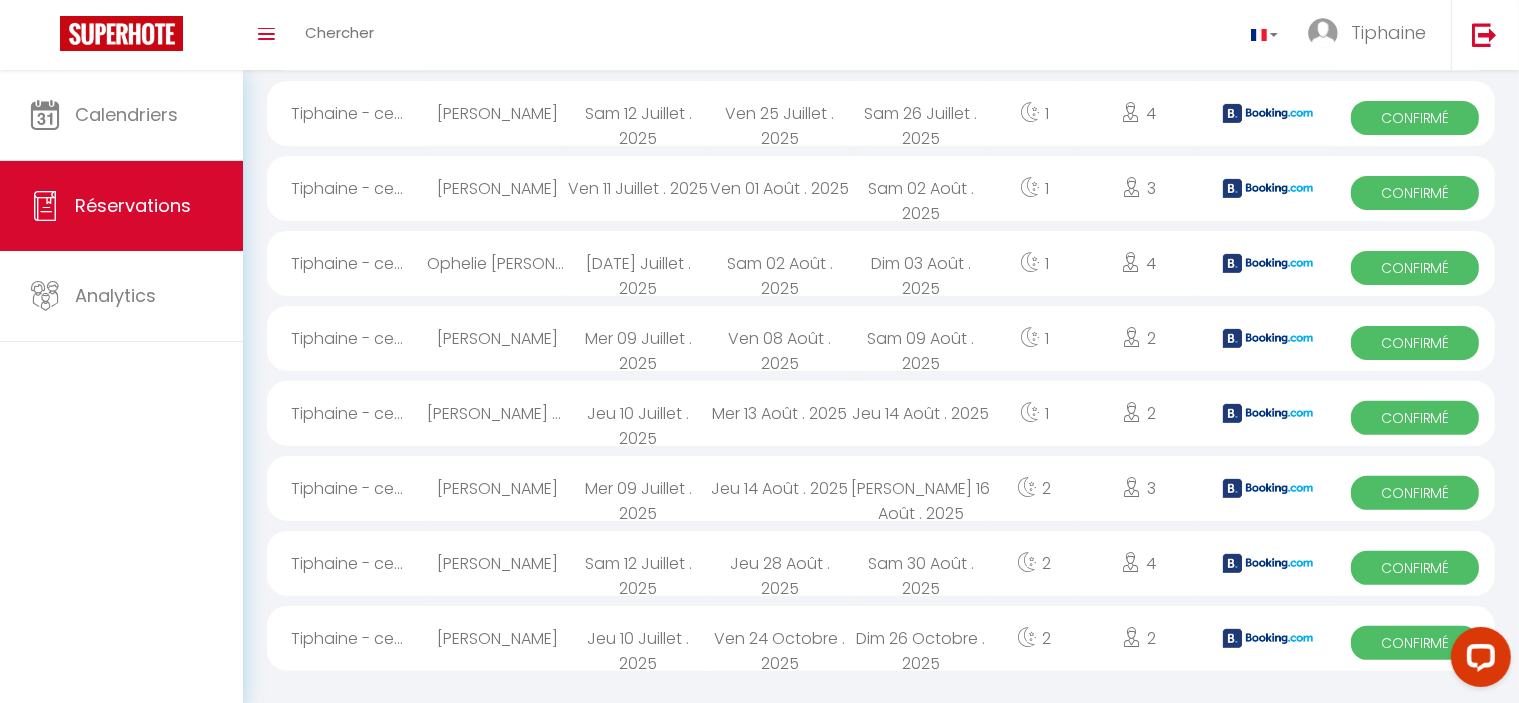 click on "Jeu 28 Août . 2025" at bounding box center (779, 563) 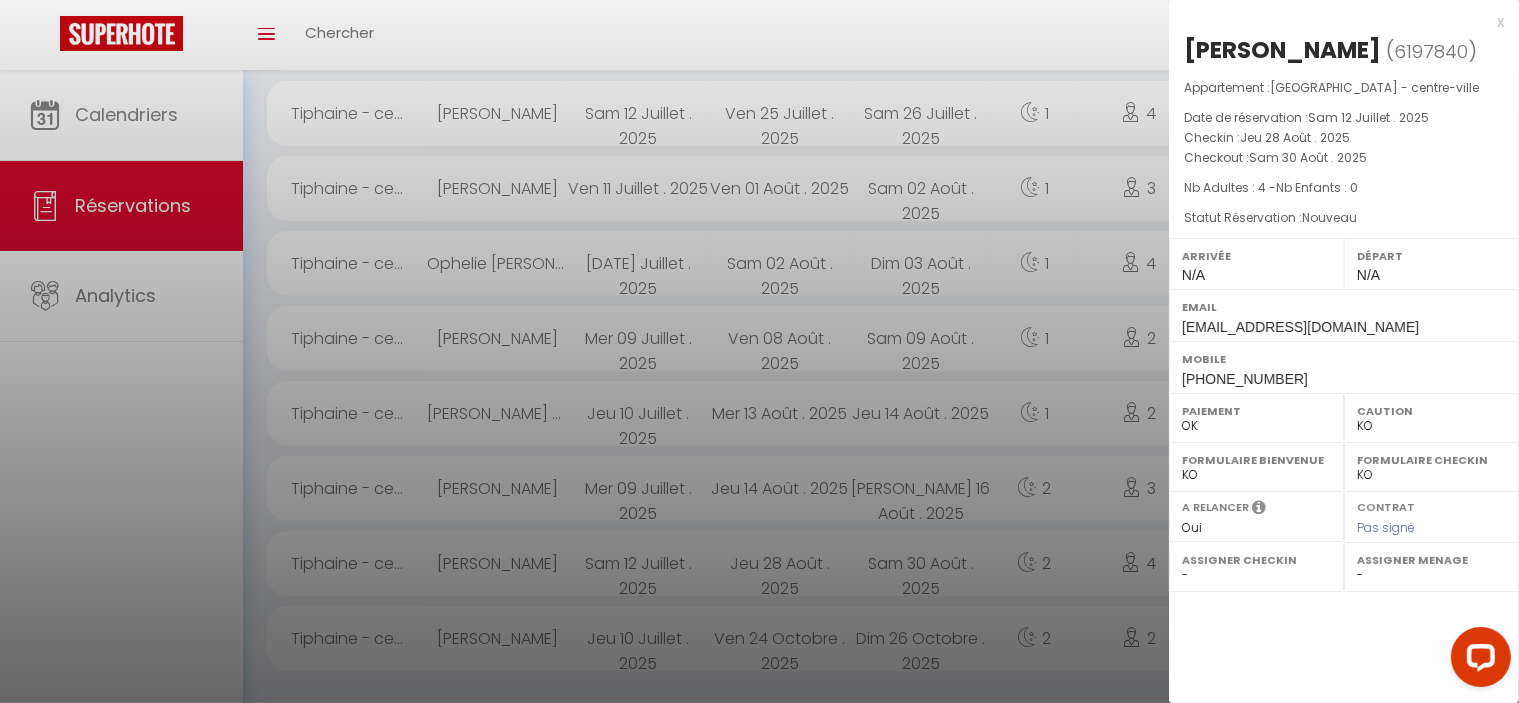 click on "6197840" at bounding box center [1431, 51] 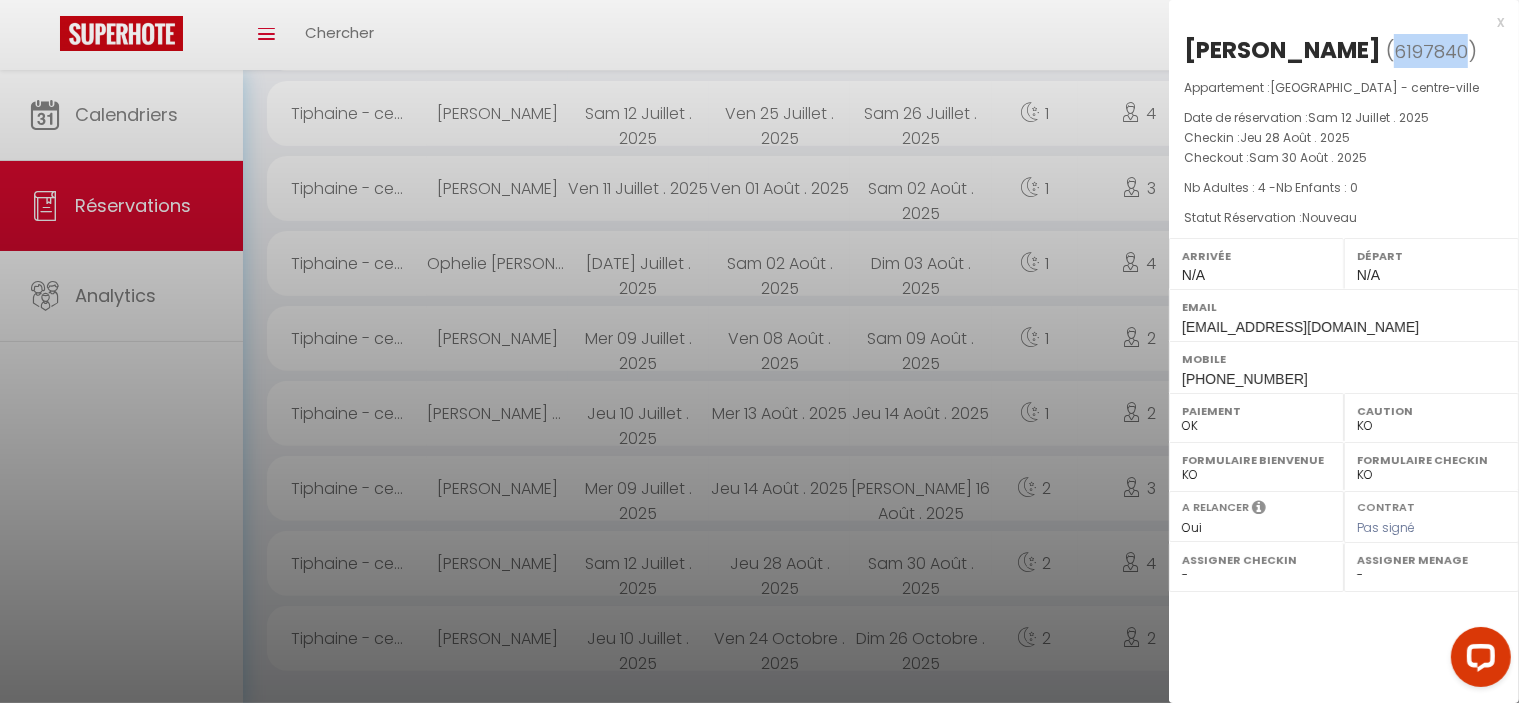 click on "6197840" at bounding box center [1431, 51] 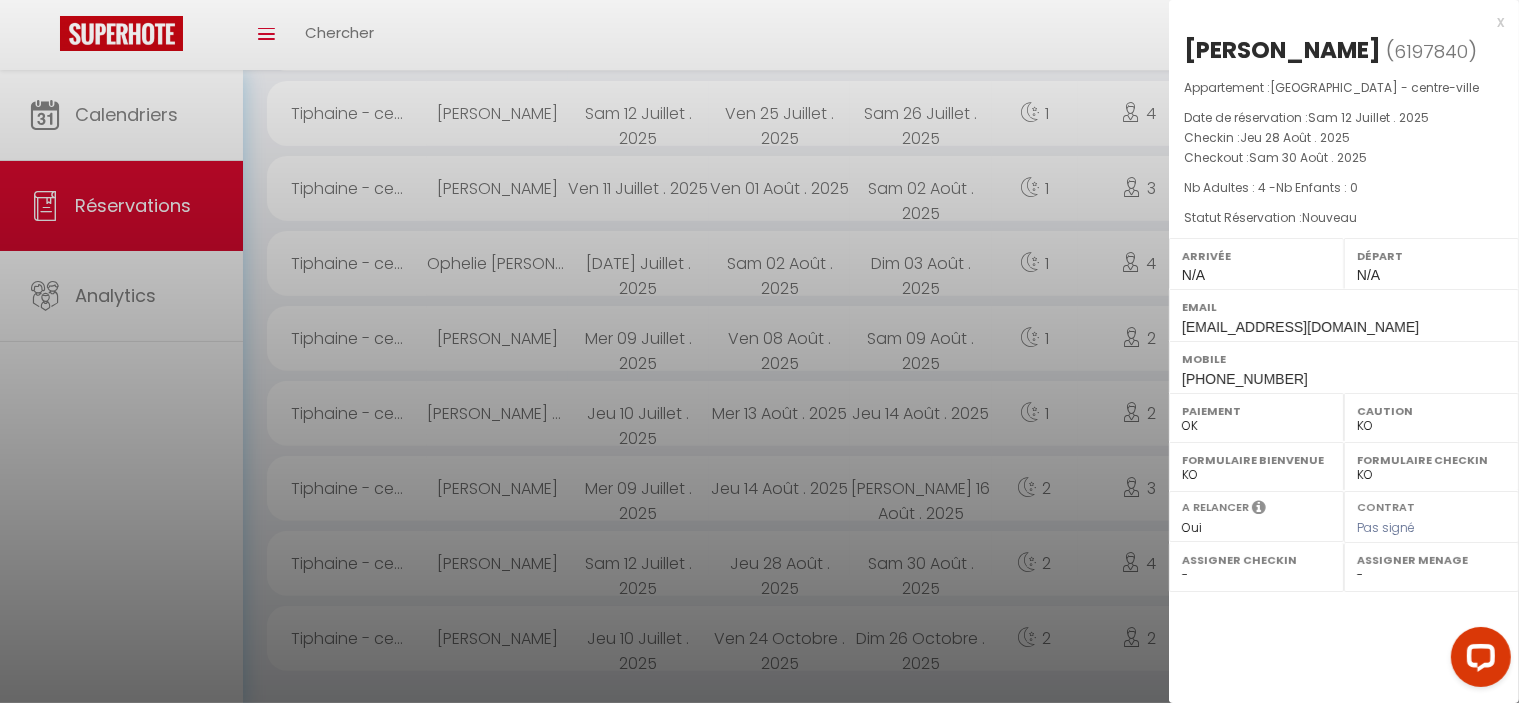 drag, startPoint x: 1231, startPoint y: 43, endPoint x: 1220, endPoint y: 44, distance: 11.045361 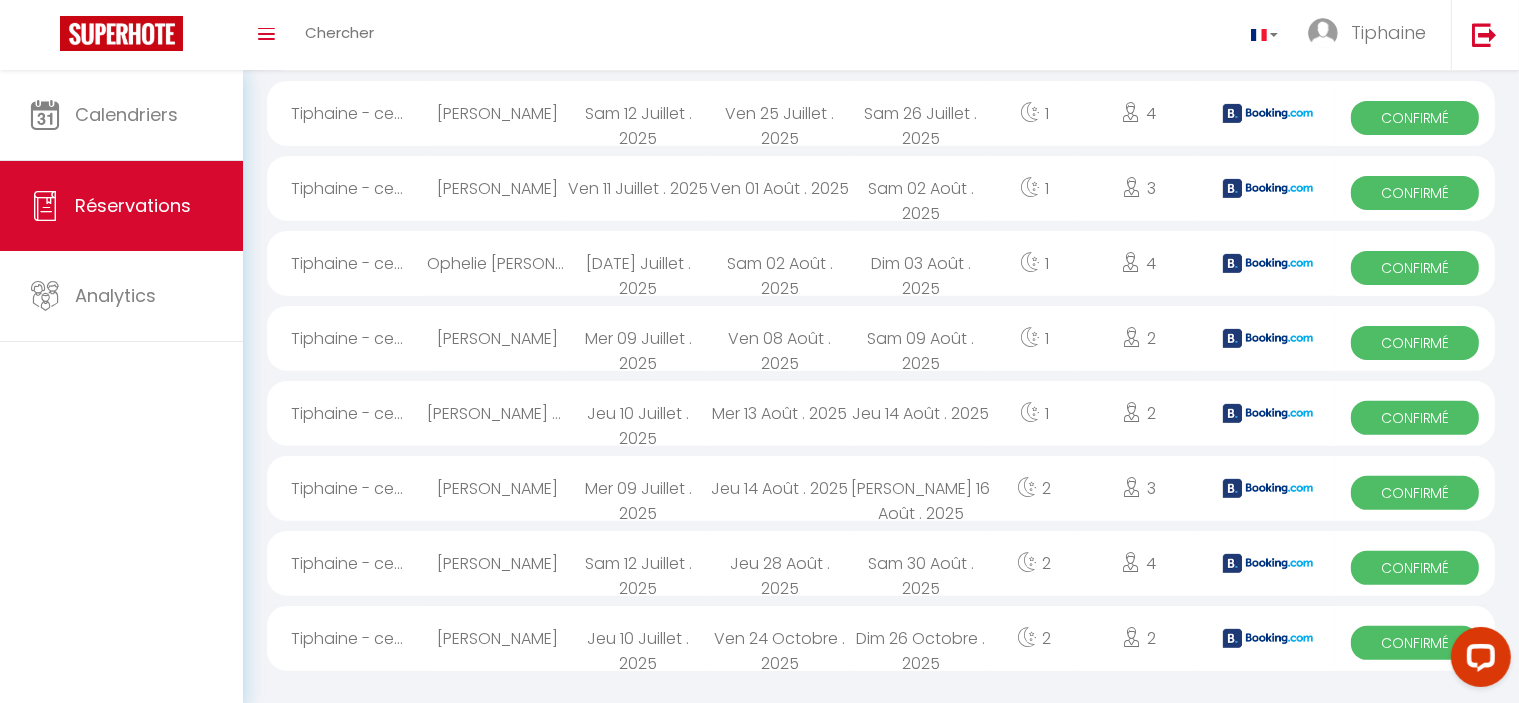 click on "Ven 24 Octobre . 2025" at bounding box center (779, 638) 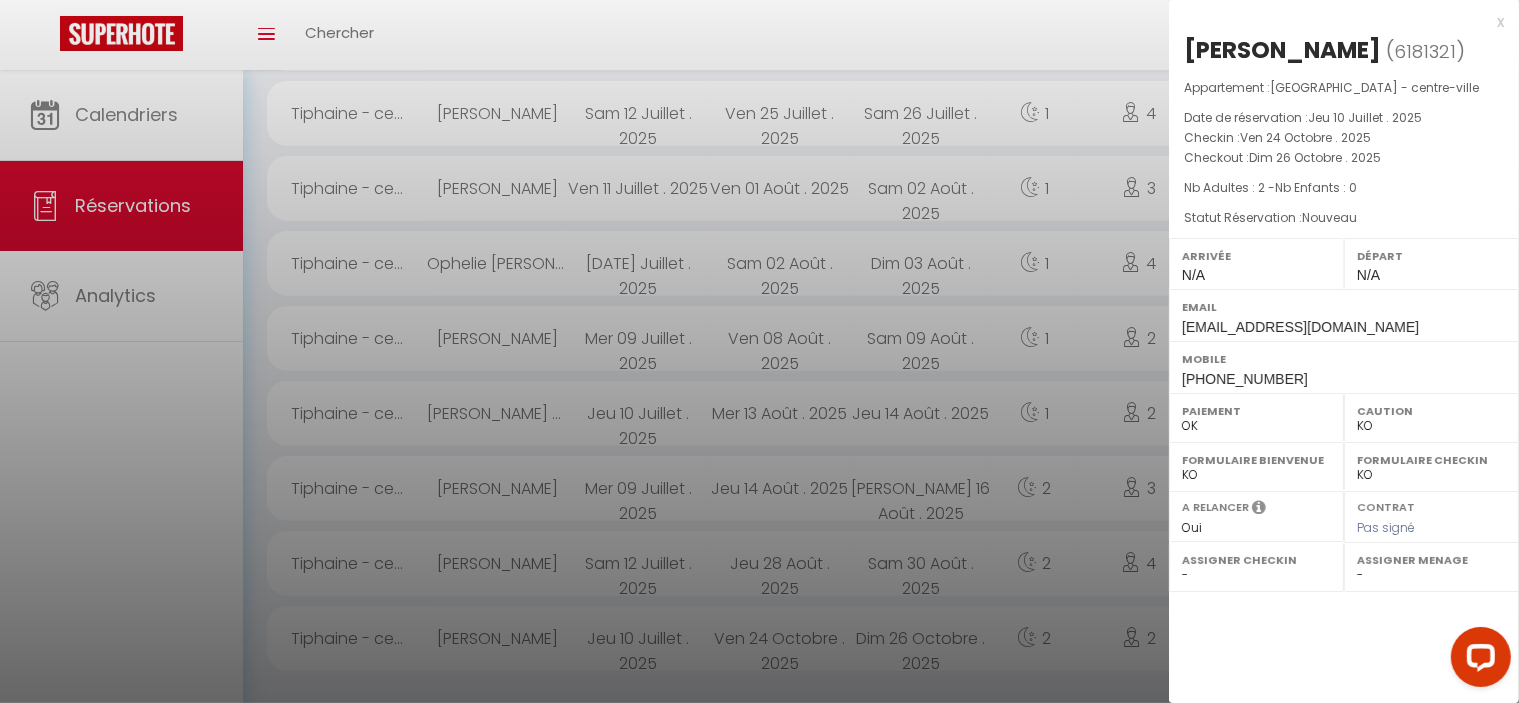 click on "6181321" at bounding box center [1425, 51] 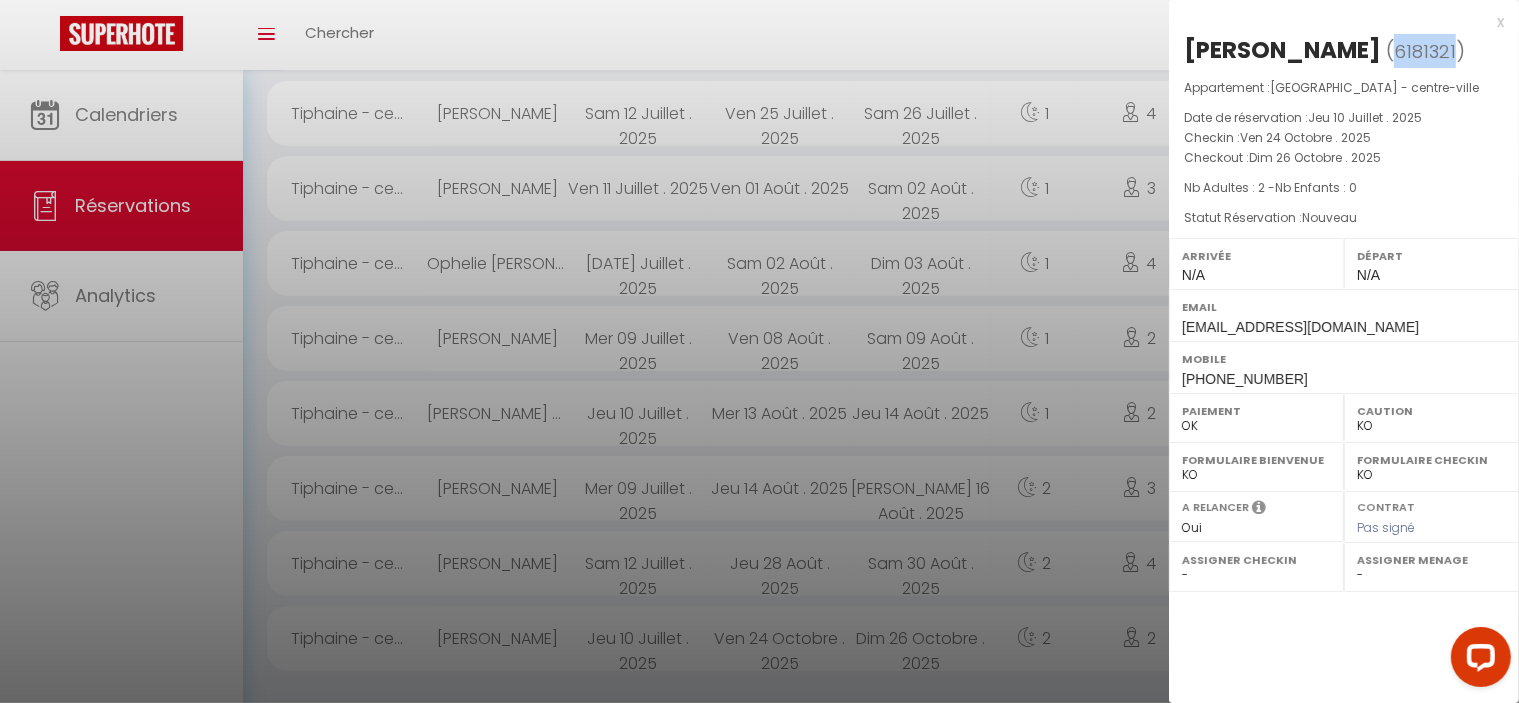 click on "6181321" at bounding box center [1425, 51] 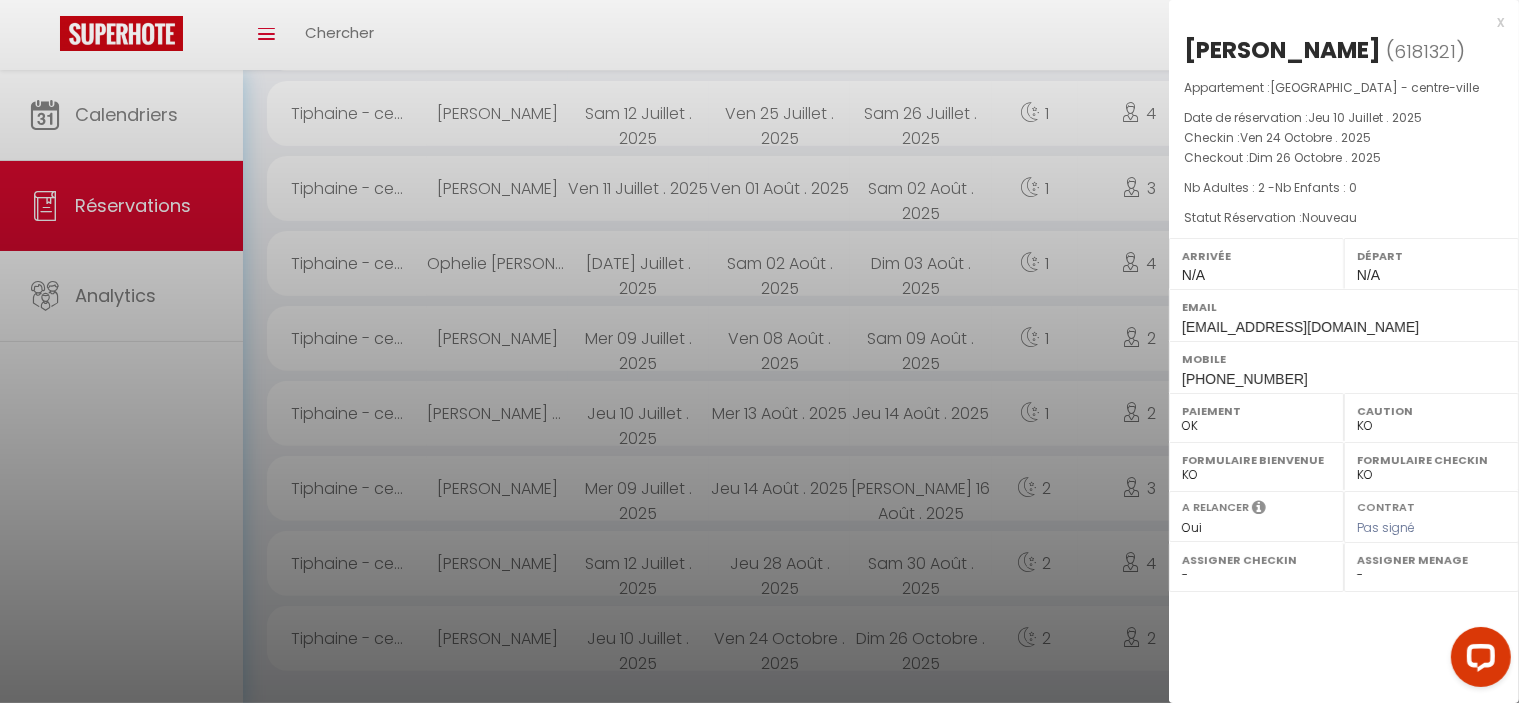 click on "[PERSON_NAME]" at bounding box center [1282, 50] 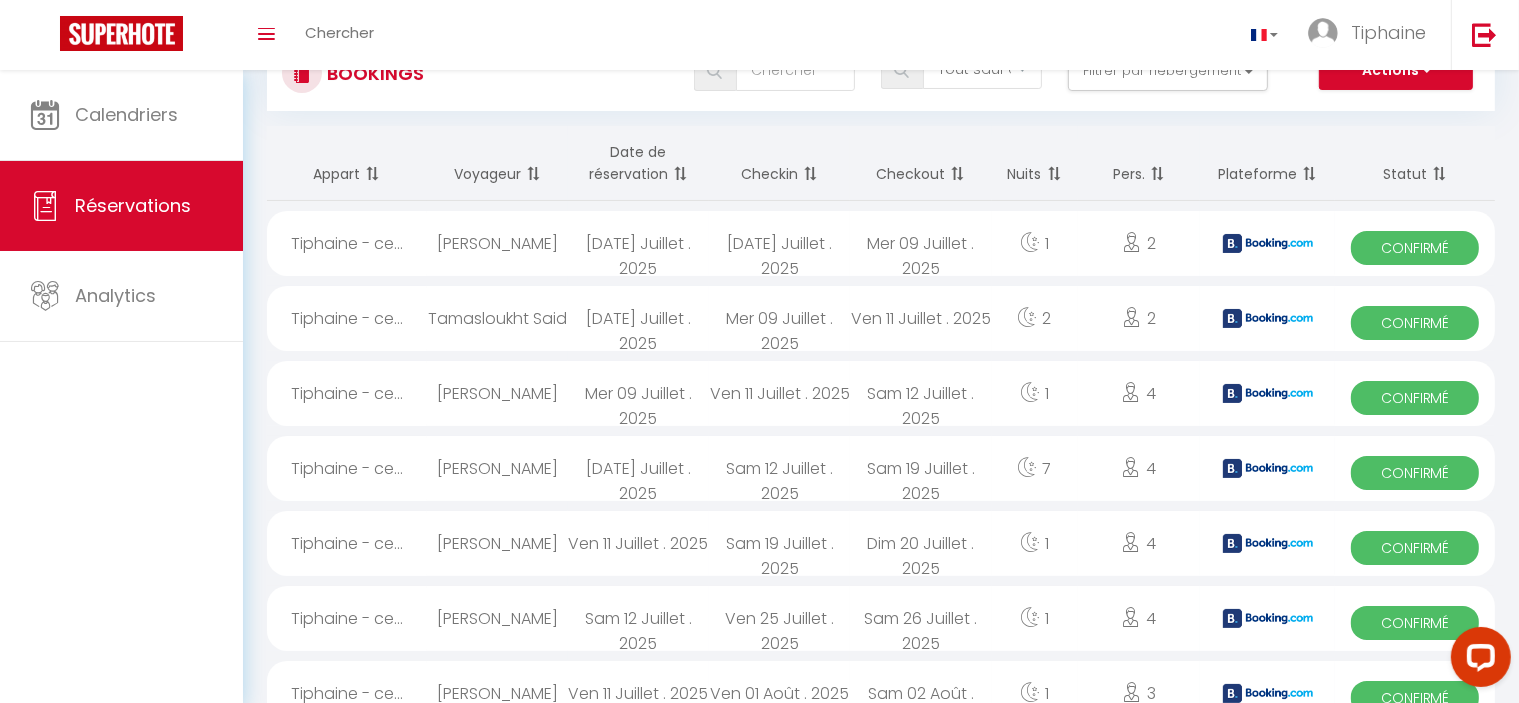 scroll, scrollTop: 0, scrollLeft: 0, axis: both 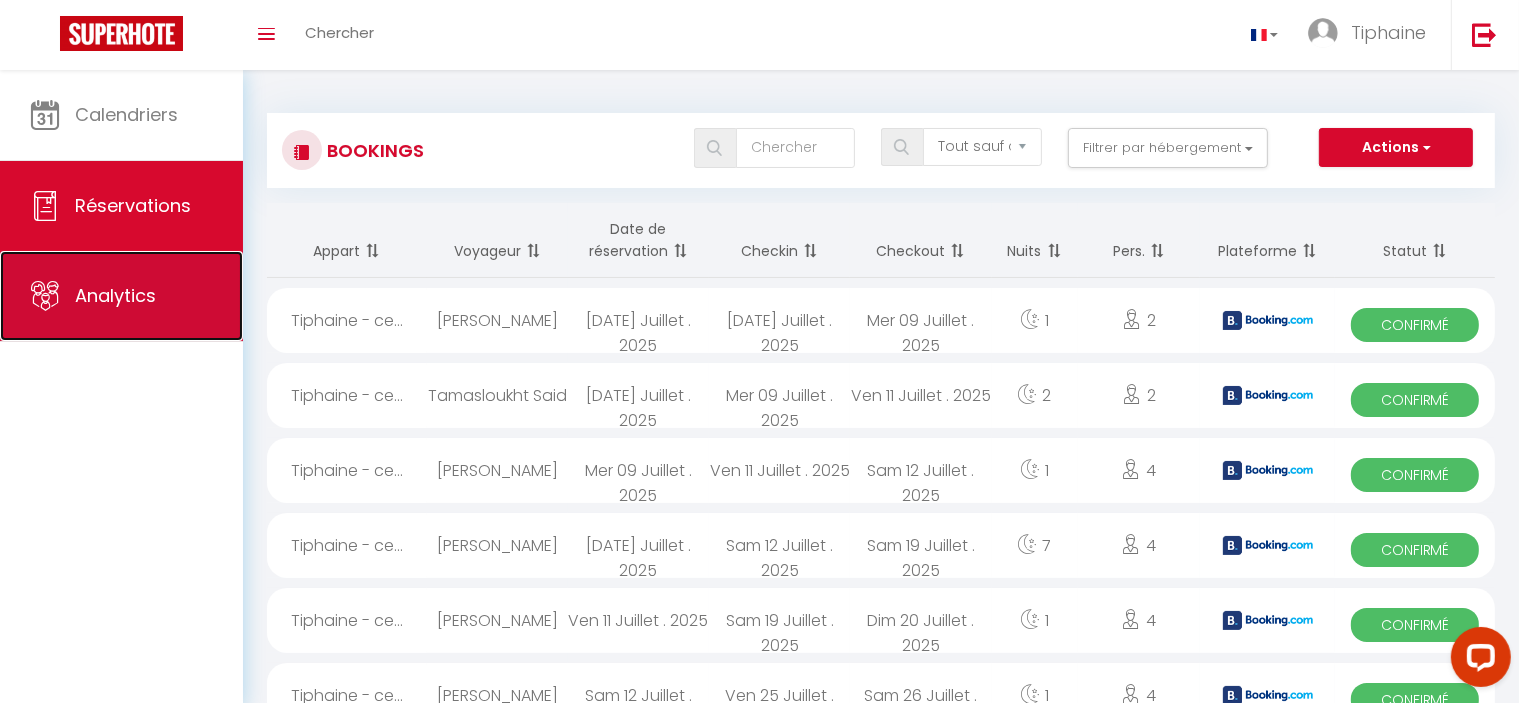 click on "Analytics" at bounding box center (115, 295) 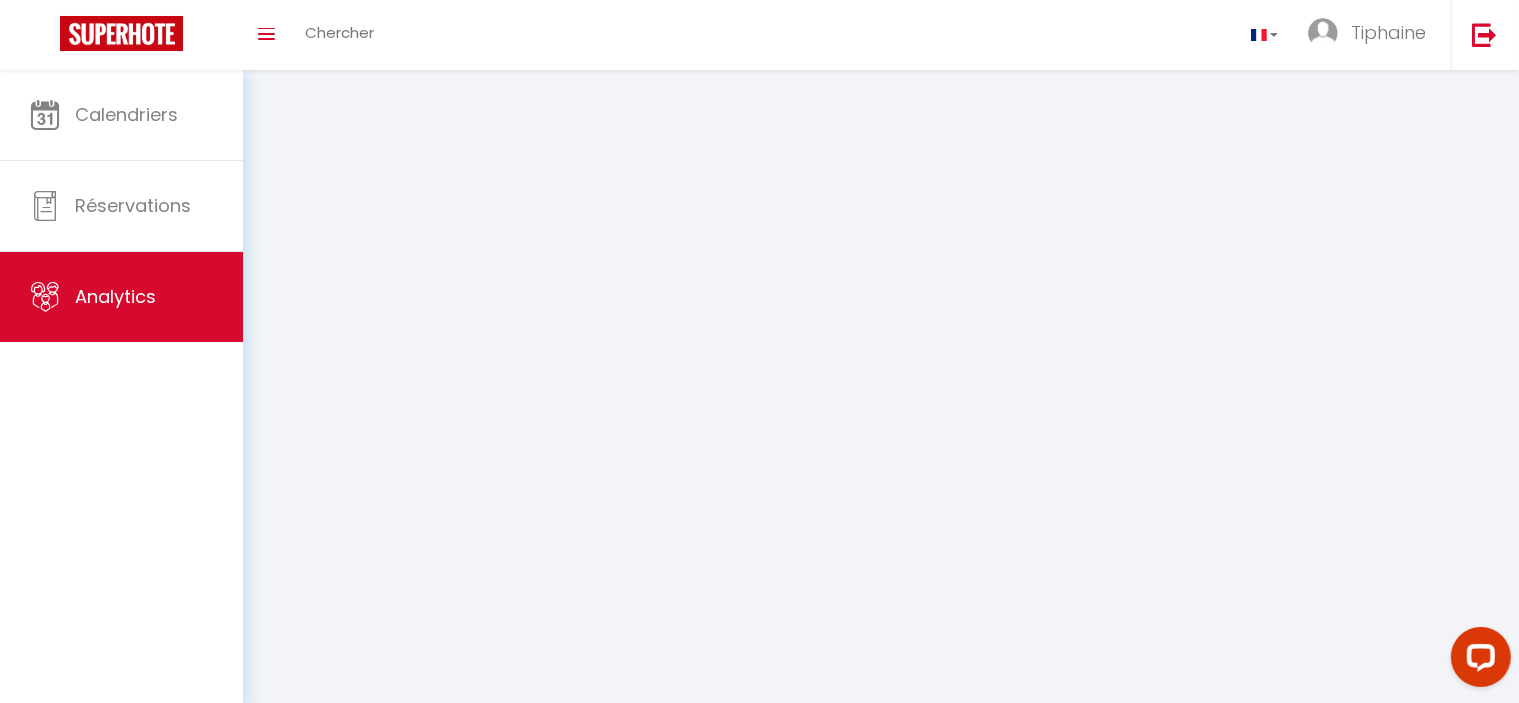select on "2025" 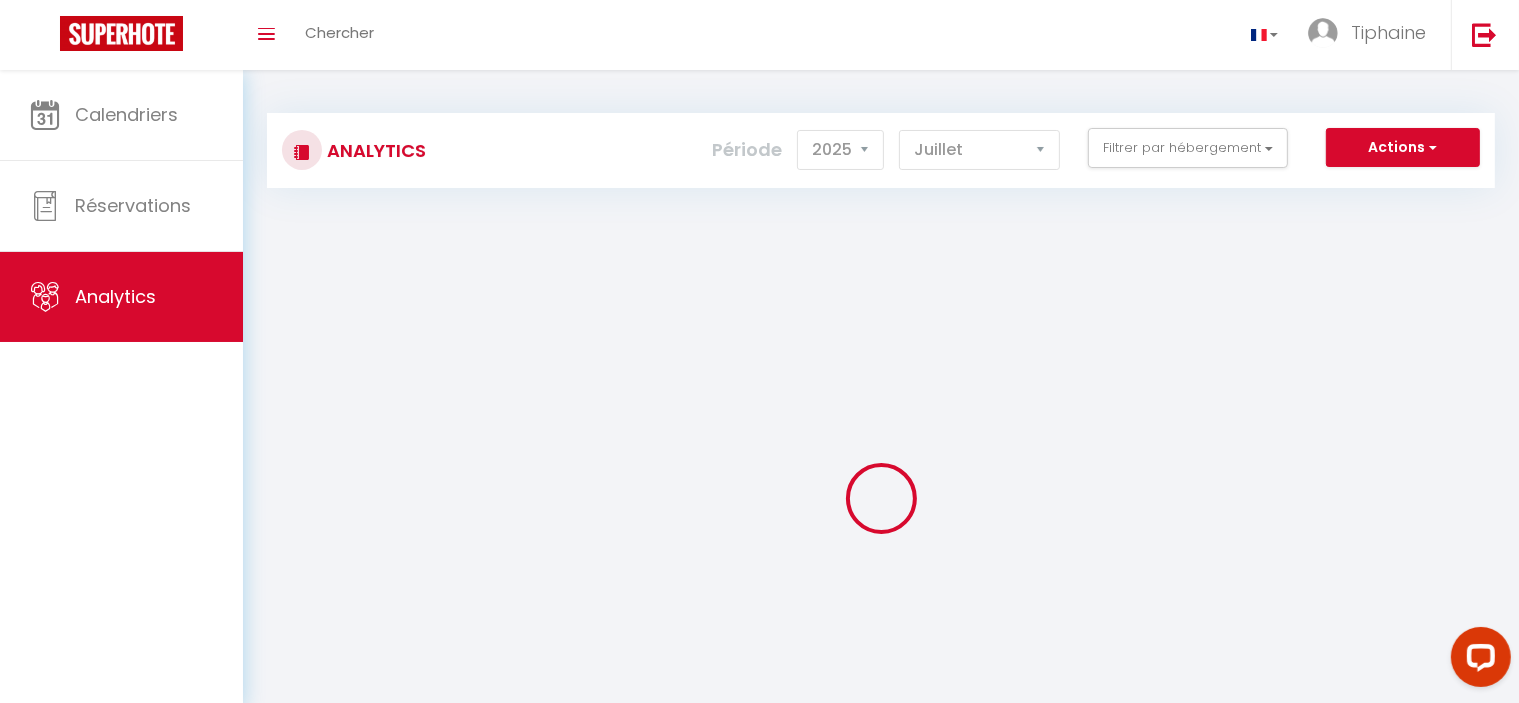 checkbox on "false" 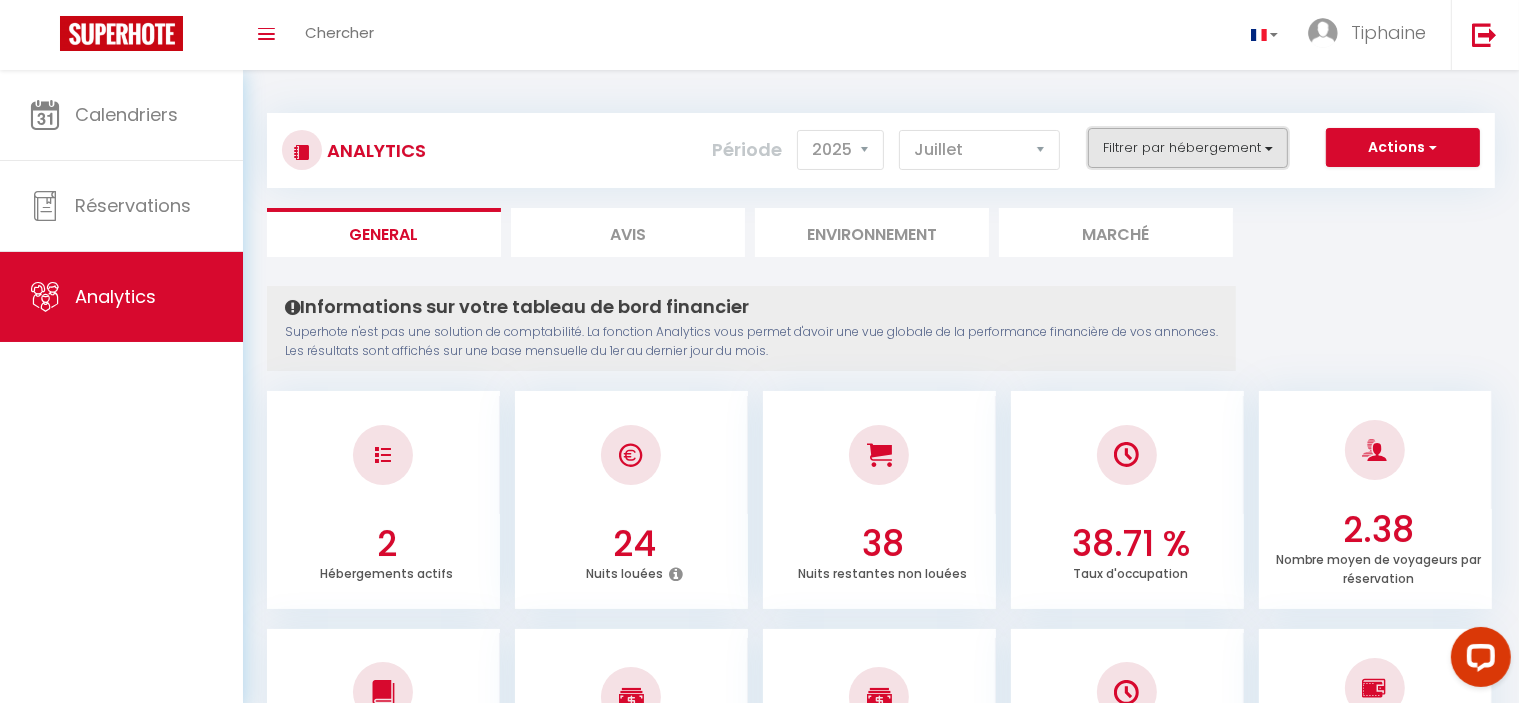 click on "Filtrer par hébergement" at bounding box center (1188, 148) 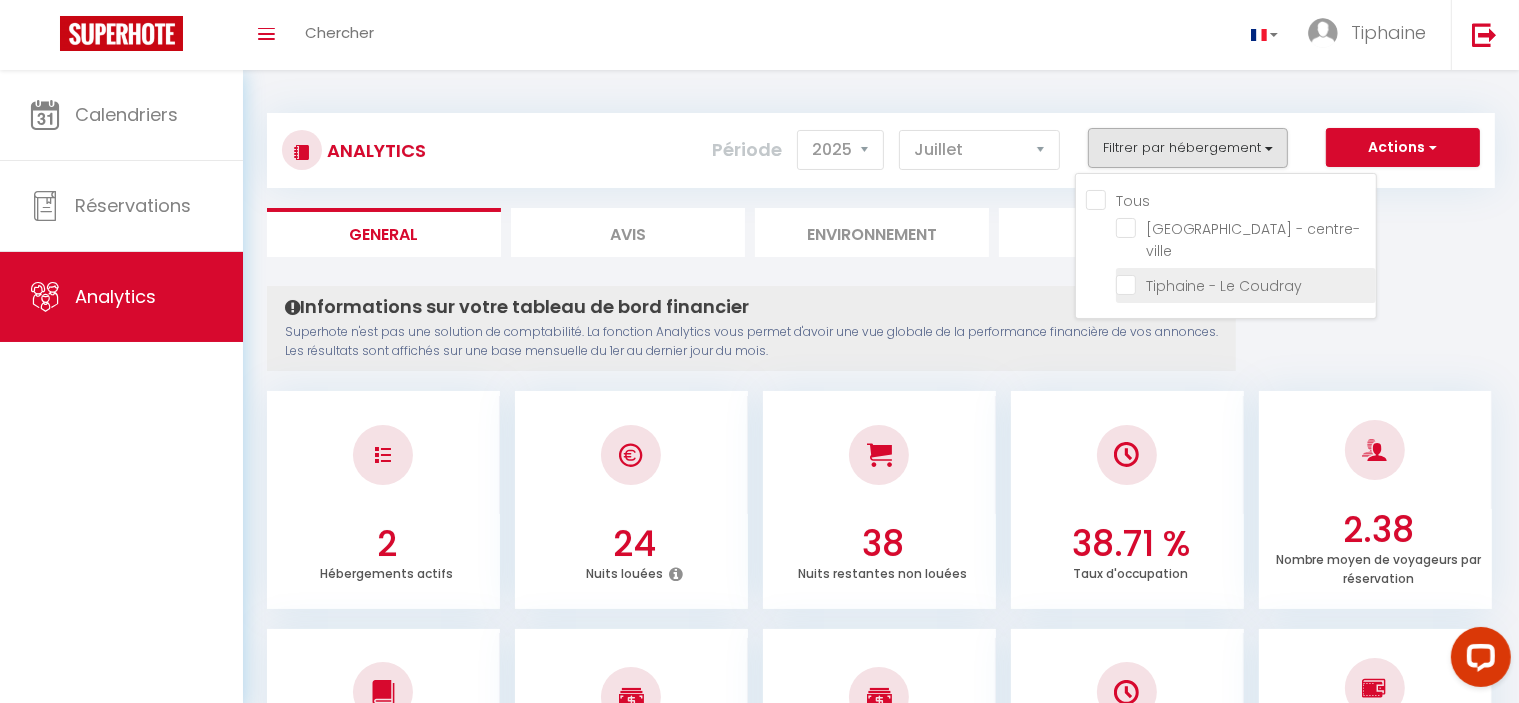 click at bounding box center [1246, 284] 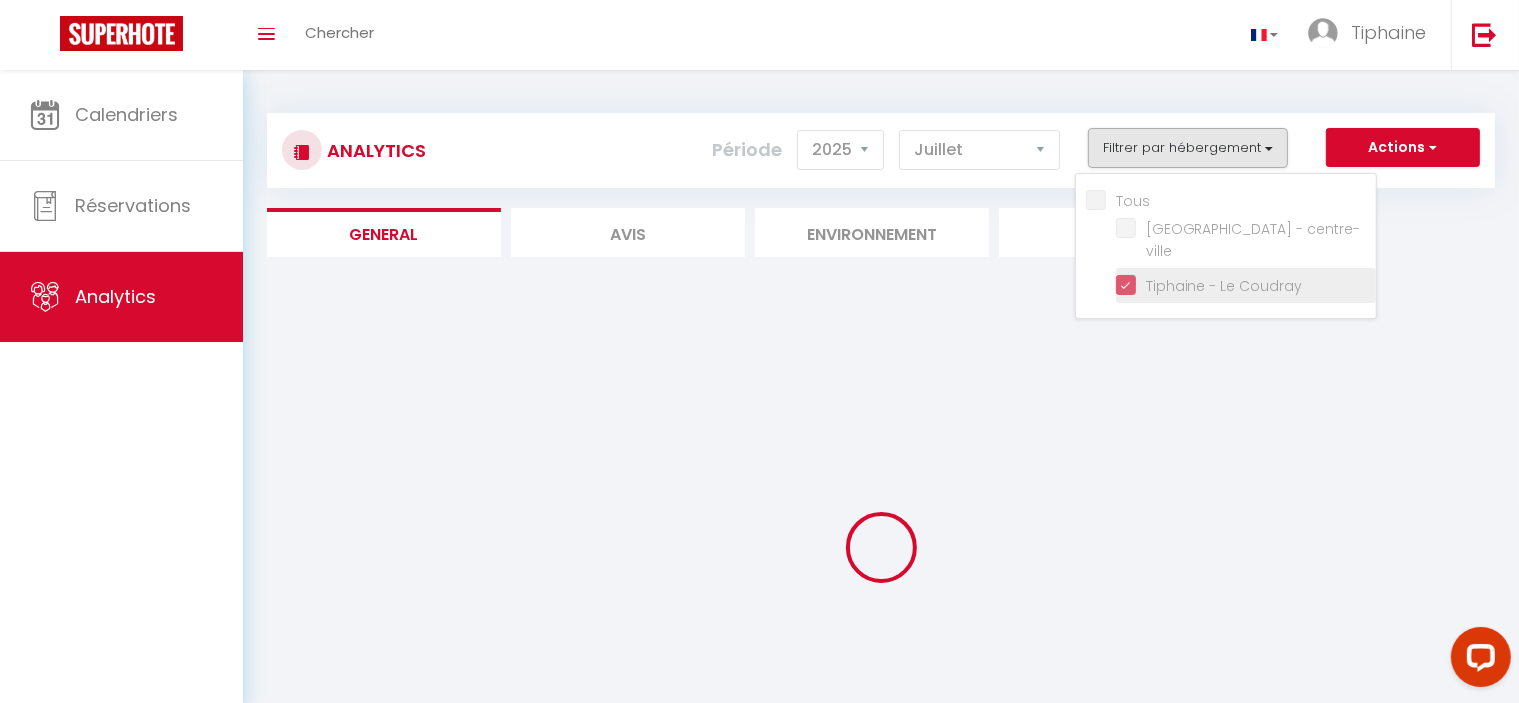 checkbox on "false" 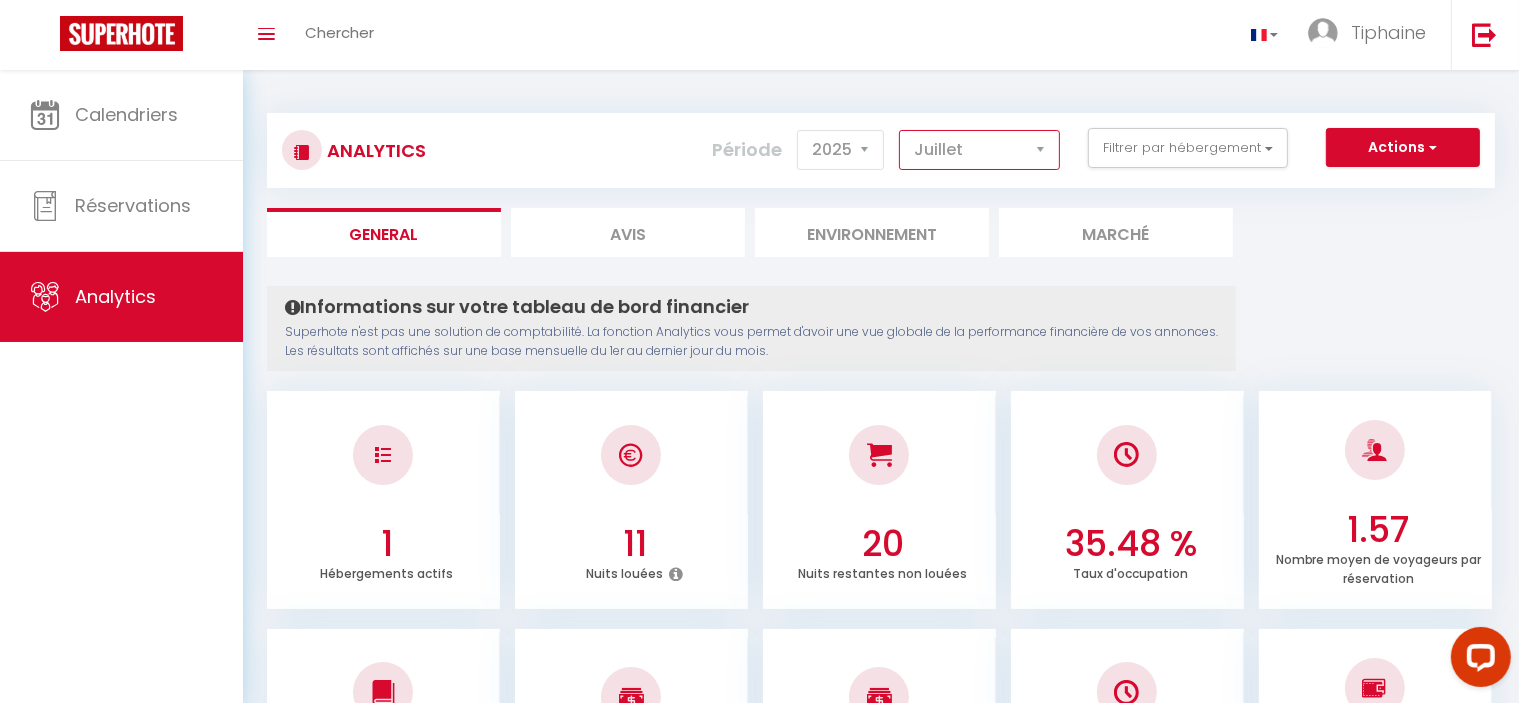 click on "[PERSON_NAME]   Mars   [PERSON_NAME]   Juin   Juillet   Août   Septembre   Octobre   Novembre   Décembre" at bounding box center [979, 150] 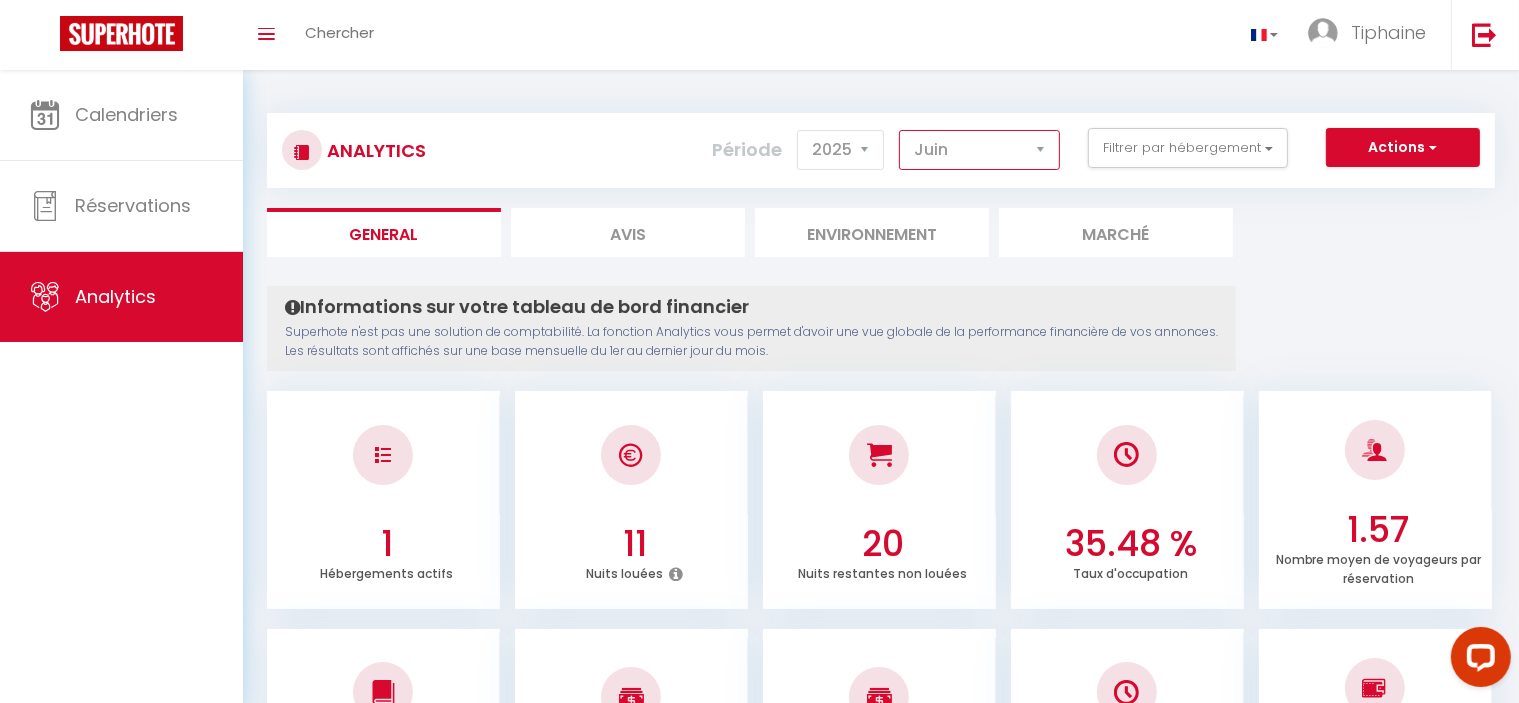 click on "[PERSON_NAME]   Mars   [PERSON_NAME]   Juin   Juillet   Août   Septembre   Octobre   Novembre   Décembre" at bounding box center [979, 150] 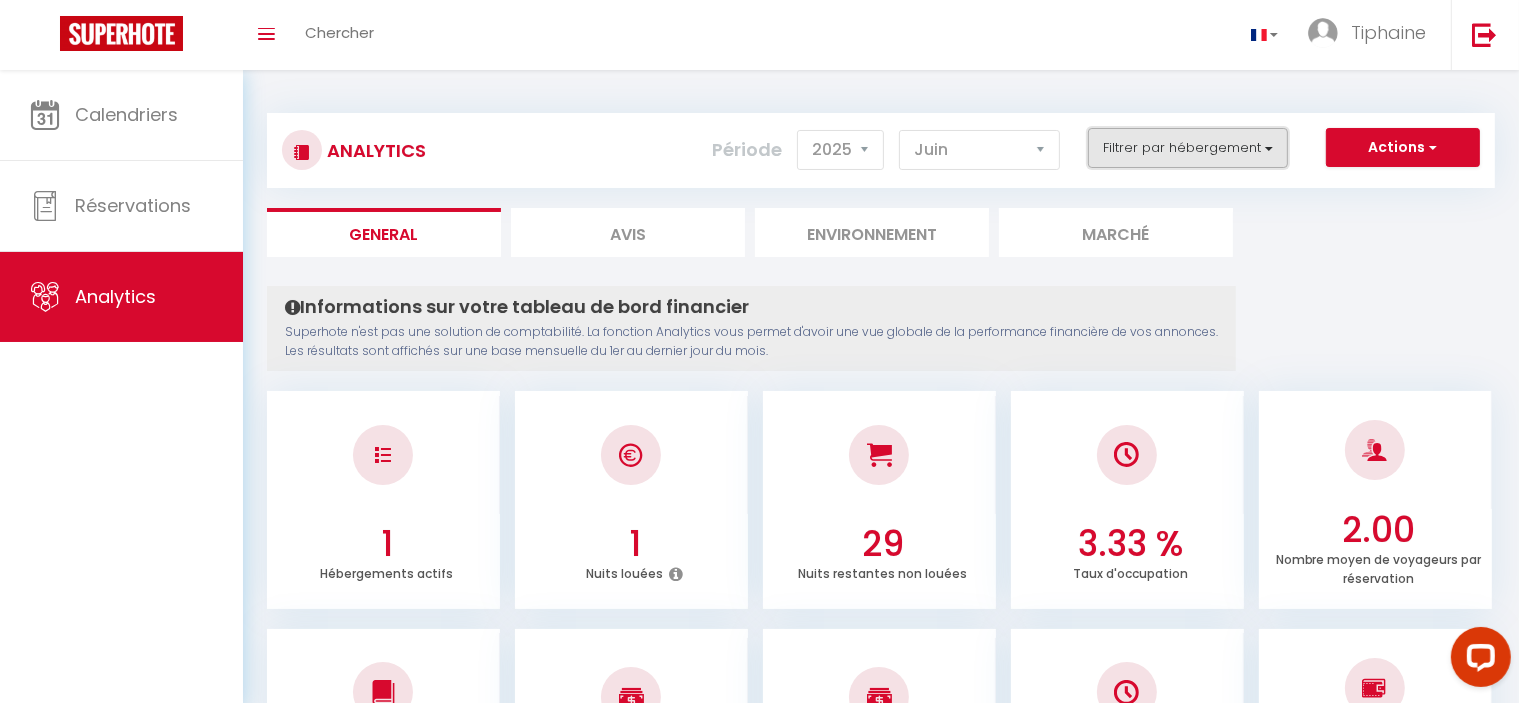 click on "Filtrer par hébergement" at bounding box center [1188, 148] 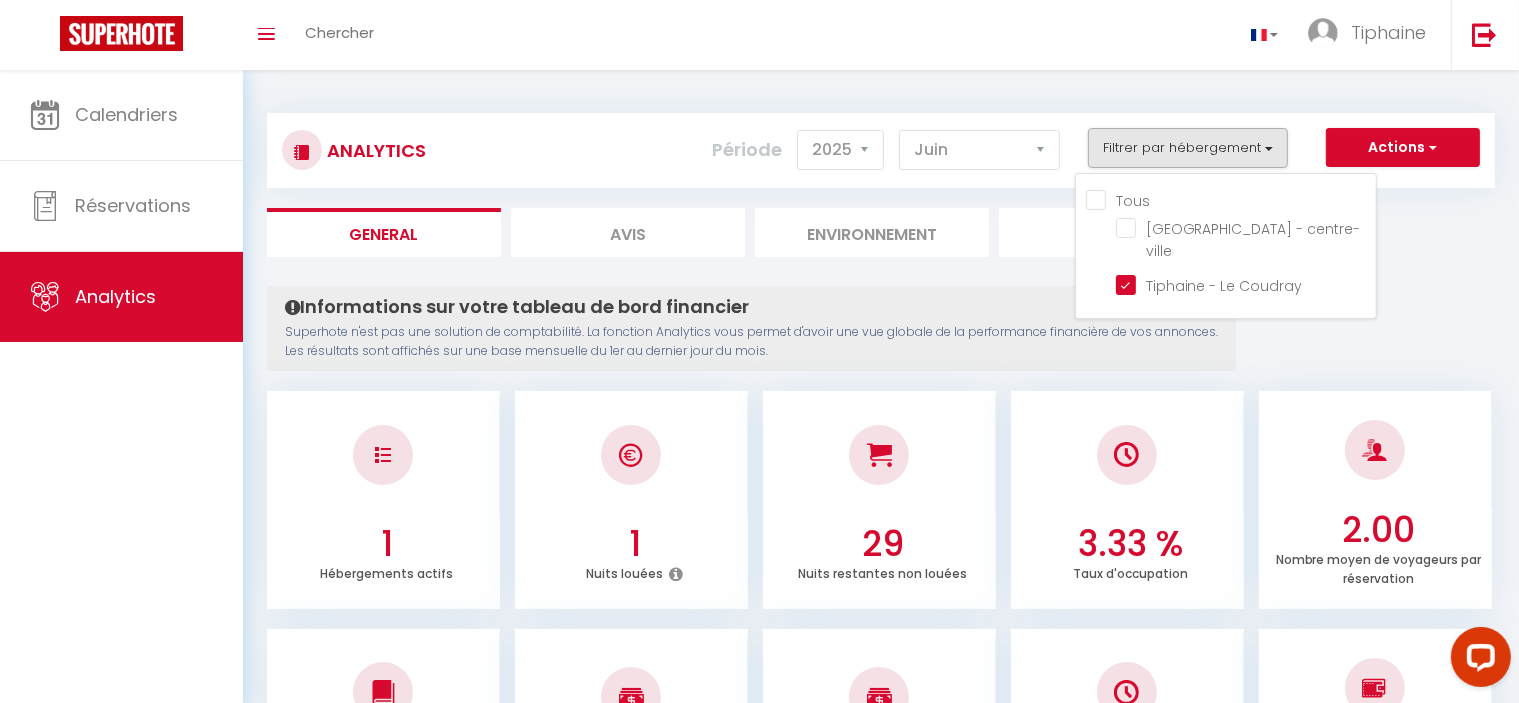 click on "Analytics
Actions
Génération SuperConciergerie   Génération SuperAnalyzer   Génération SuperExtractor   Exporter Taxe de séjour
Filtrer par hébergement
Tous
Tiphaine - centre-ville
Tiphaine - Le Coudray
Période   2014 2015 2016 2017 2018 2019 2020 2021 2022 2023 2024 2025 2026 2027   [PERSON_NAME]   Mars   [PERSON_NAME]   Juin   Juillet   Août   Septembre   Octobre   Novembre   Décembre" at bounding box center [881, 150] 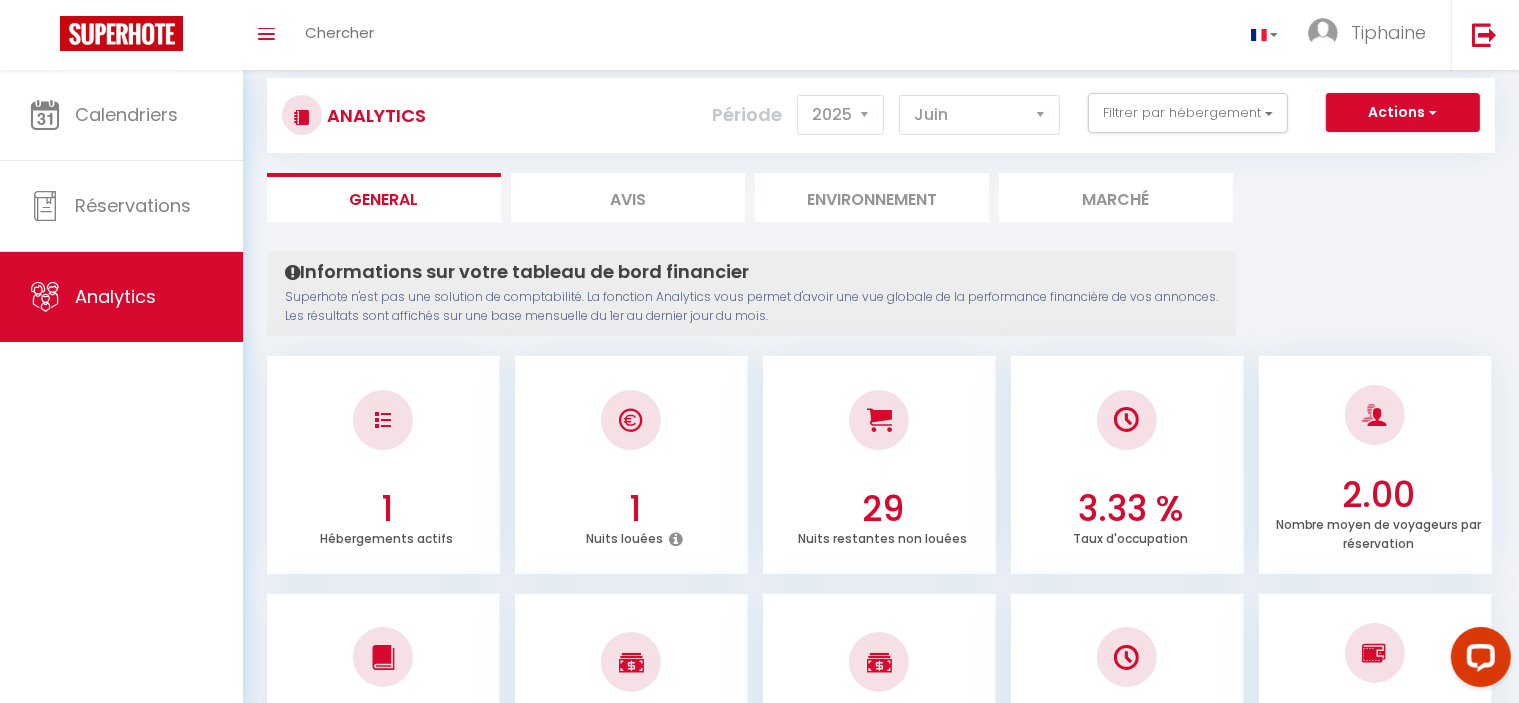 scroll, scrollTop: 0, scrollLeft: 0, axis: both 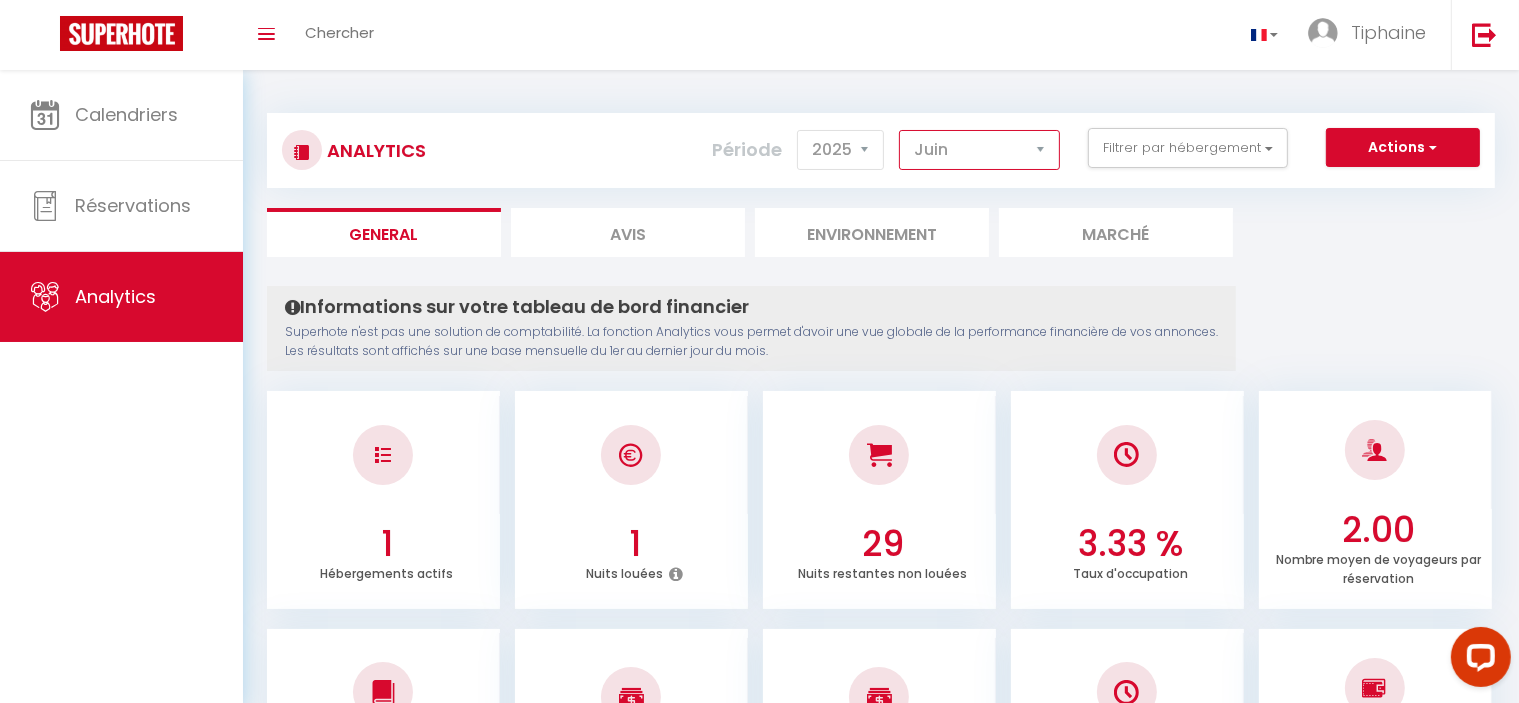 click on "[PERSON_NAME]   Mars   [PERSON_NAME]   Juin   Juillet   Août   Septembre   Octobre   Novembre   Décembre" at bounding box center [979, 150] 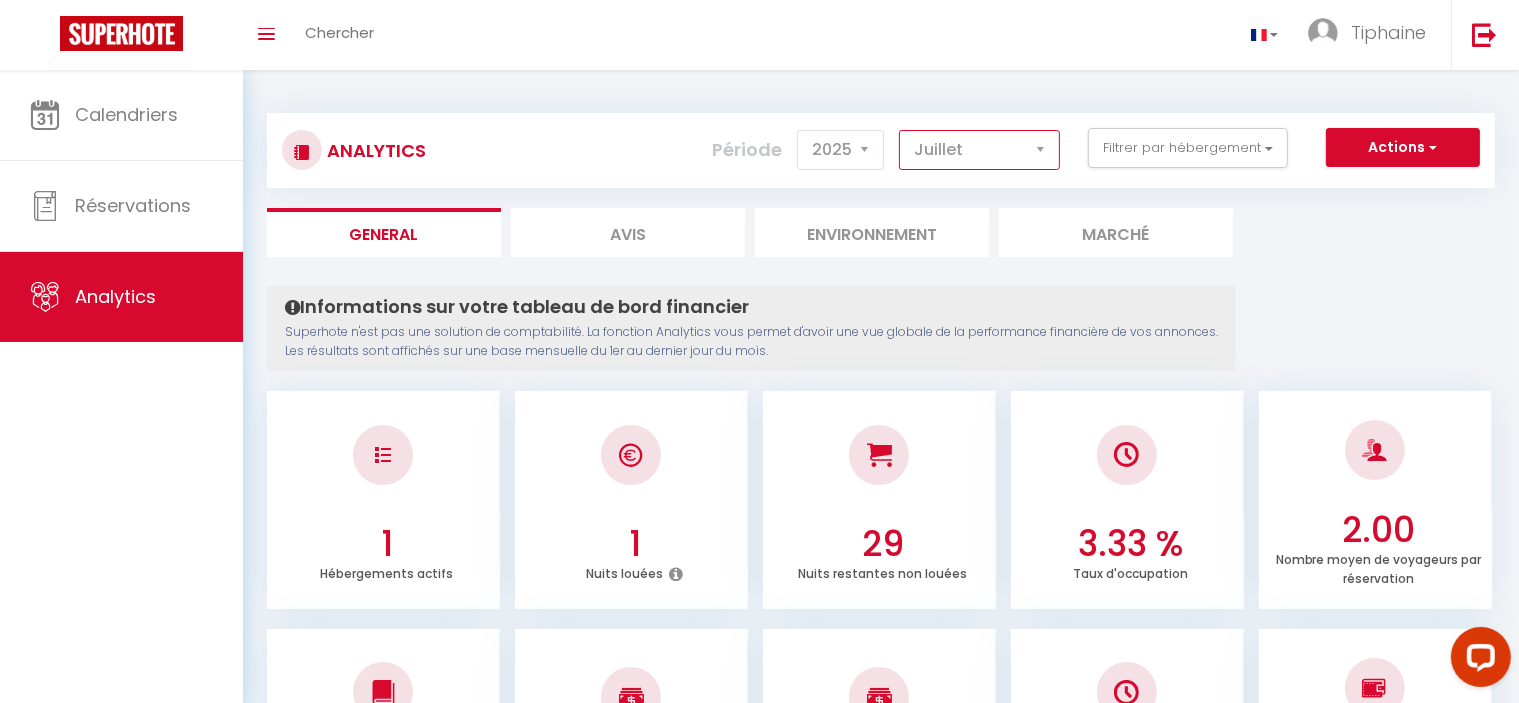 click on "[PERSON_NAME]   Mars   [PERSON_NAME]   Juin   Juillet   Août   Septembre   Octobre   Novembre   Décembre" at bounding box center (979, 150) 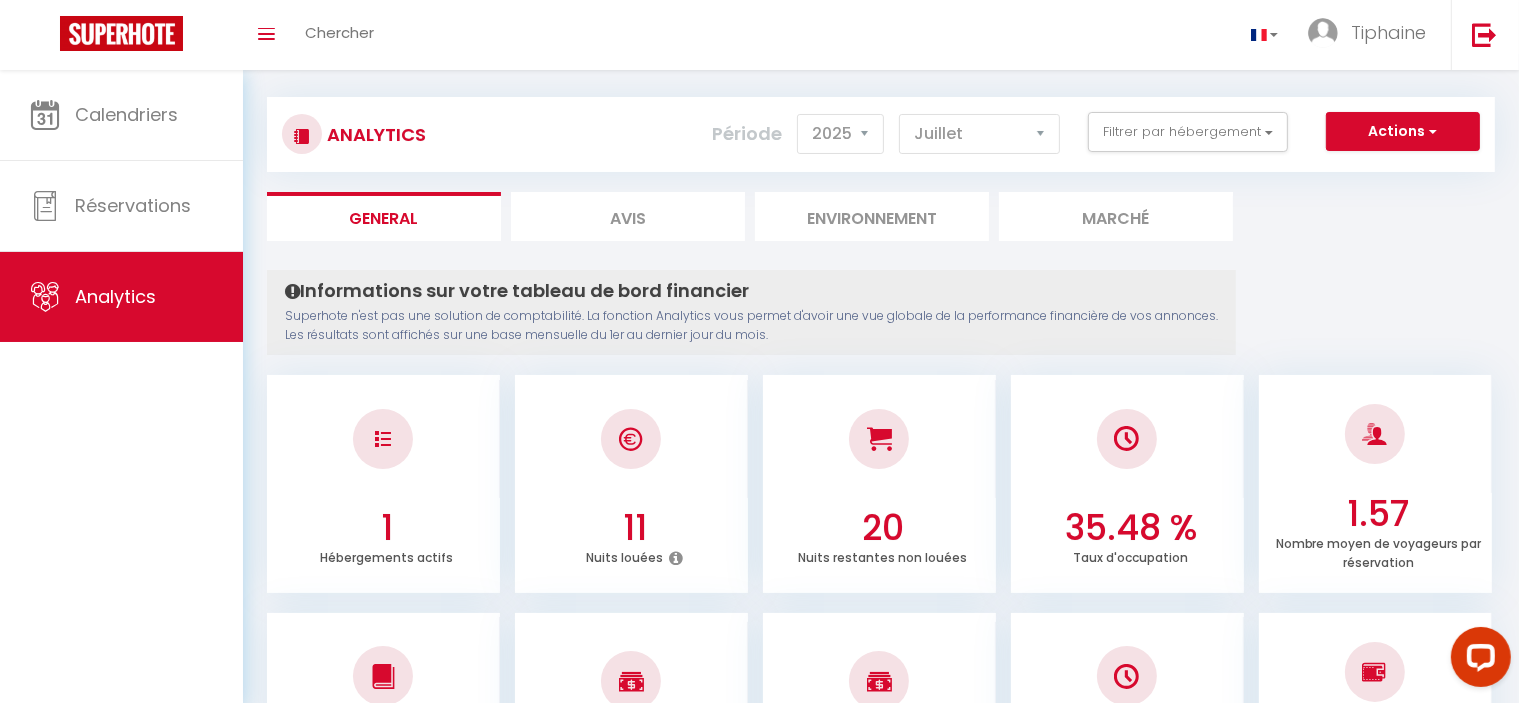 scroll, scrollTop: 0, scrollLeft: 0, axis: both 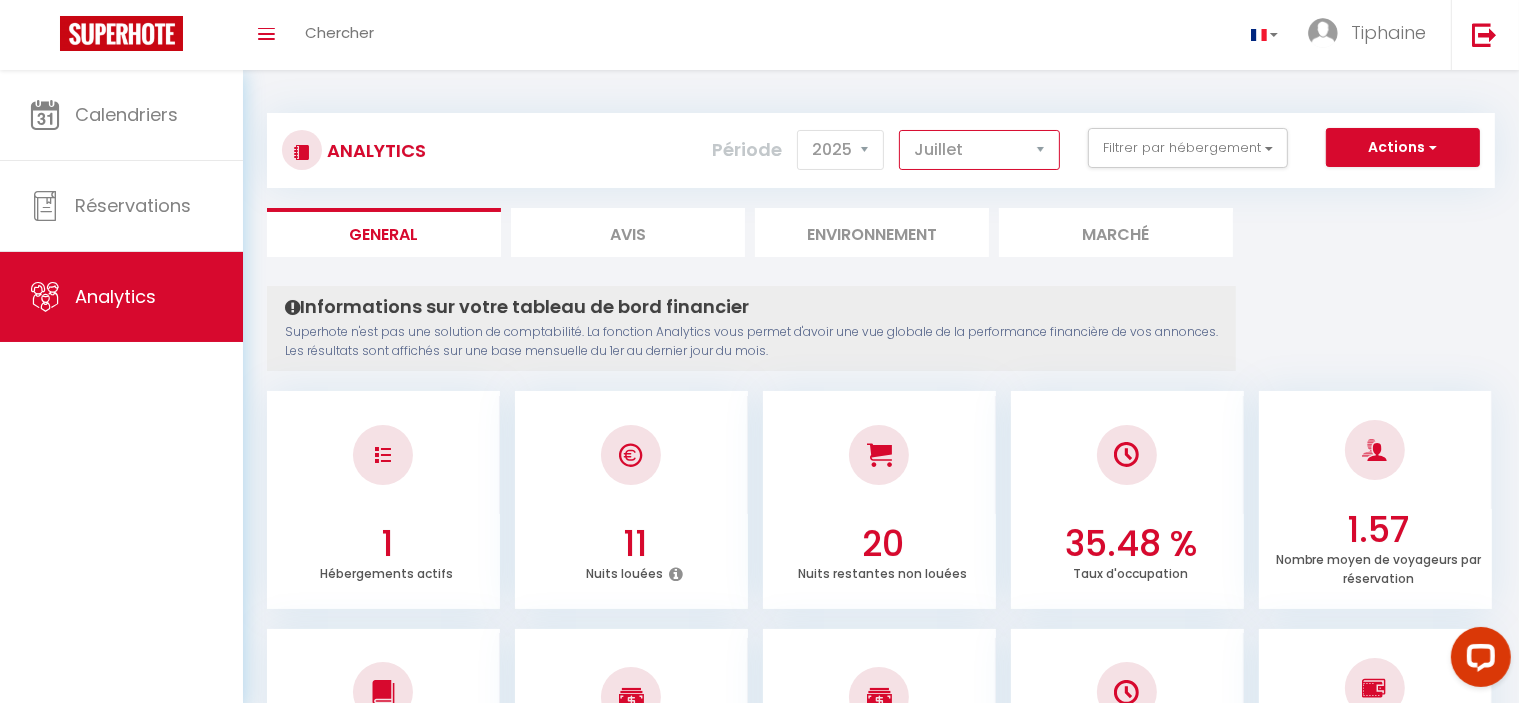 click on "[PERSON_NAME]   Mars   [PERSON_NAME]   Juin   Juillet   Août   Septembre   Octobre   Novembre   Décembre" at bounding box center [979, 150] 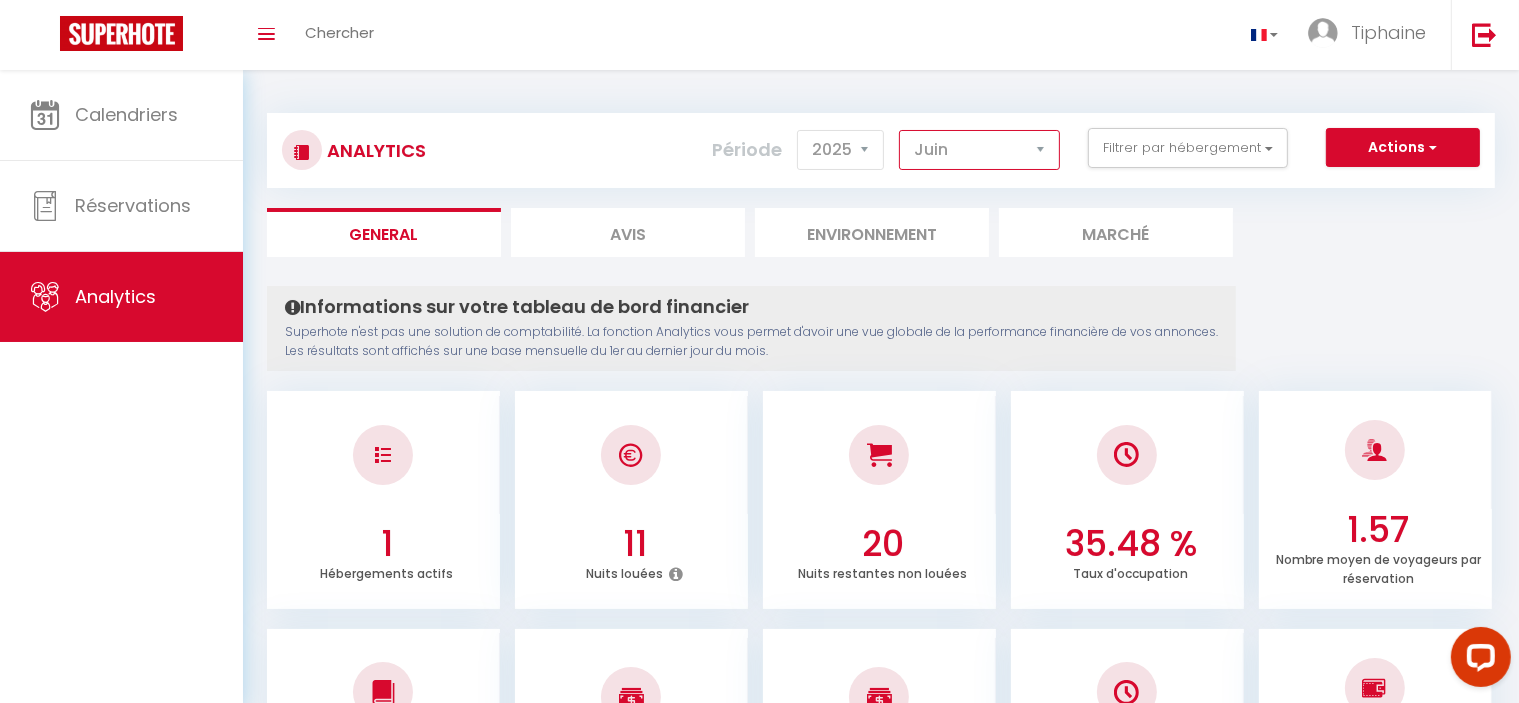 click on "[PERSON_NAME]   Mars   [PERSON_NAME]   Juin   Juillet   Août   Septembre   Octobre   Novembre   Décembre" at bounding box center (979, 150) 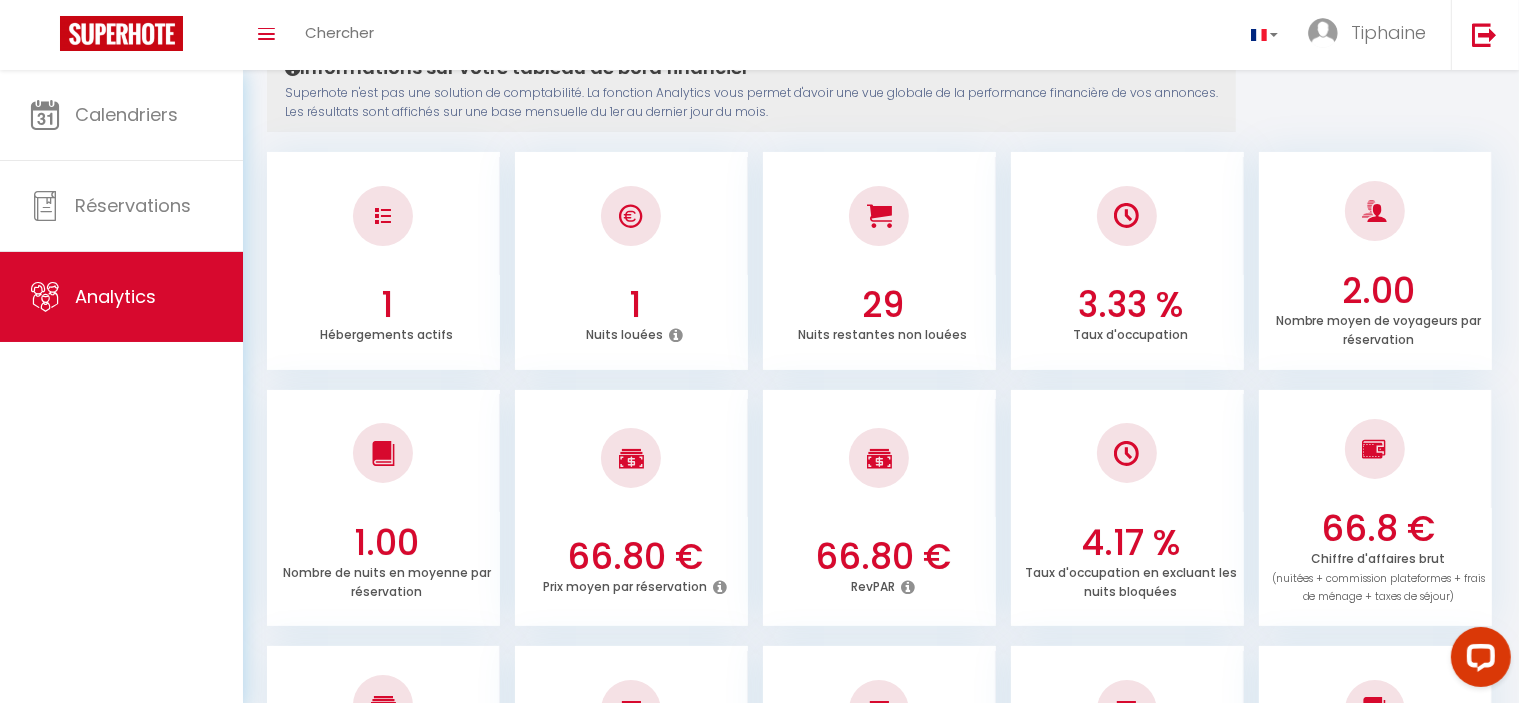 scroll, scrollTop: 0, scrollLeft: 0, axis: both 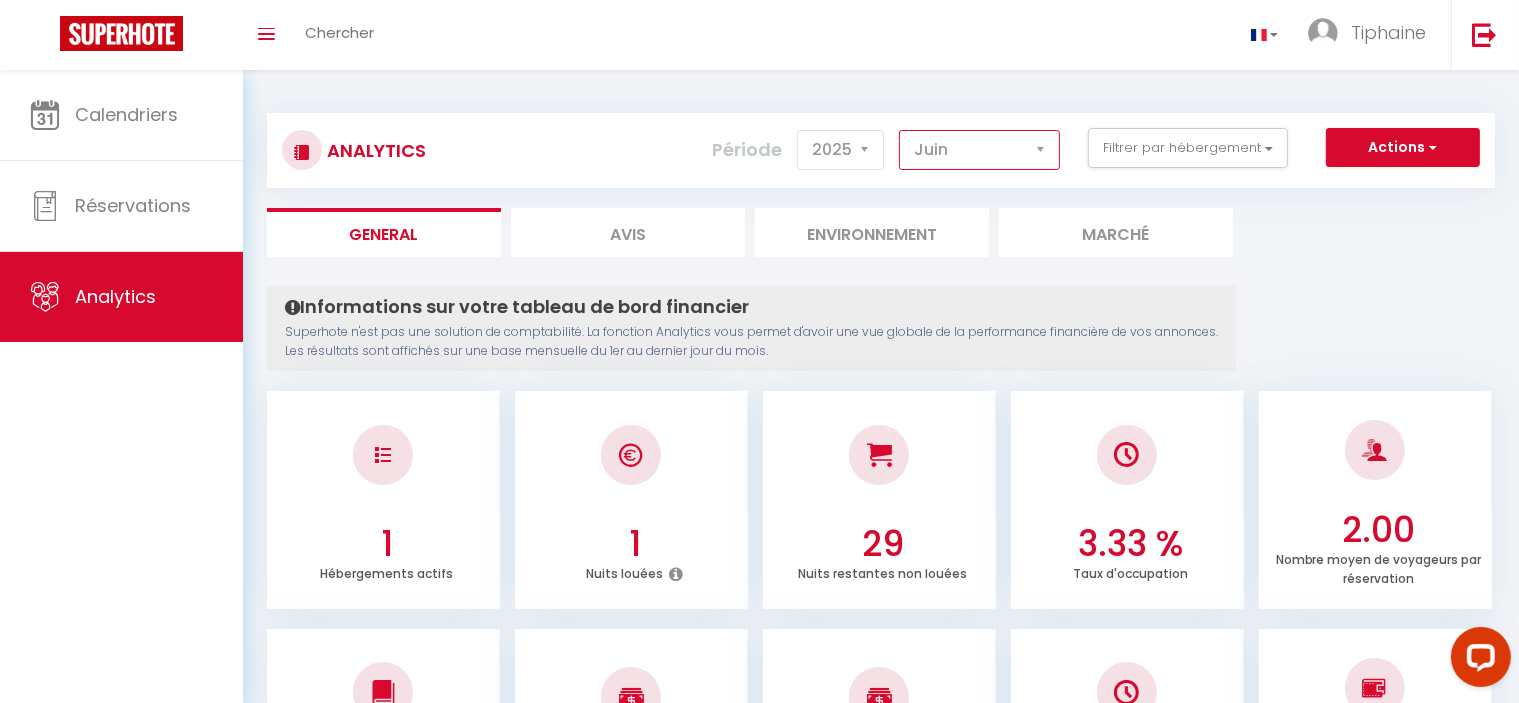 click on "[PERSON_NAME]   Mars   [PERSON_NAME]   Juin   Juillet   Août   Septembre   Octobre   Novembre   Décembre" at bounding box center [979, 150] 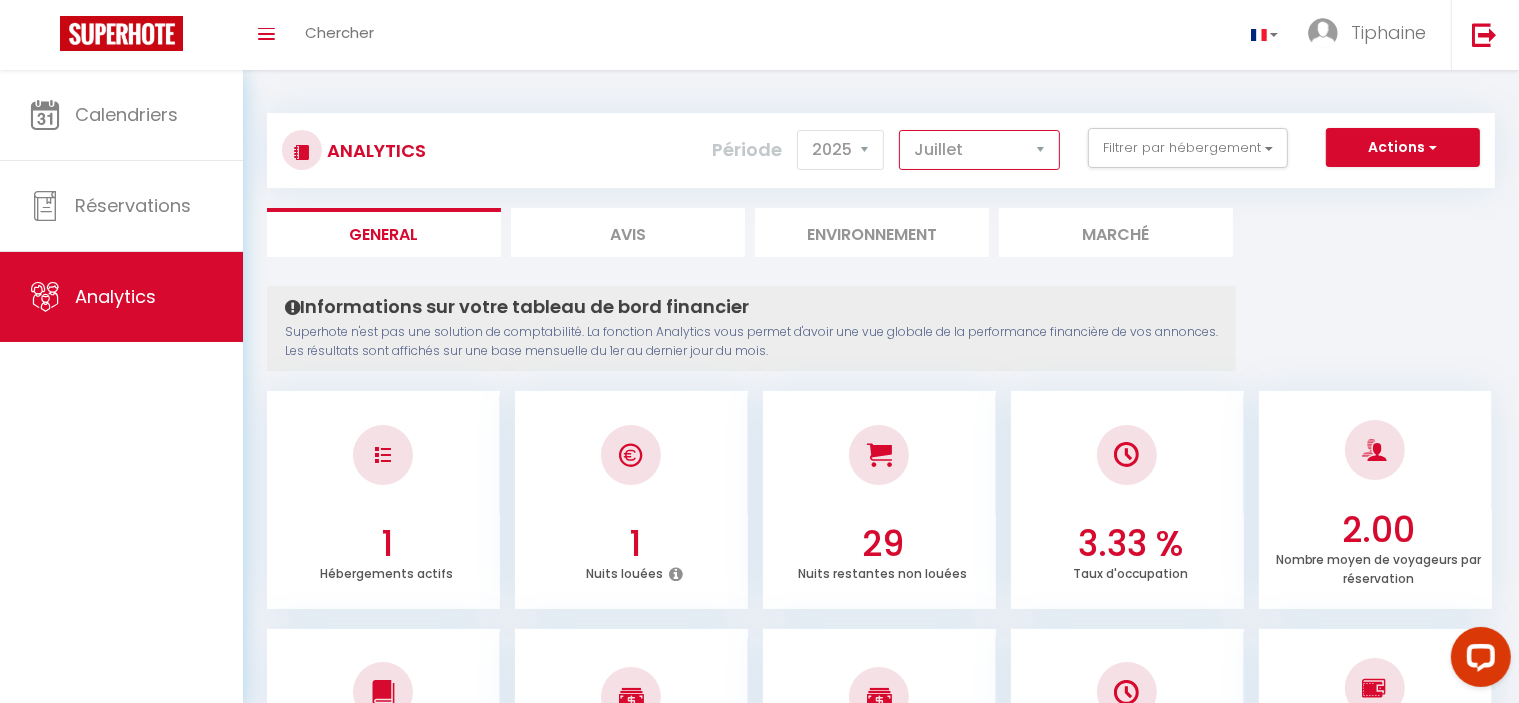 click on "[PERSON_NAME]   Mars   [PERSON_NAME]   Juin   Juillet   Août   Septembre   Octobre   Novembre   Décembre" at bounding box center (979, 150) 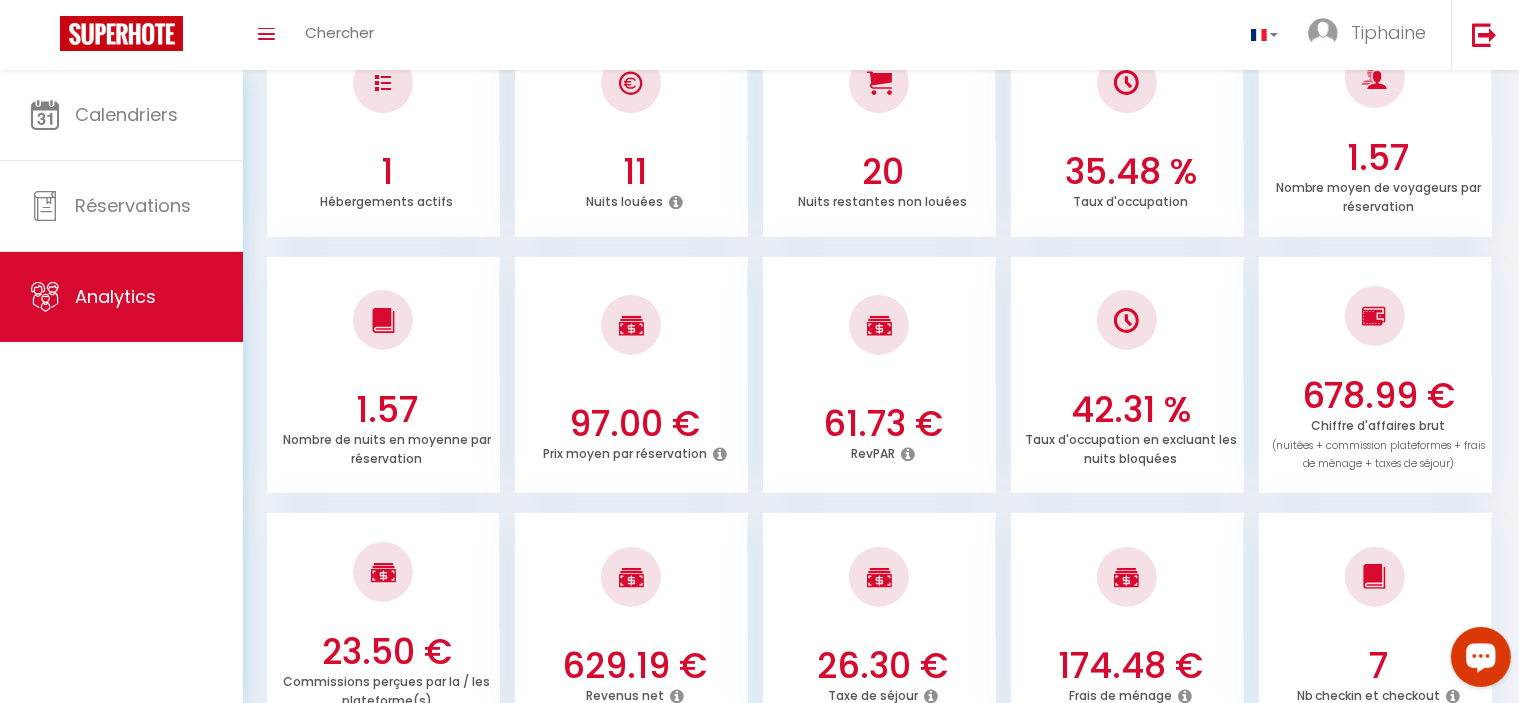 scroll, scrollTop: 0, scrollLeft: 0, axis: both 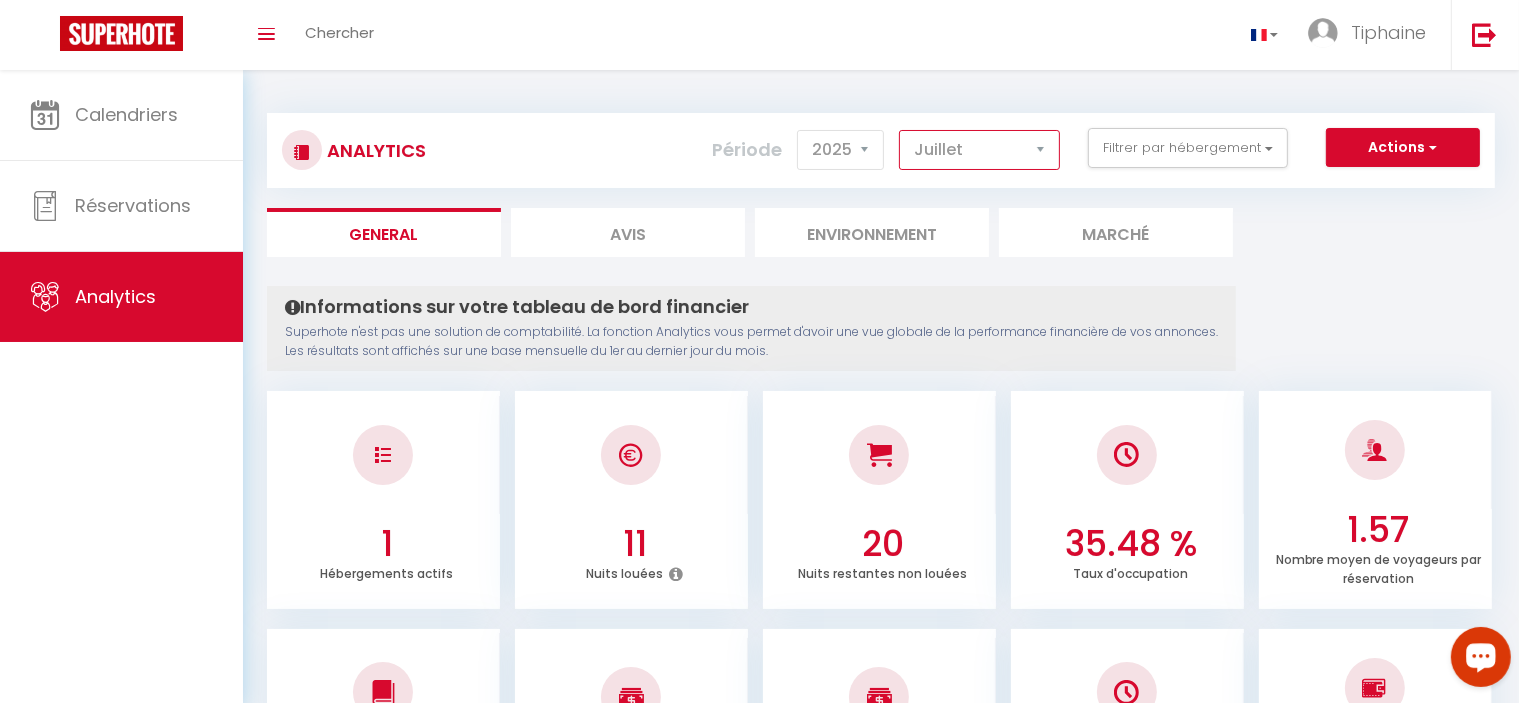 click on "[PERSON_NAME]   Mars   [PERSON_NAME]   Juin   Juillet   Août   Septembre   Octobre   Novembre   Décembre" at bounding box center (979, 150) 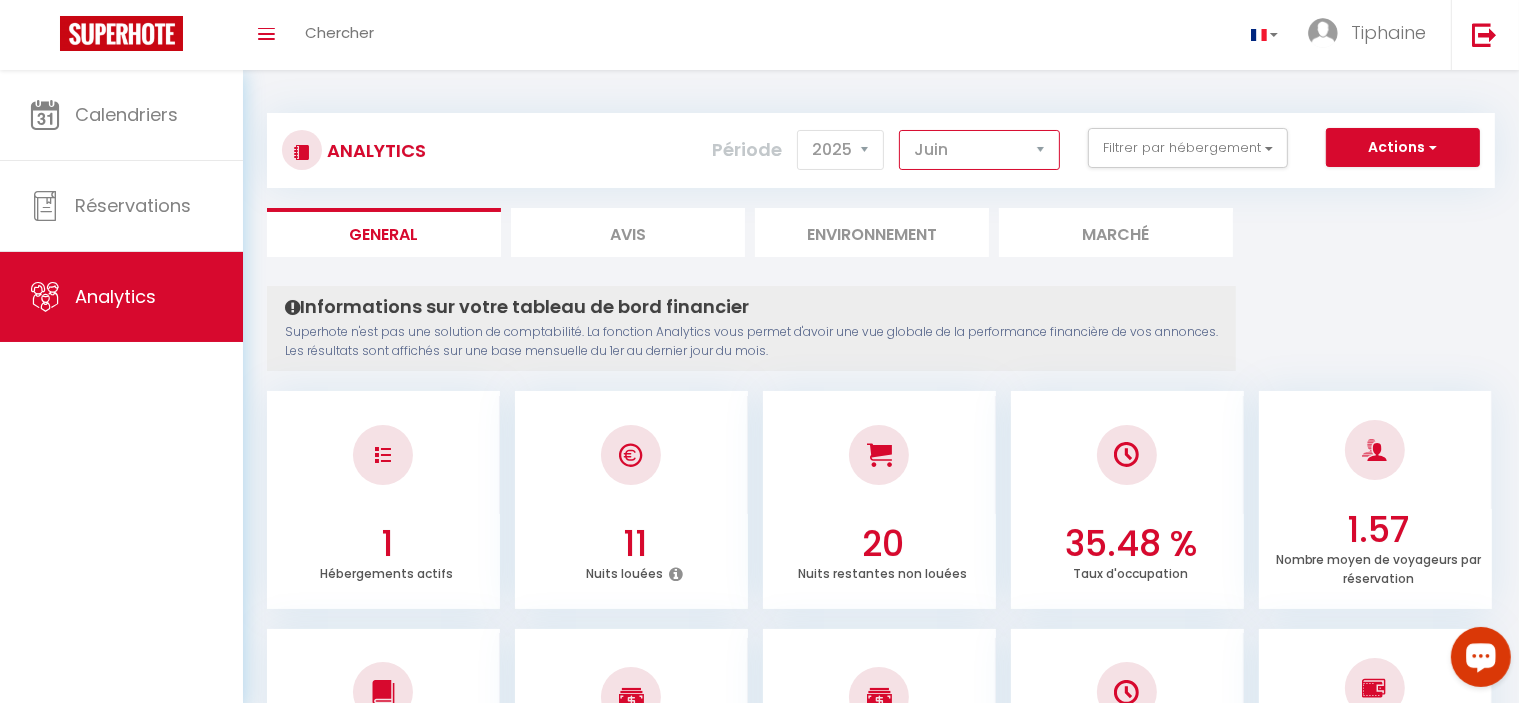 click on "[PERSON_NAME]   Mars   [PERSON_NAME]   Juin   Juillet   Août   Septembre   Octobre   Novembre   Décembre" at bounding box center (979, 150) 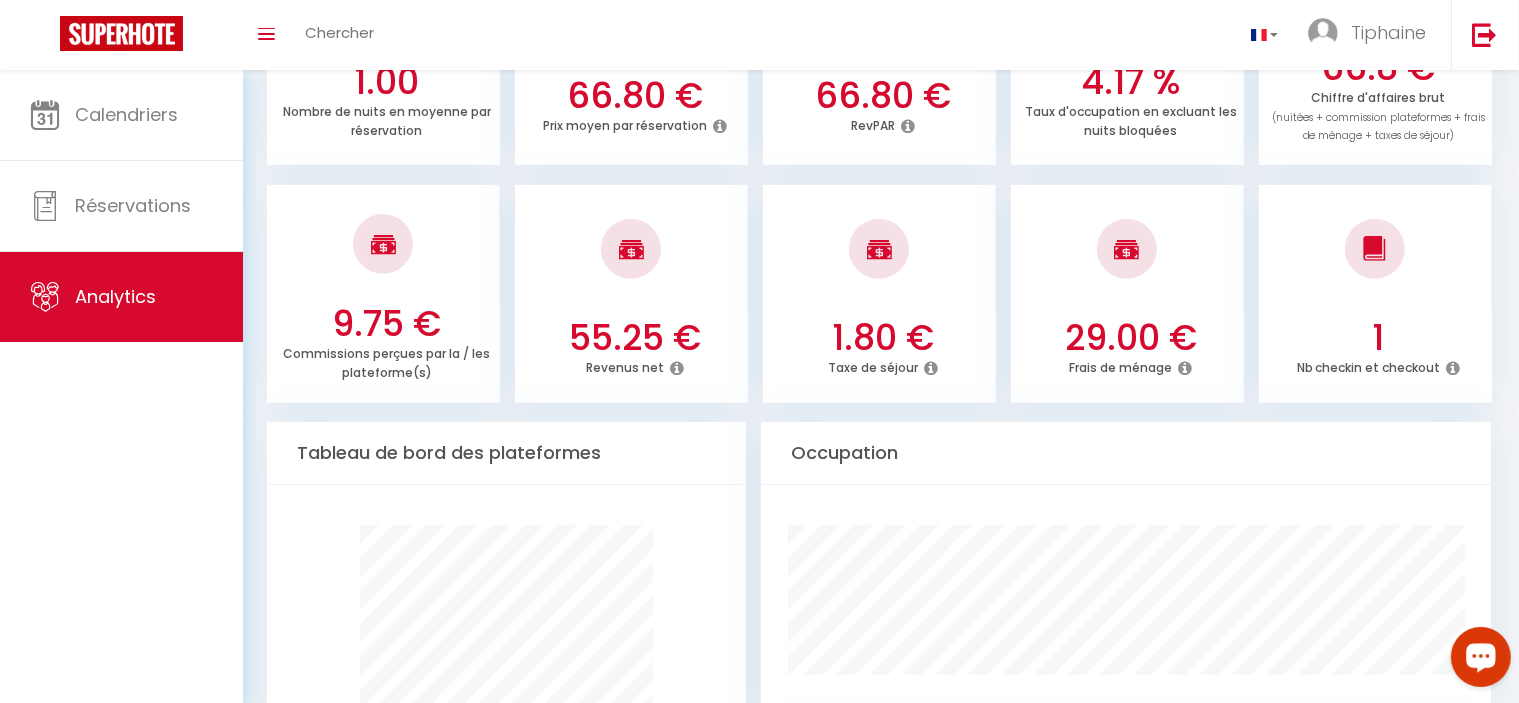 scroll, scrollTop: 600, scrollLeft: 0, axis: vertical 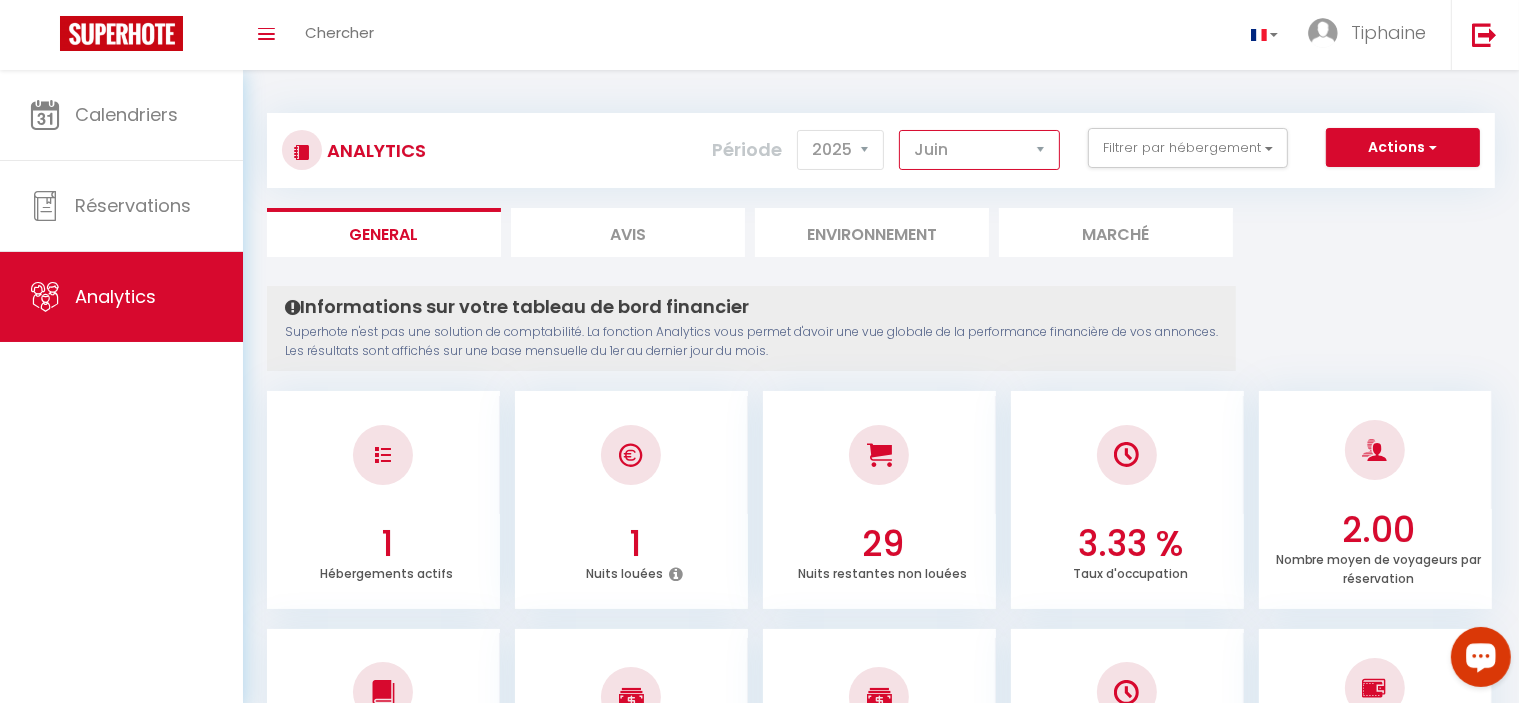 click on "[PERSON_NAME]   Mars   [PERSON_NAME]   Juin   Juillet   Août   Septembre   Octobre   Novembre   Décembre" at bounding box center (979, 150) 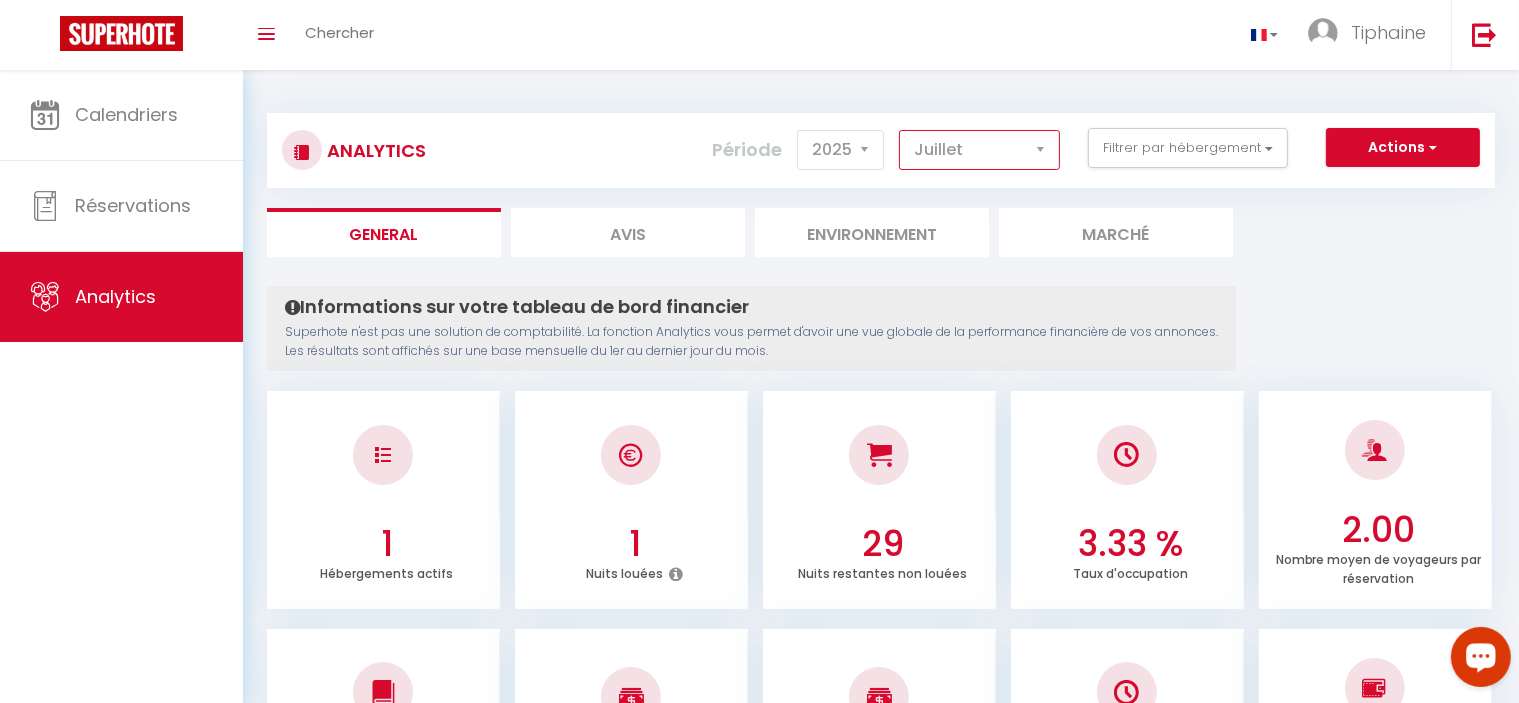 click on "[PERSON_NAME]   Mars   [PERSON_NAME]   Juin   Juillet   Août   Septembre   Octobre   Novembre   Décembre" at bounding box center [979, 150] 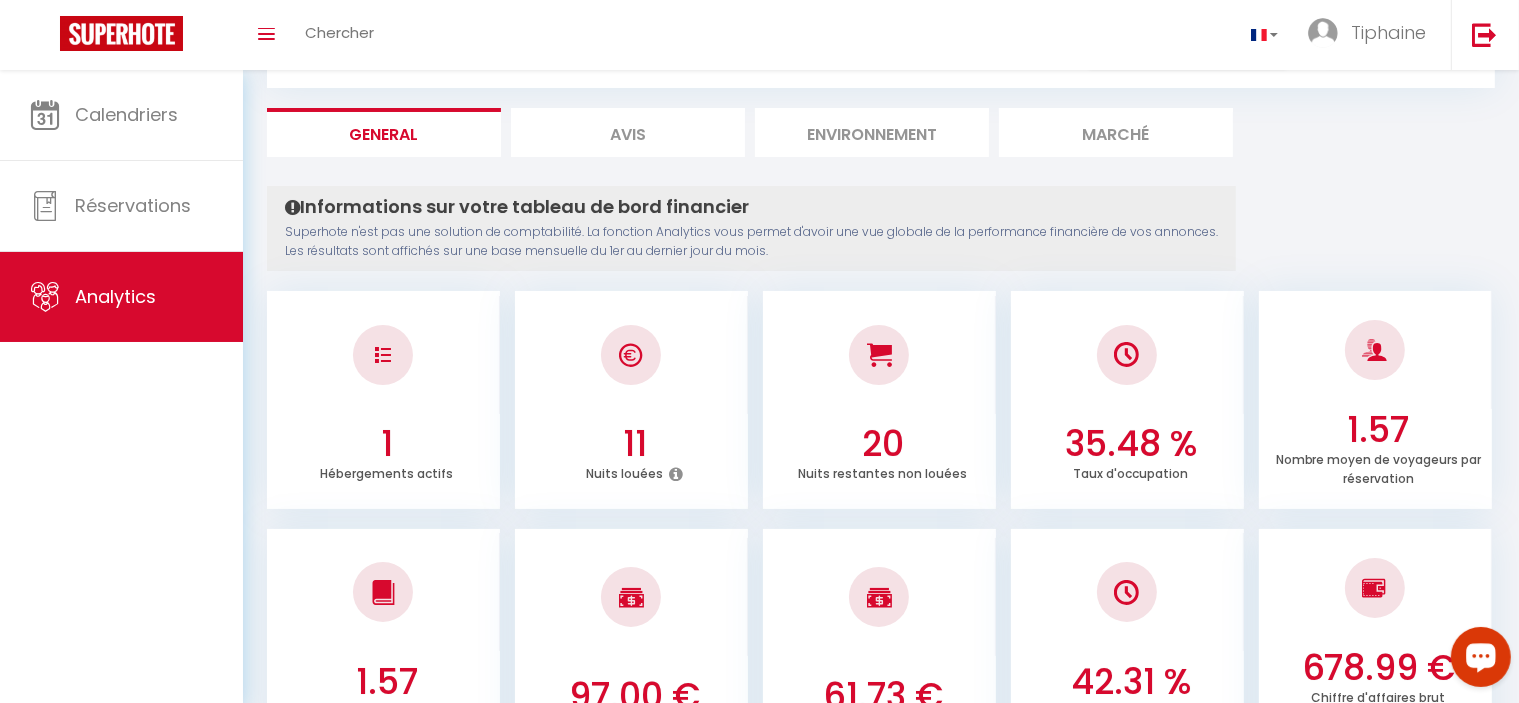 scroll, scrollTop: 0, scrollLeft: 0, axis: both 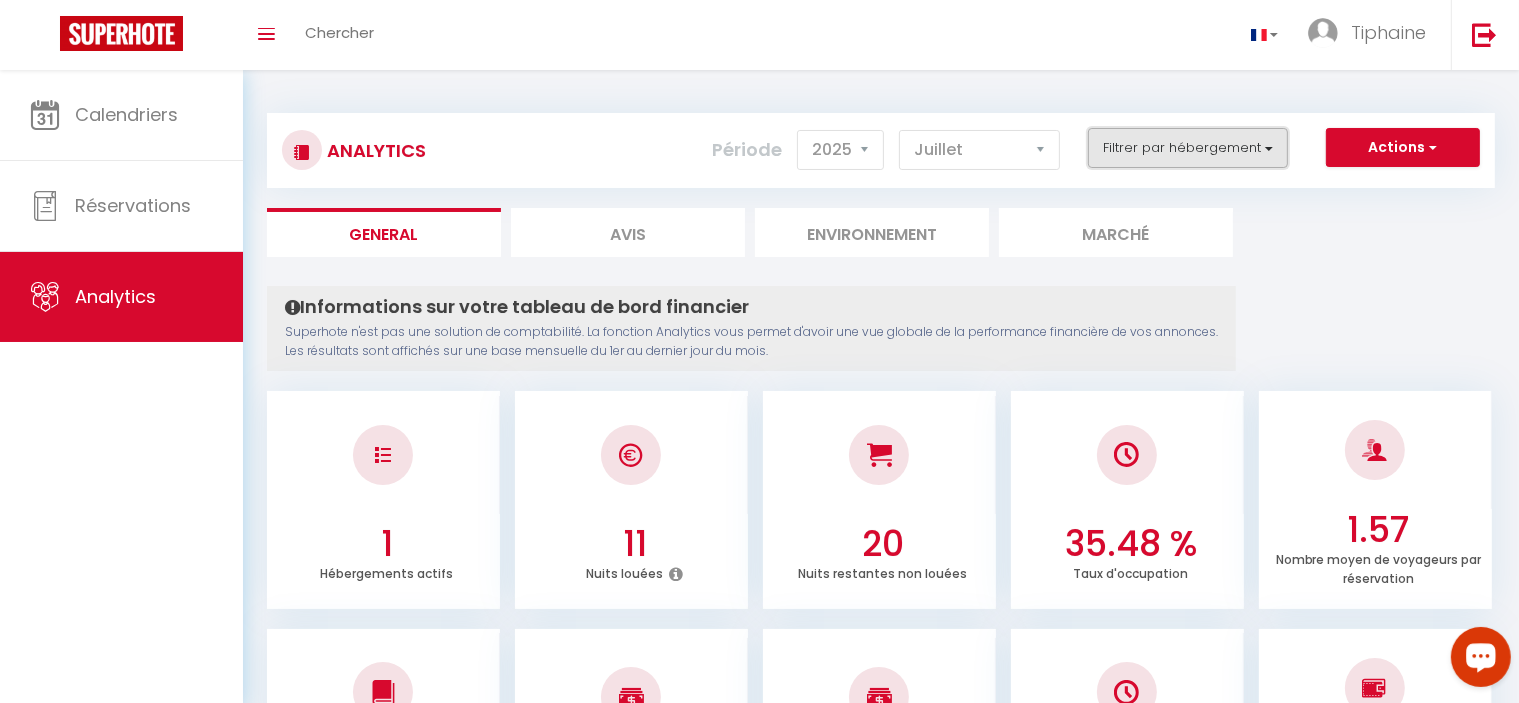 click on "Filtrer par hébergement" at bounding box center (1188, 148) 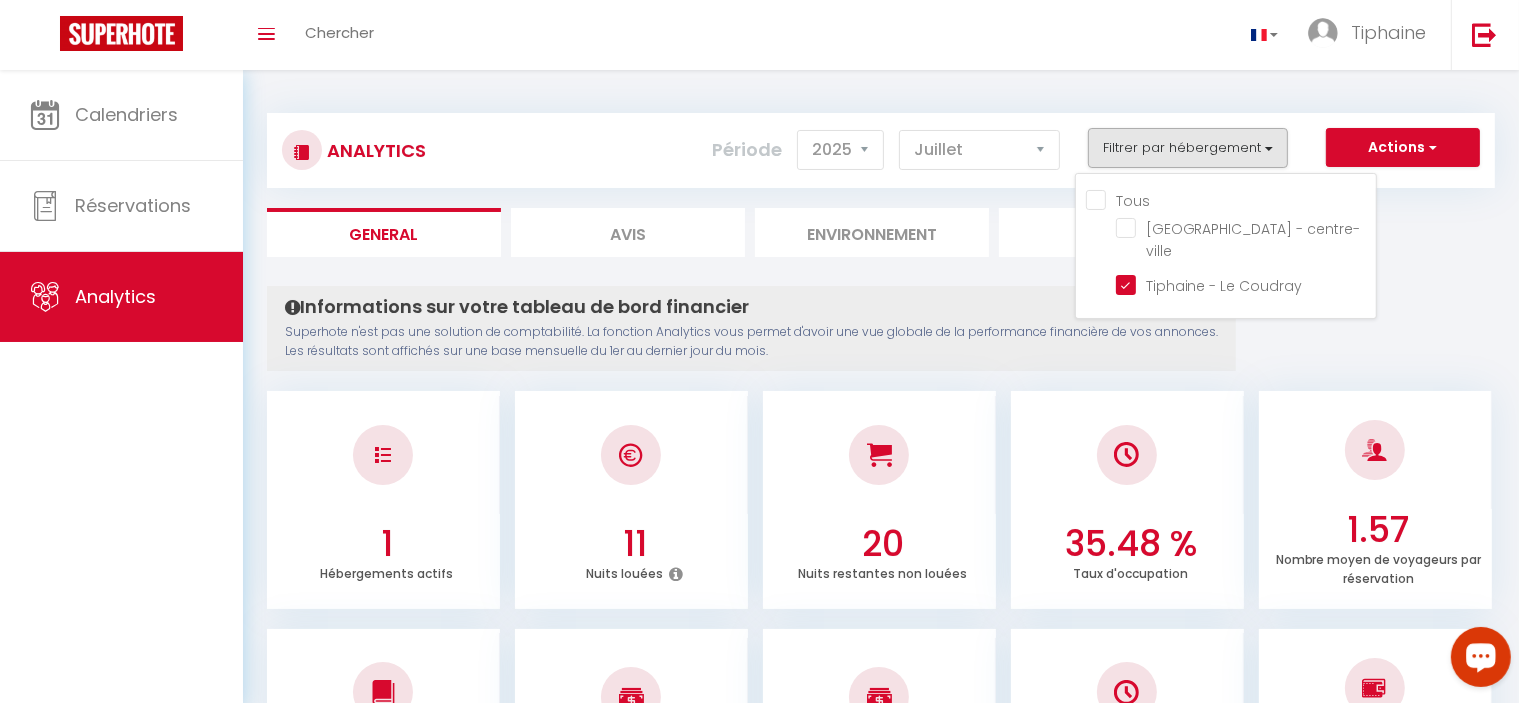 click on "Tous" at bounding box center [1231, 199] 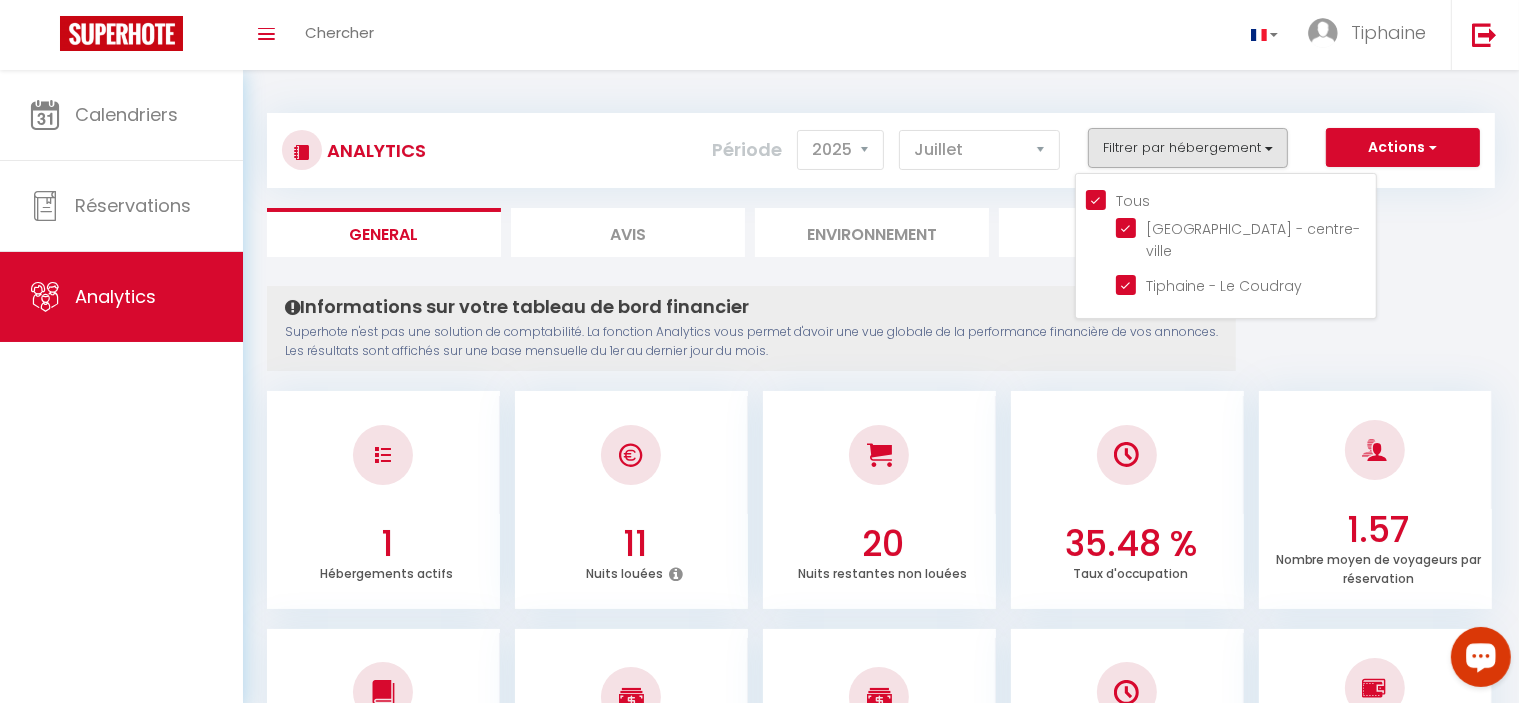 checkbox on "true" 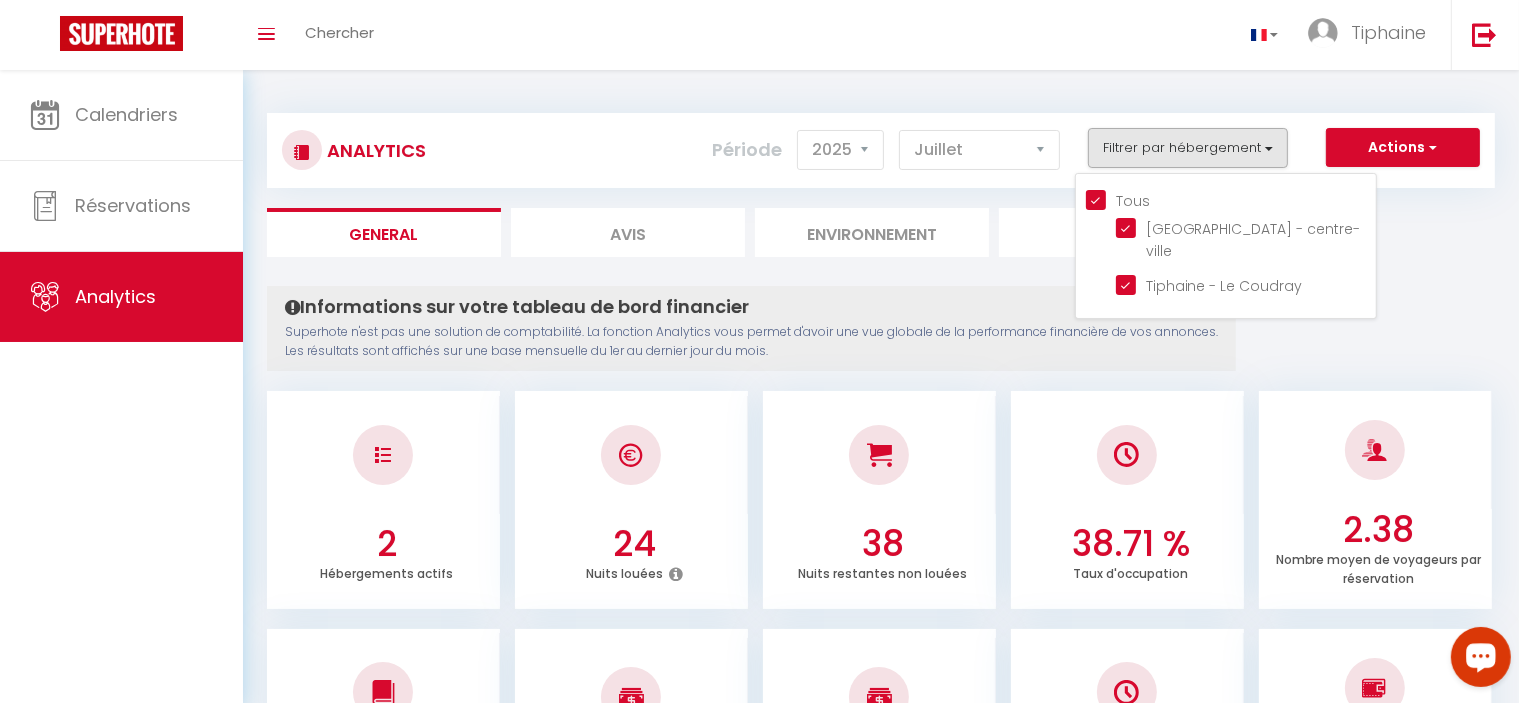 click on "Informations sur votre tableau de bord financier" at bounding box center [751, 307] 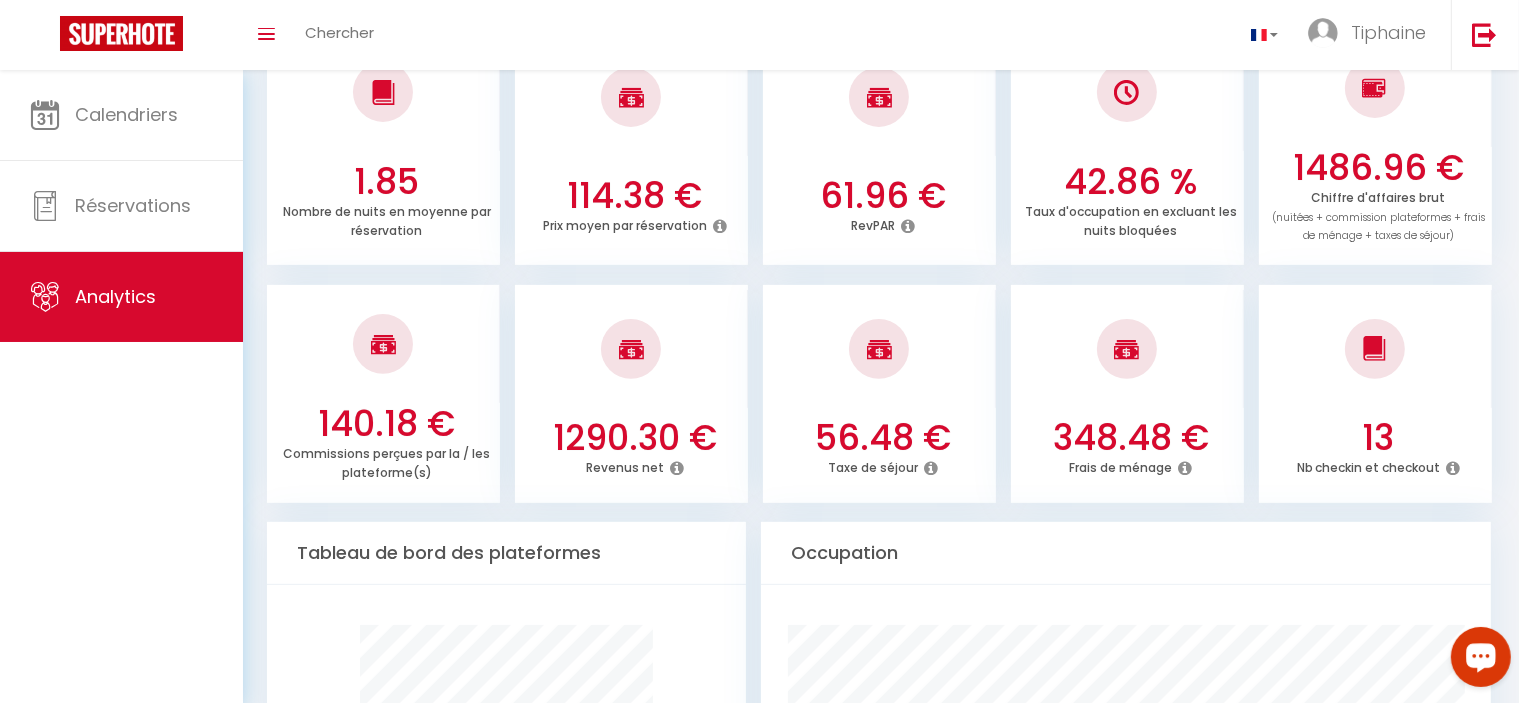 scroll, scrollTop: 500, scrollLeft: 0, axis: vertical 